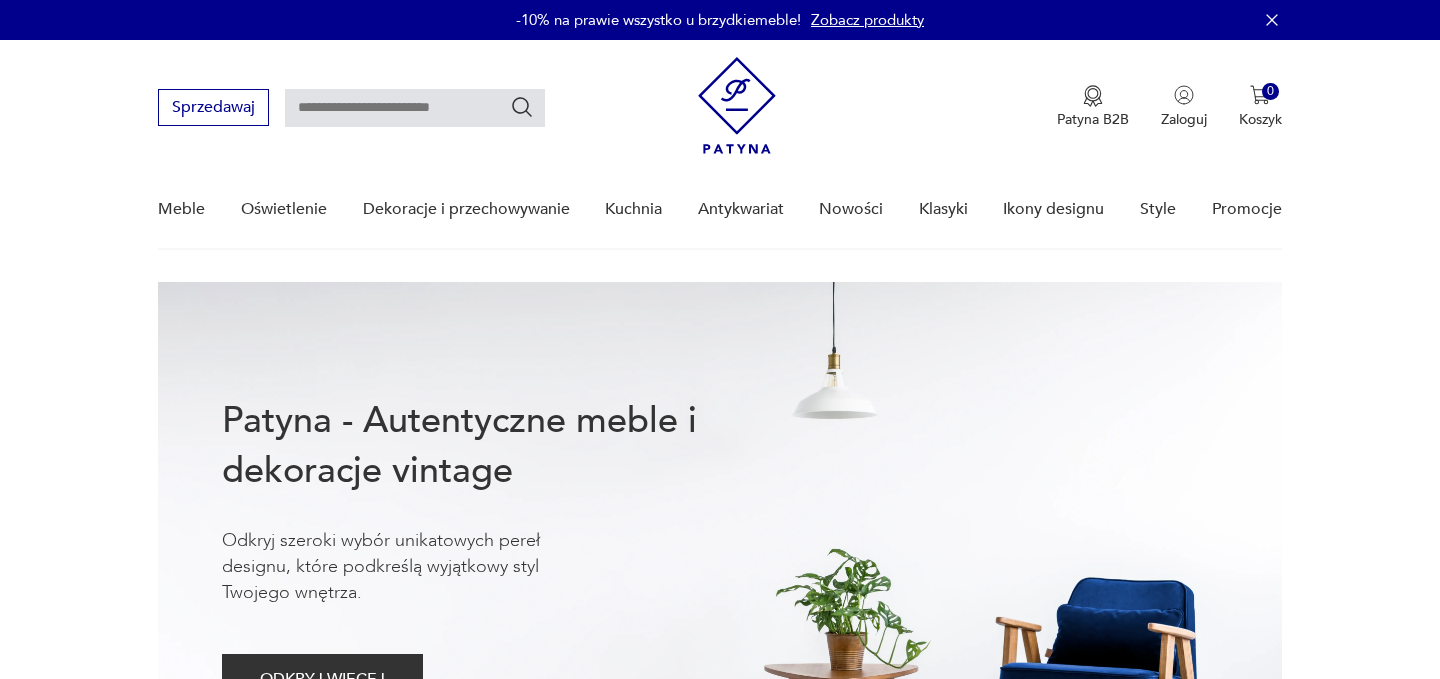 scroll, scrollTop: 0, scrollLeft: 0, axis: both 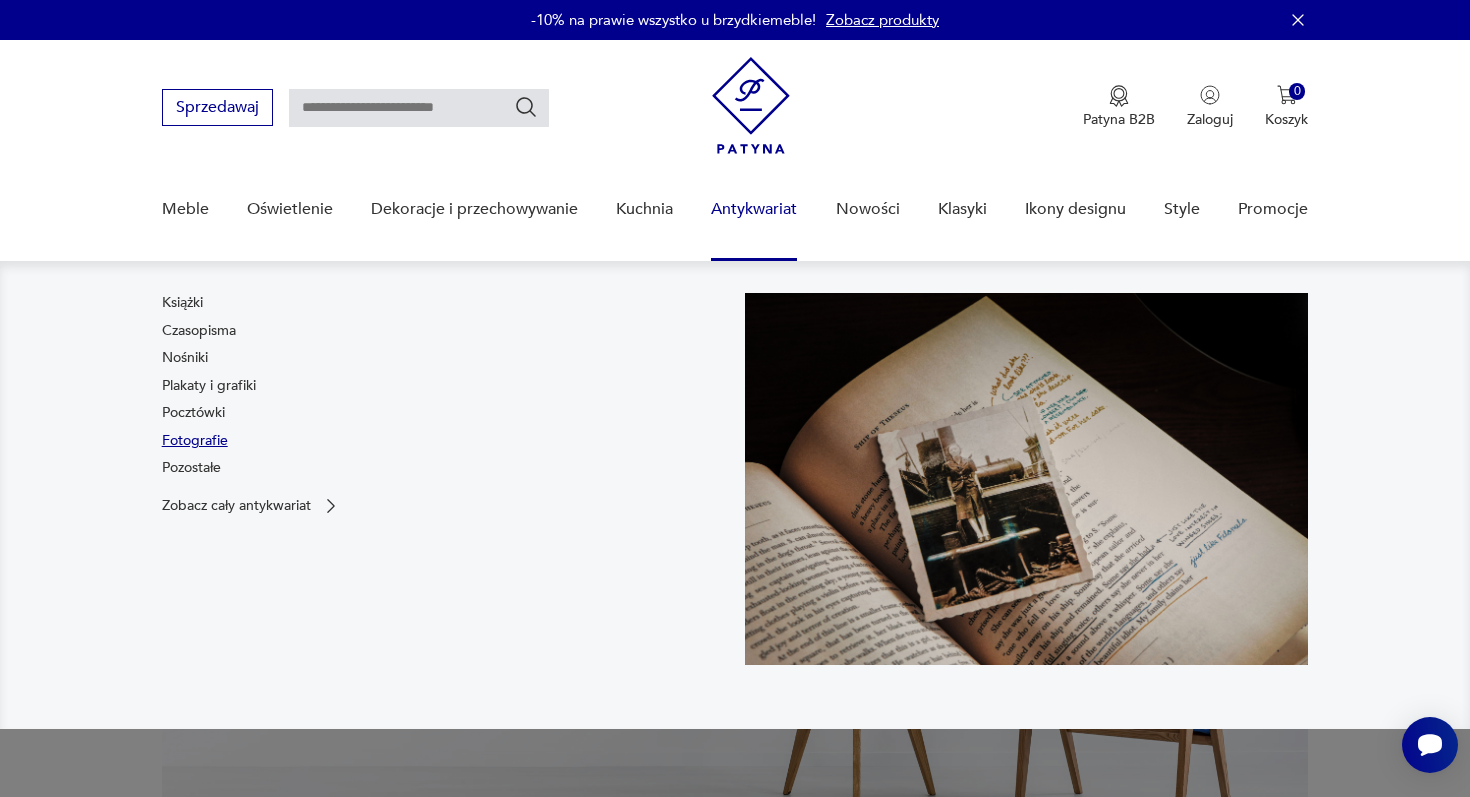 click on "Fotografie" at bounding box center (195, 441) 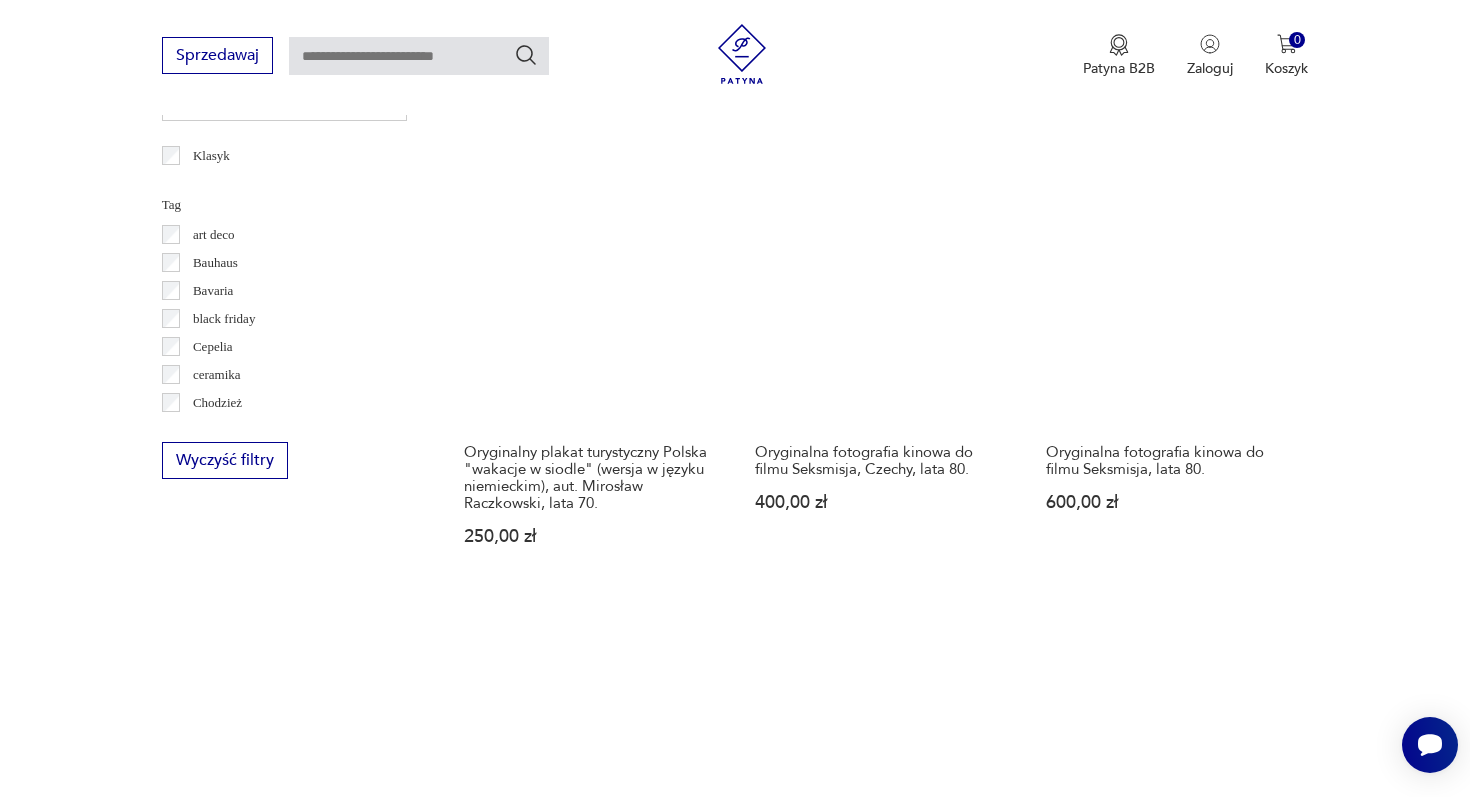 scroll, scrollTop: 1556, scrollLeft: 0, axis: vertical 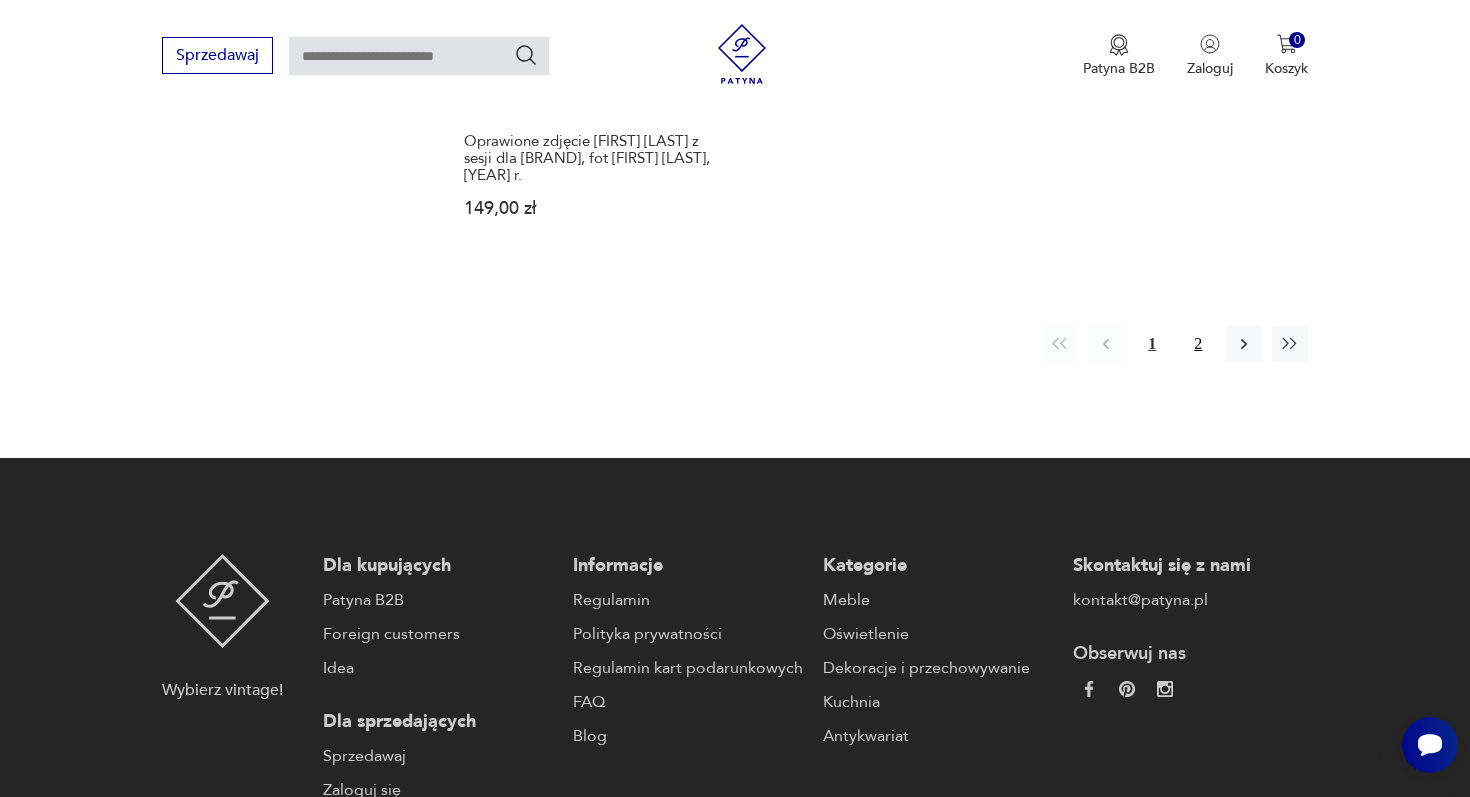 click on "2" at bounding box center (1198, 344) 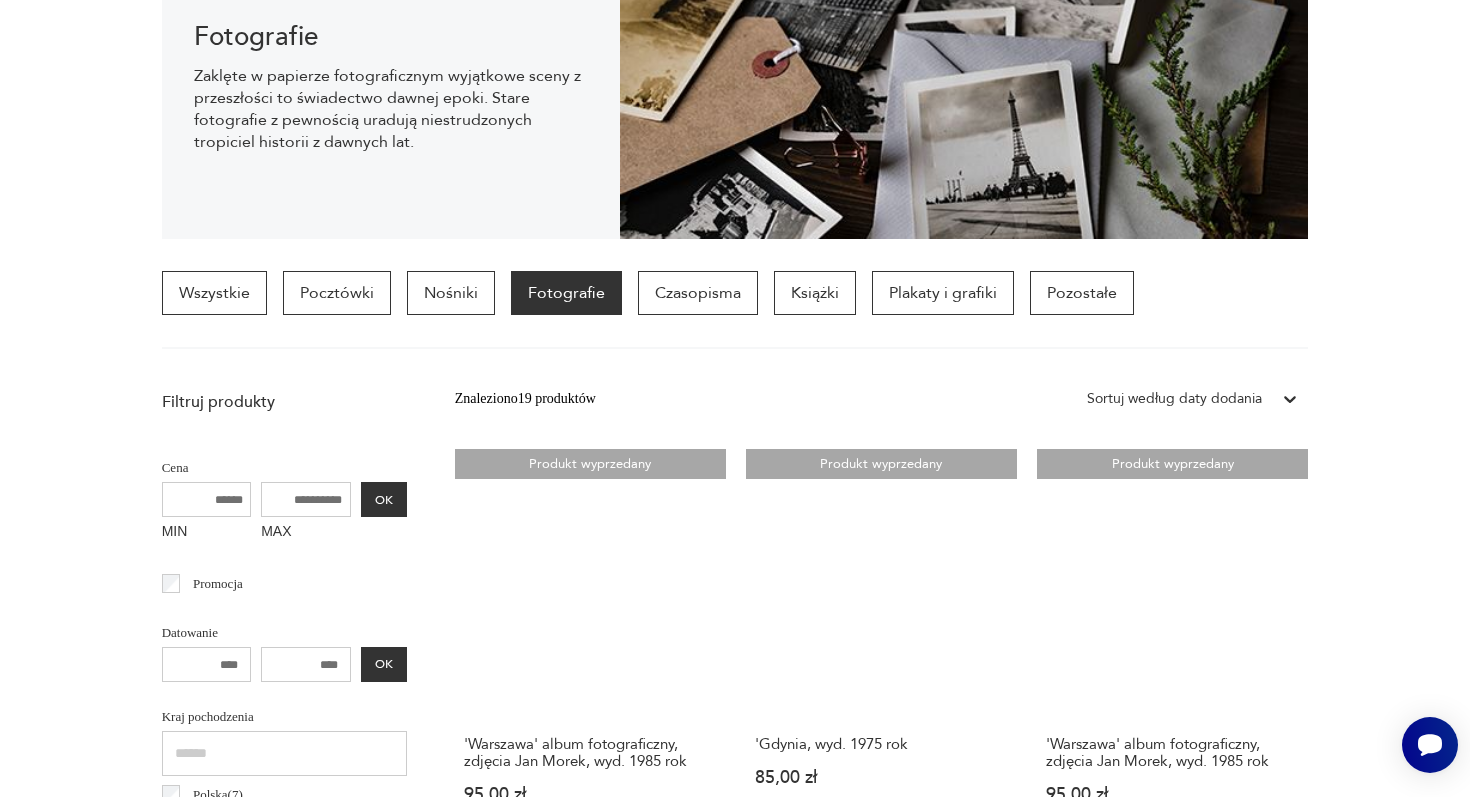 scroll, scrollTop: 0, scrollLeft: 0, axis: both 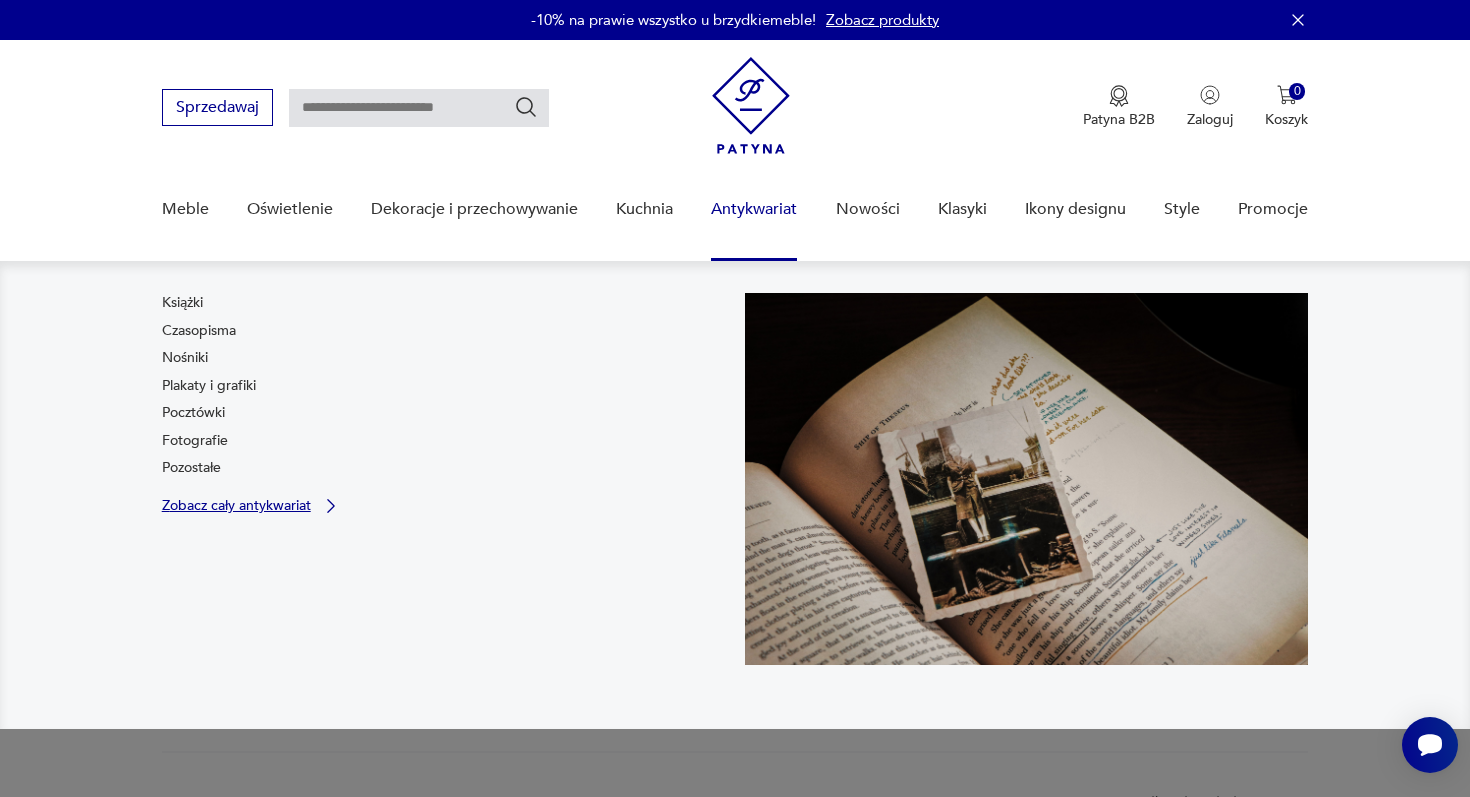 click on "Zobacz cały antykwariat" at bounding box center (236, 505) 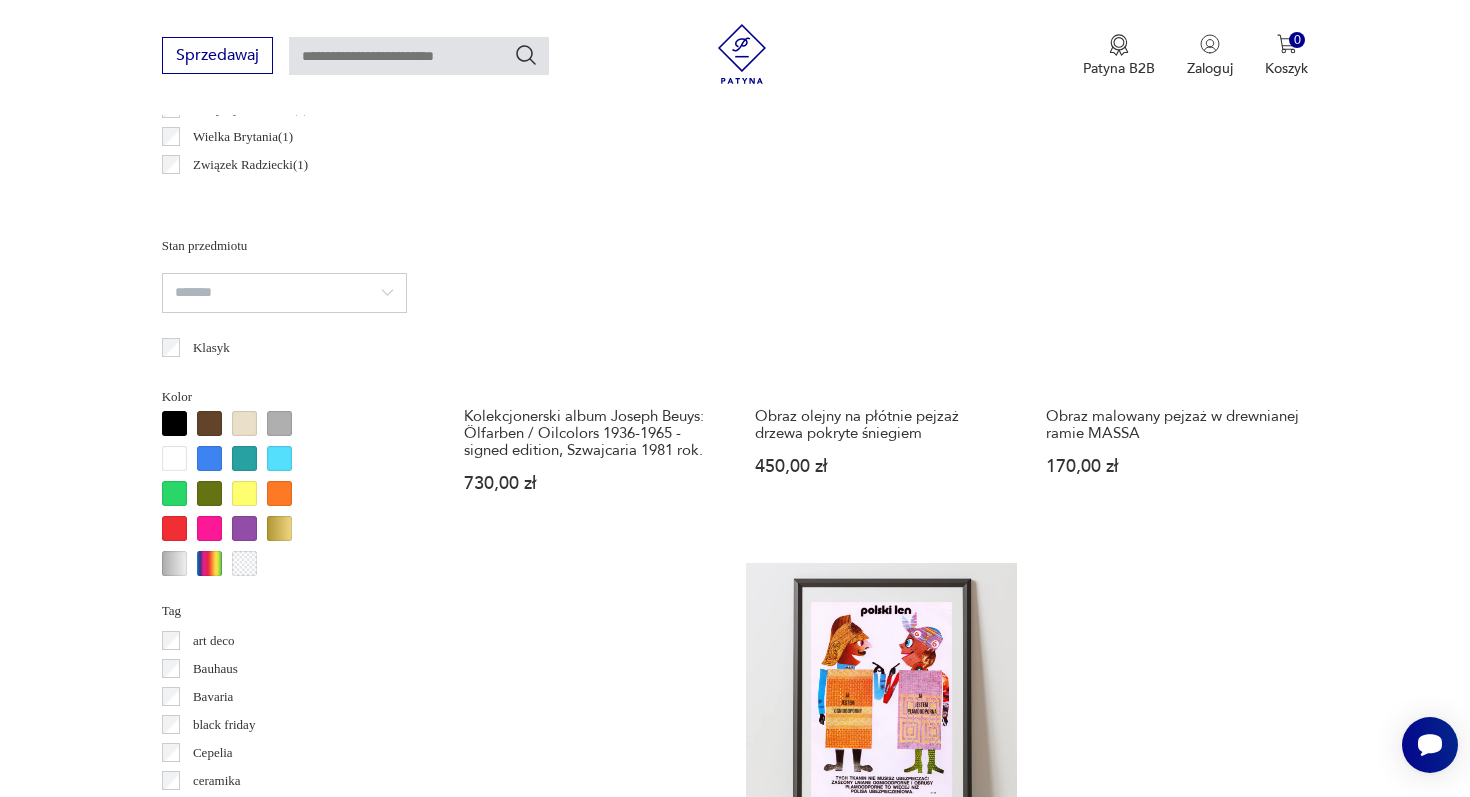 scroll, scrollTop: 1162, scrollLeft: 0, axis: vertical 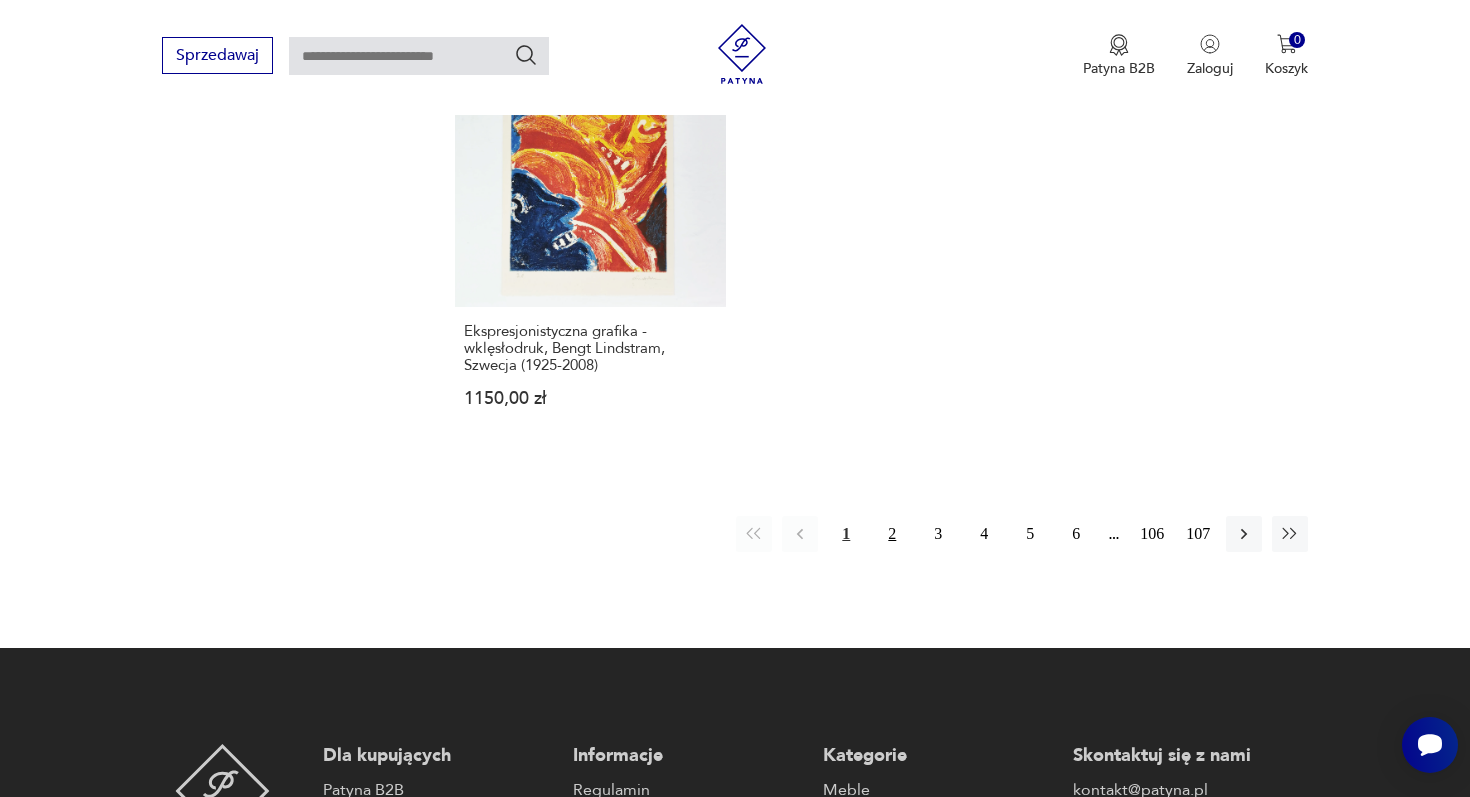 click on "2" at bounding box center [892, 534] 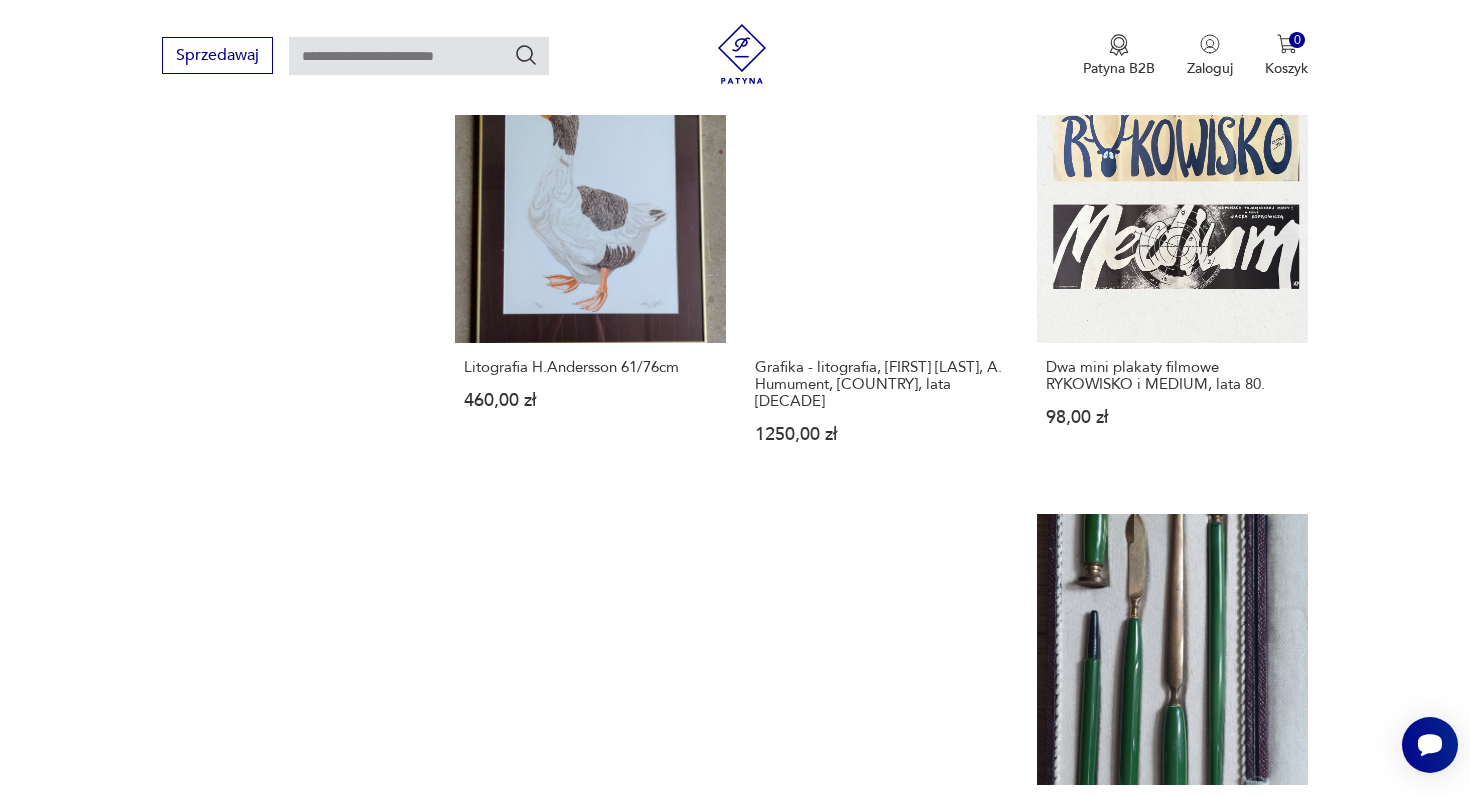 scroll, scrollTop: 2079, scrollLeft: 0, axis: vertical 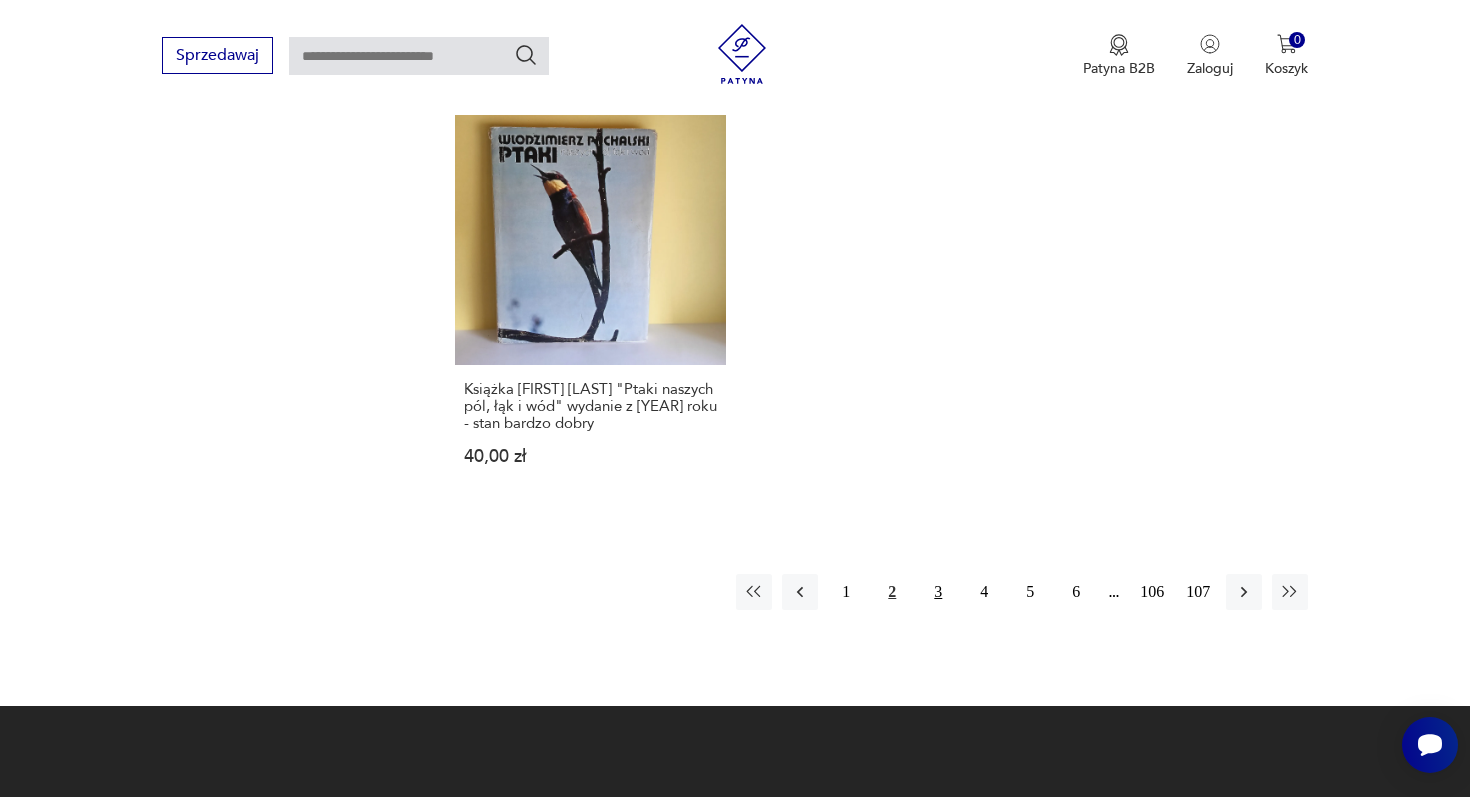 click on "3" at bounding box center [938, 592] 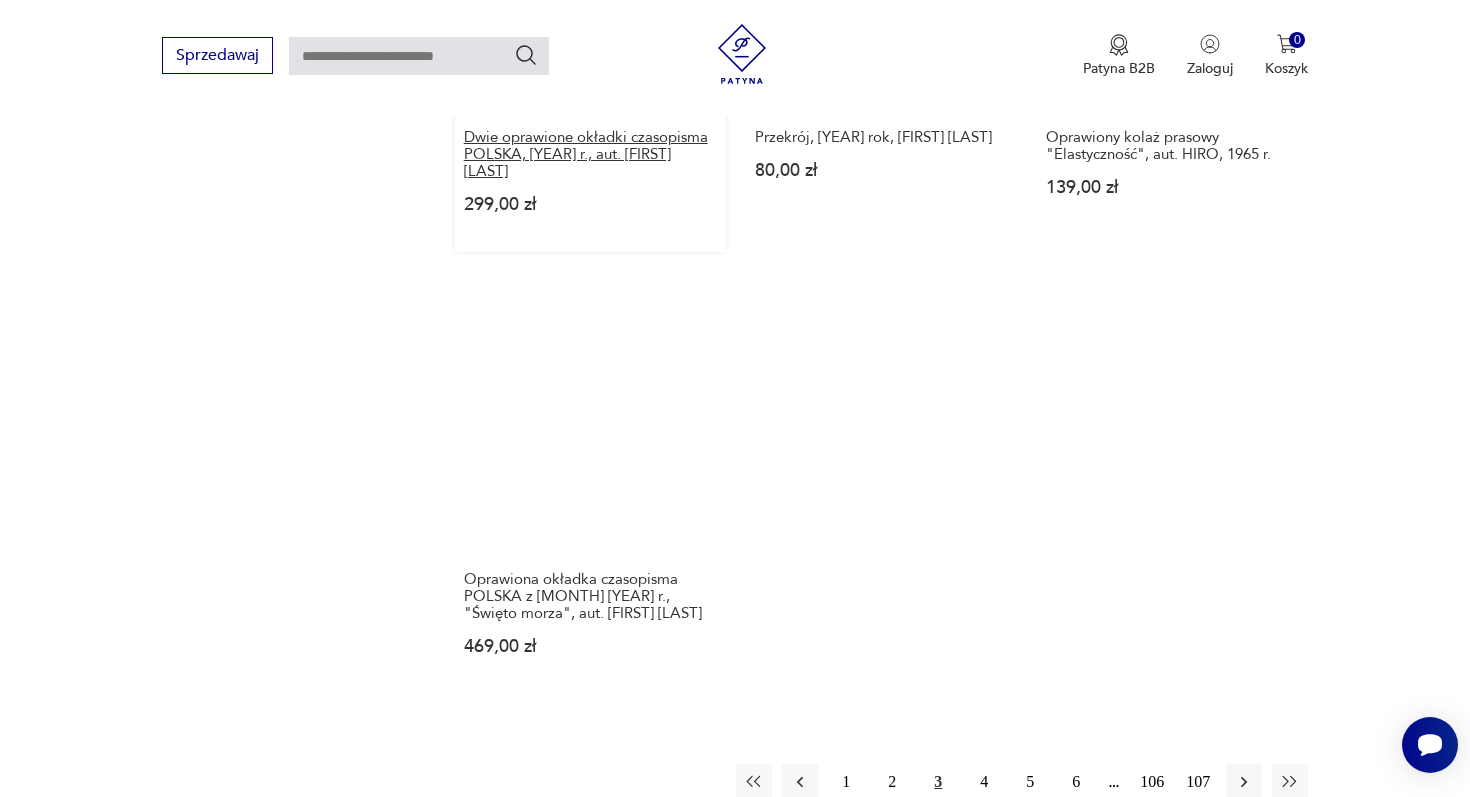 scroll, scrollTop: 2822, scrollLeft: 0, axis: vertical 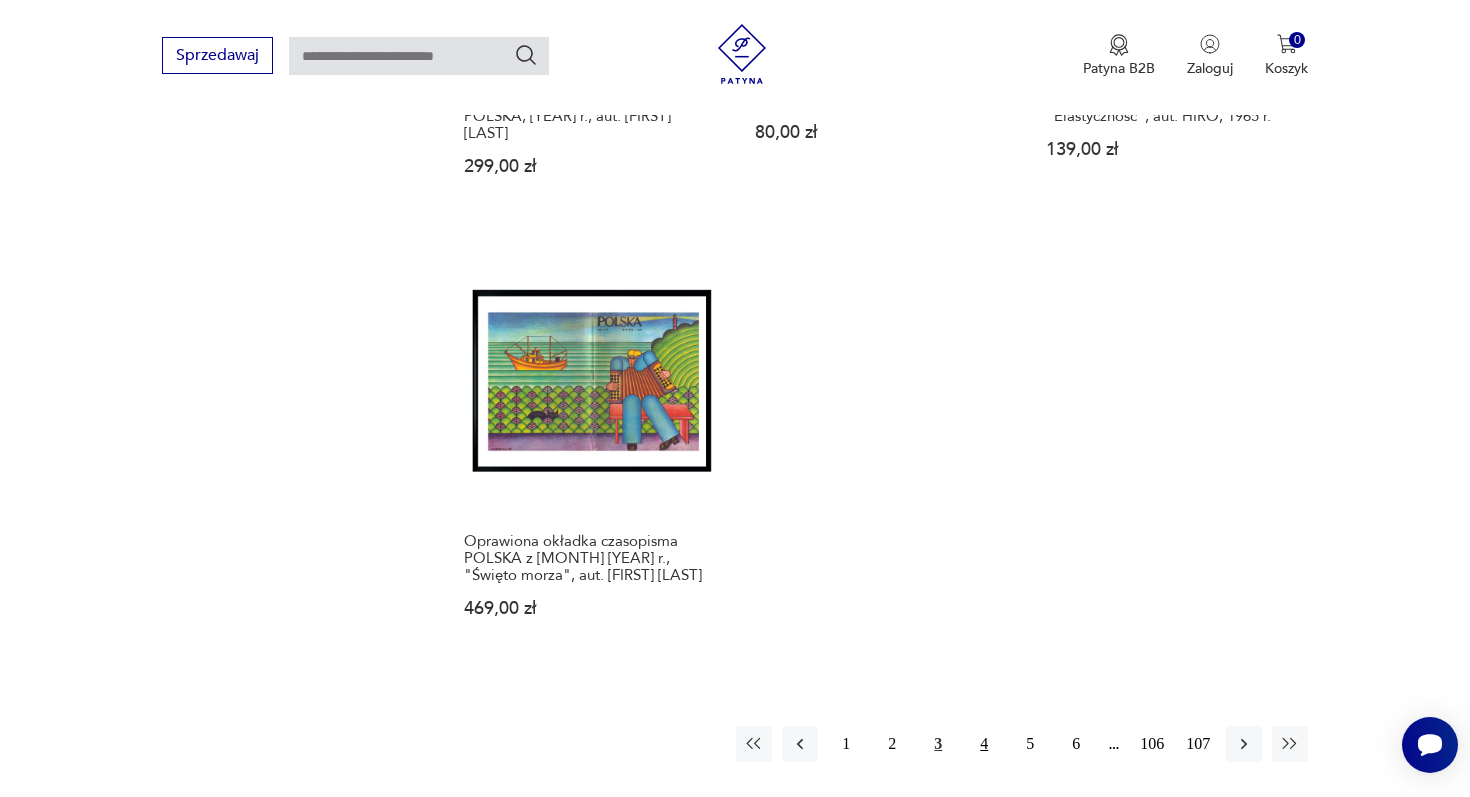 click on "4" at bounding box center [984, 744] 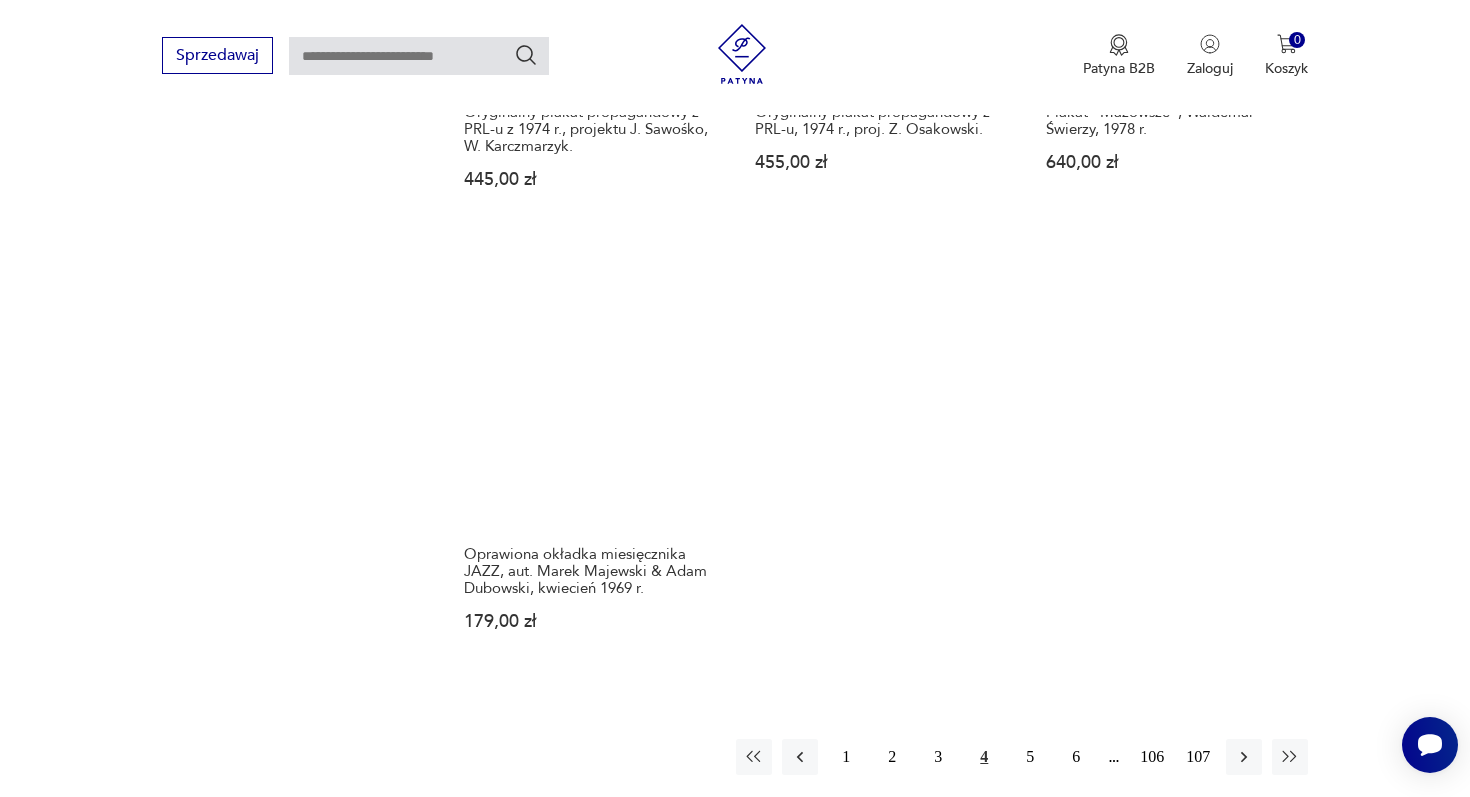 scroll, scrollTop: 3049, scrollLeft: 0, axis: vertical 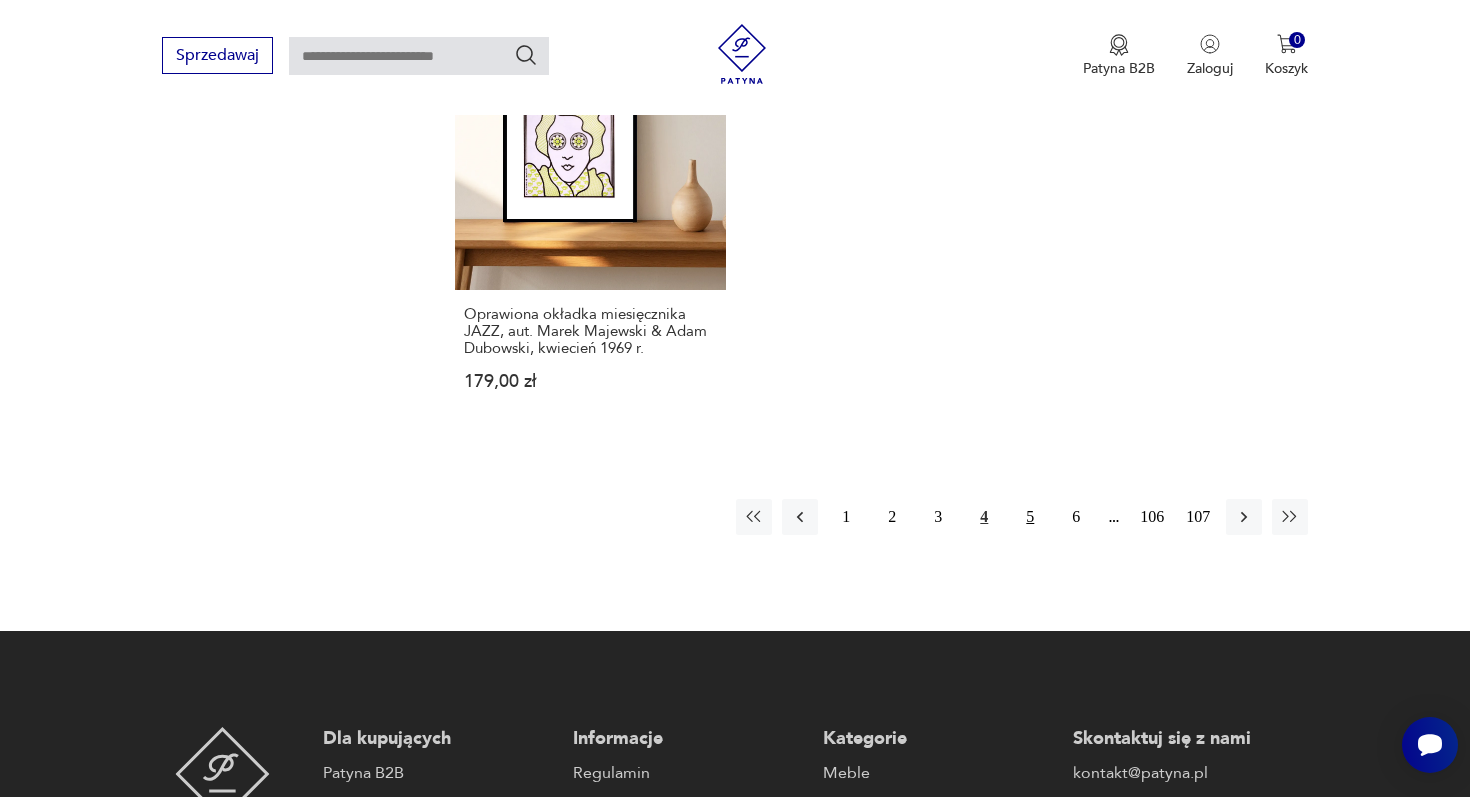 click on "5" at bounding box center (1030, 517) 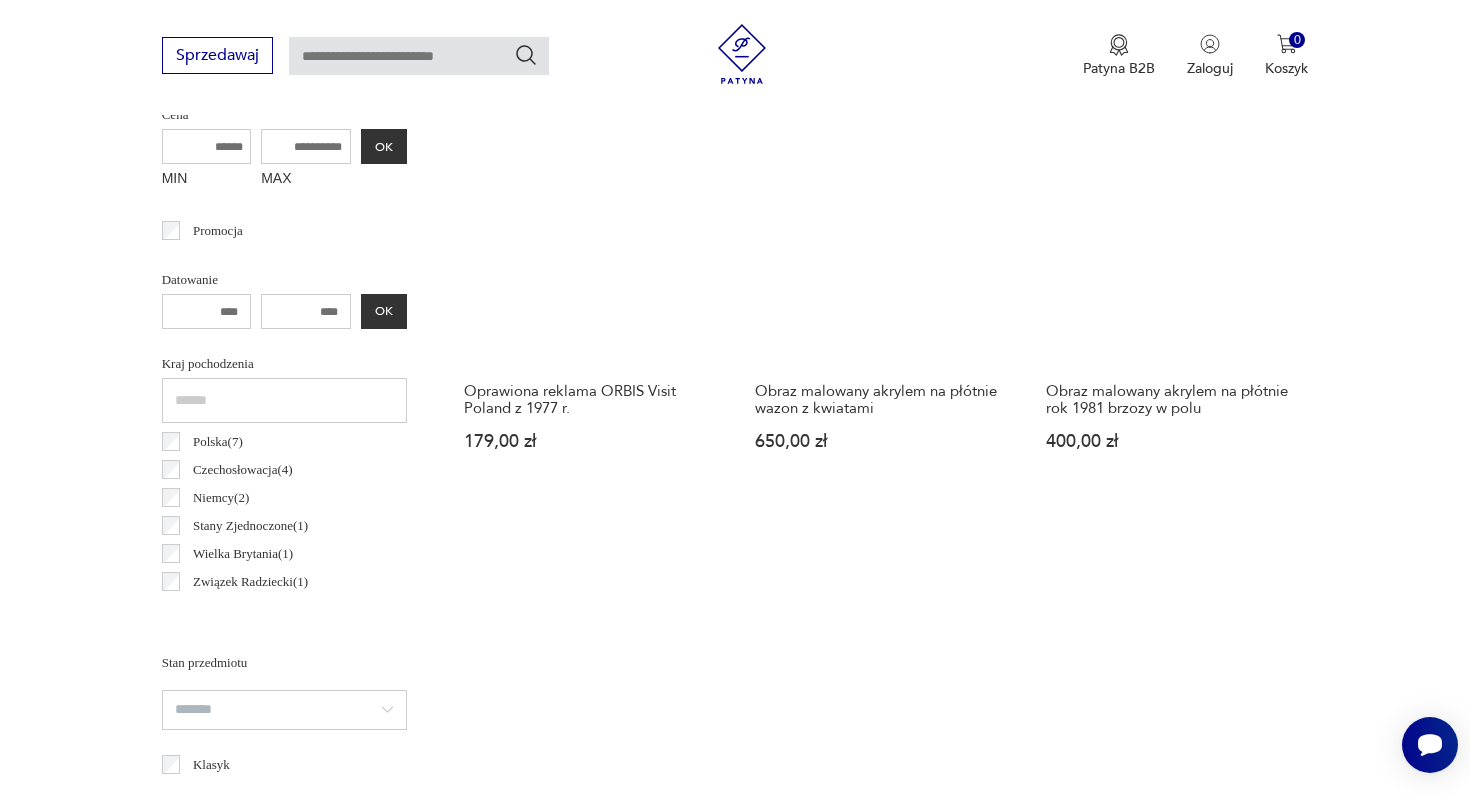 scroll, scrollTop: 698, scrollLeft: 0, axis: vertical 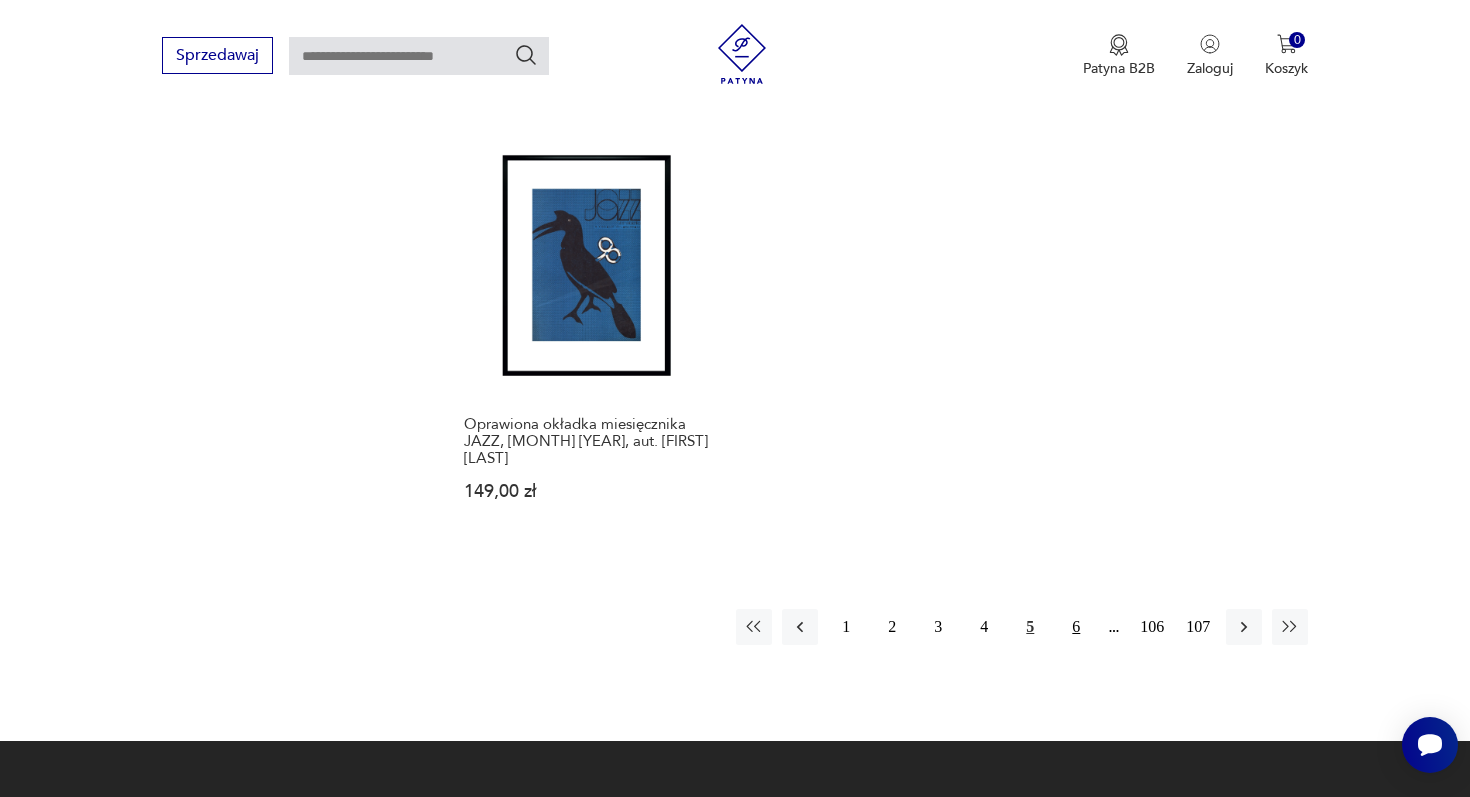 click on "6" at bounding box center [1076, 627] 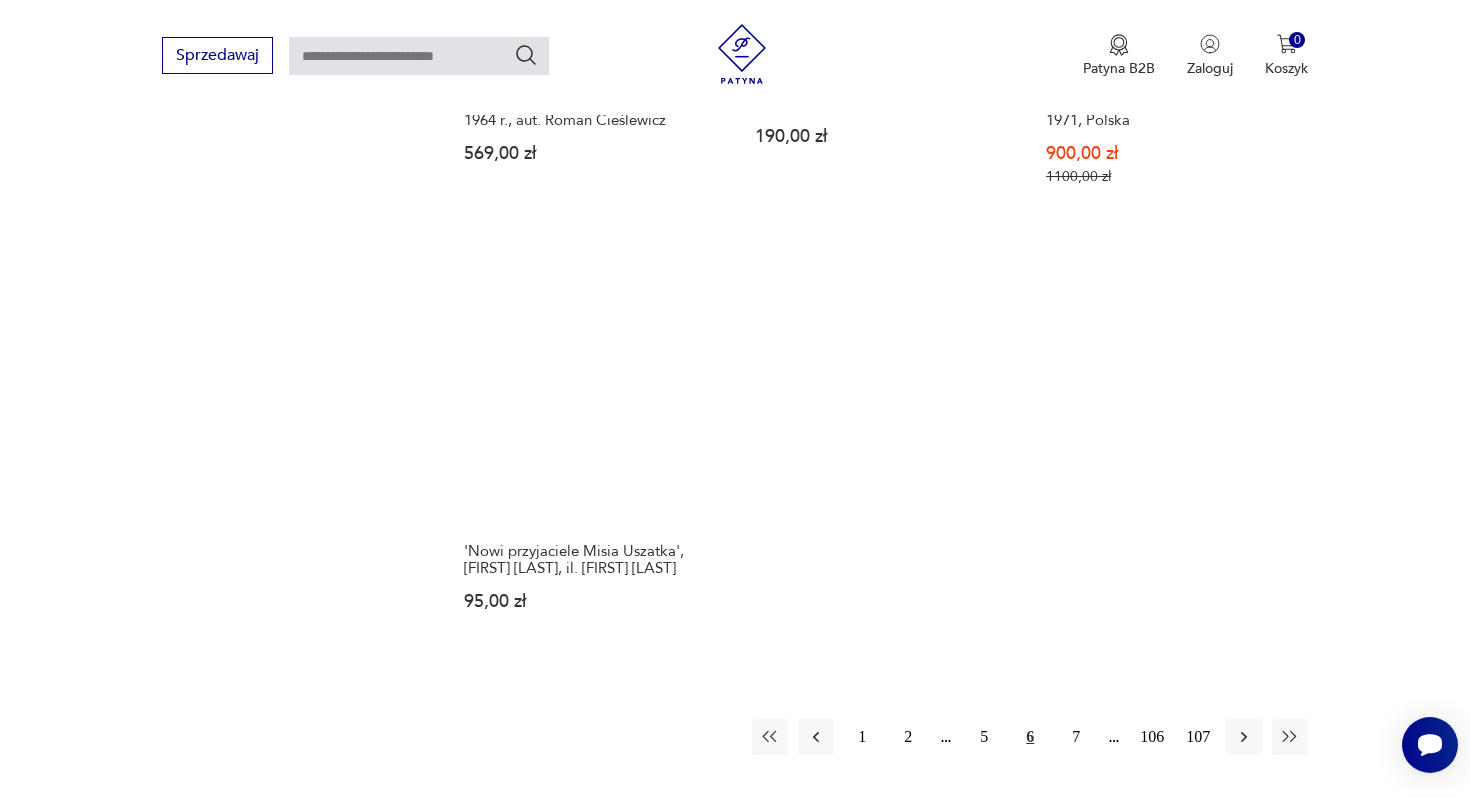 scroll, scrollTop: 2909, scrollLeft: 0, axis: vertical 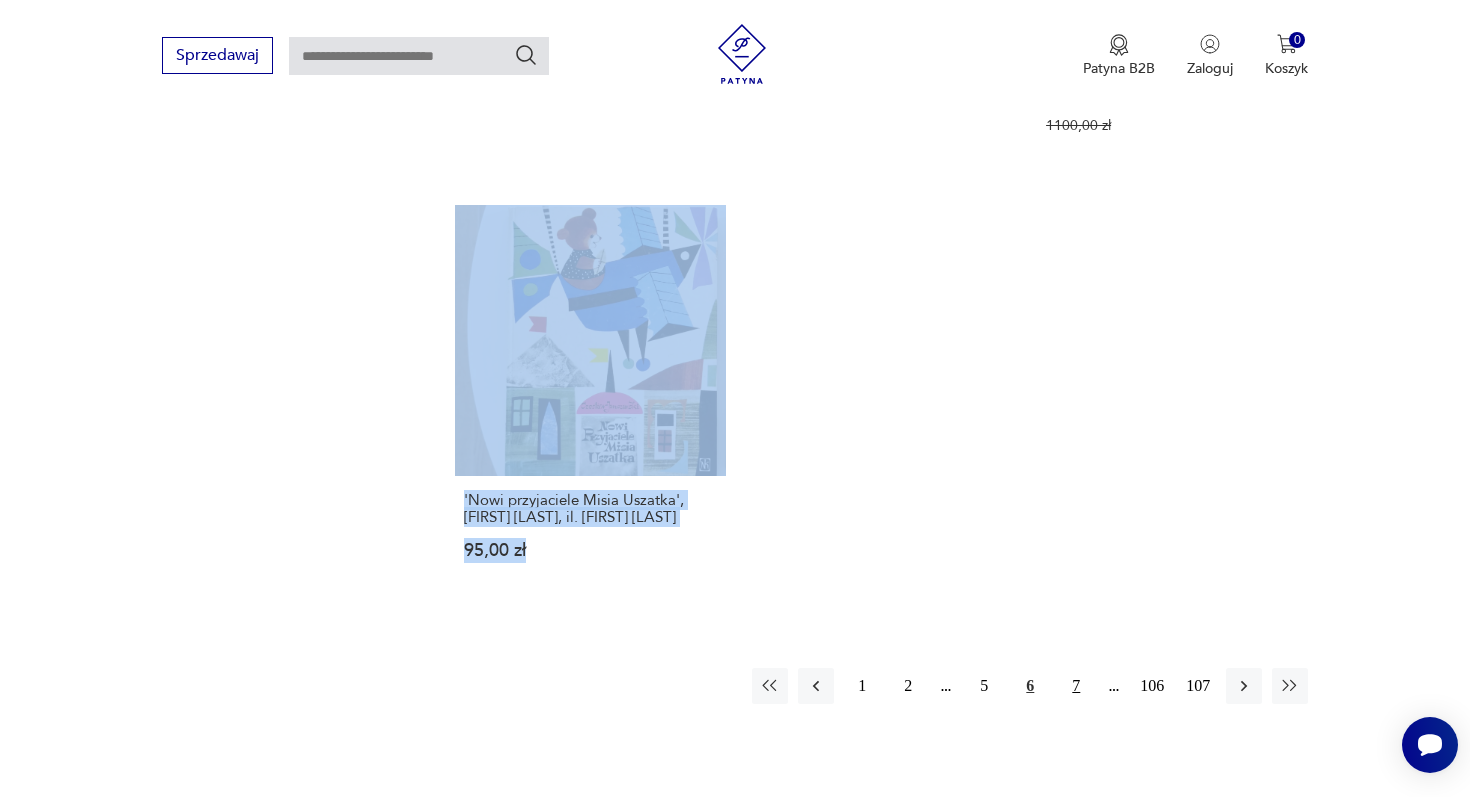 click on "7" at bounding box center [1076, 686] 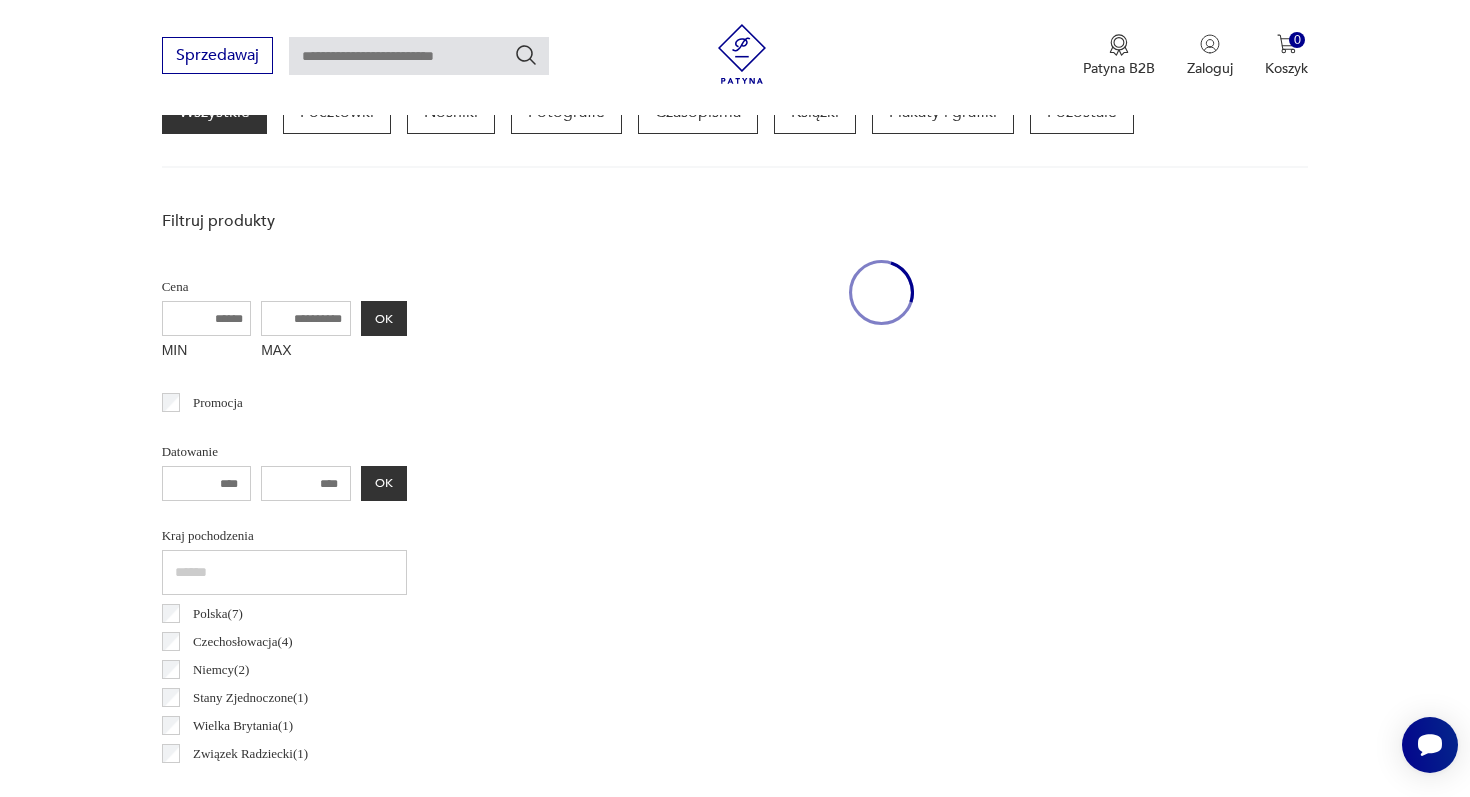 scroll, scrollTop: 471, scrollLeft: 0, axis: vertical 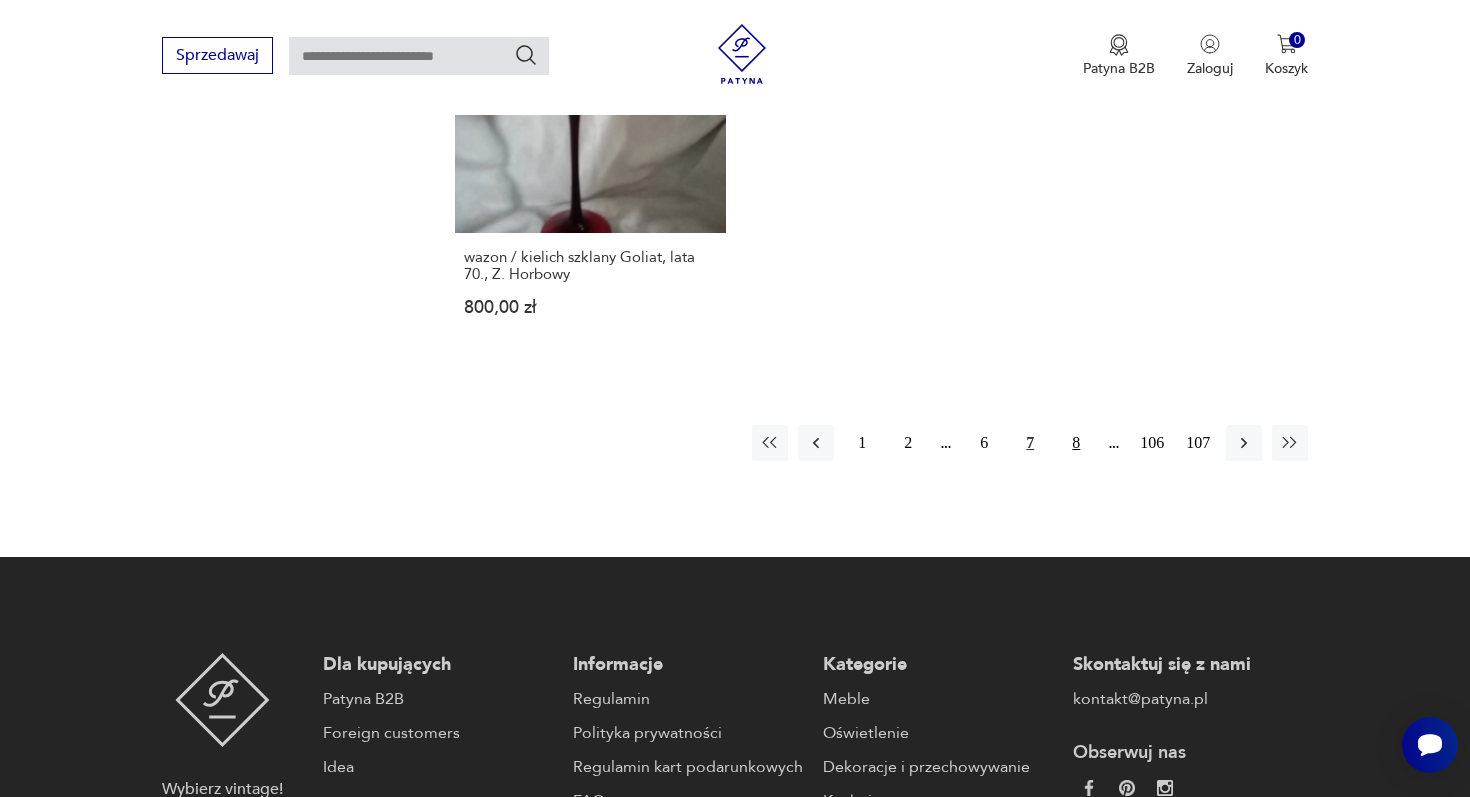 click on "8" at bounding box center [1076, 443] 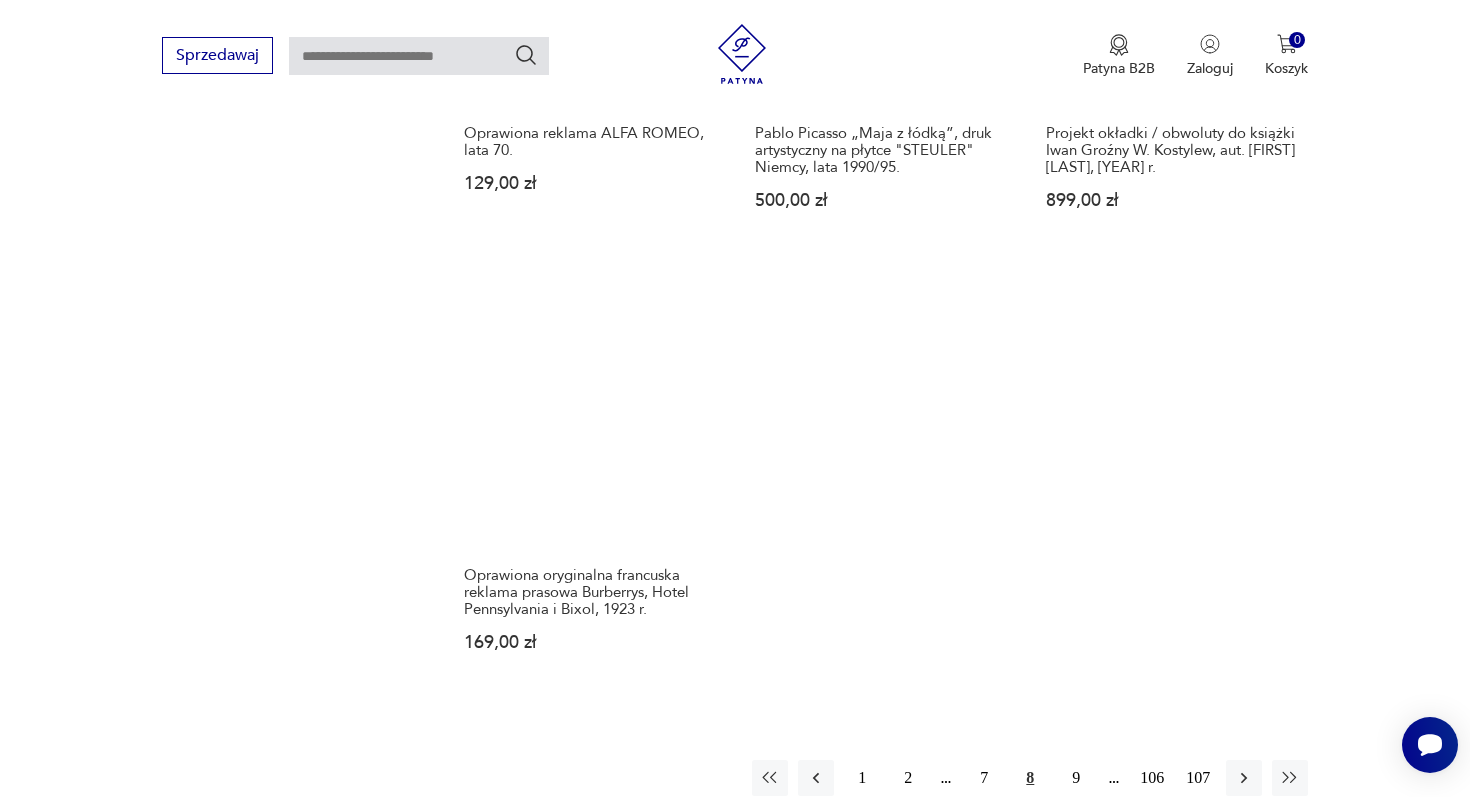 scroll, scrollTop: 2875, scrollLeft: 0, axis: vertical 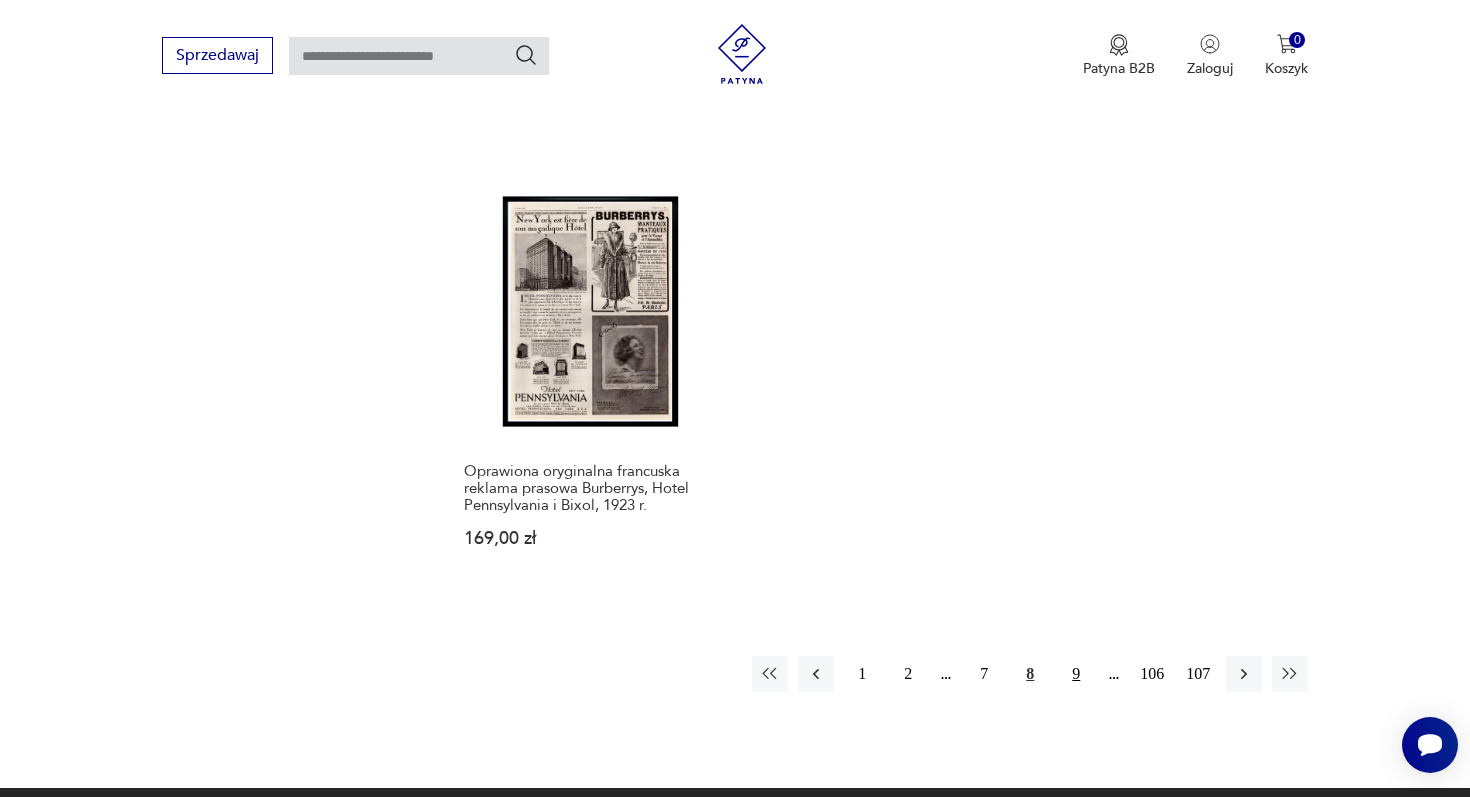 click on "9" at bounding box center [1076, 674] 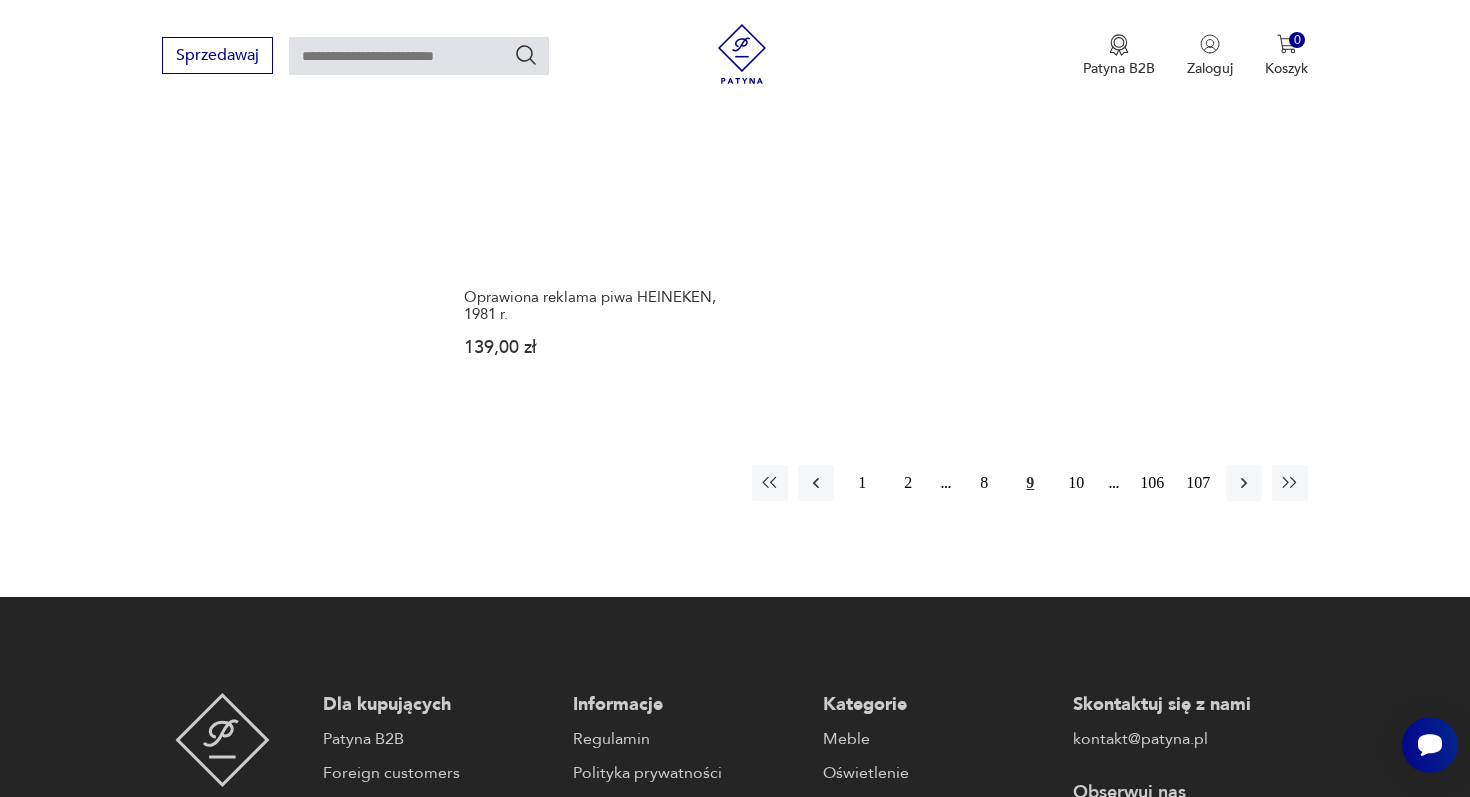 scroll, scrollTop: 3177, scrollLeft: 0, axis: vertical 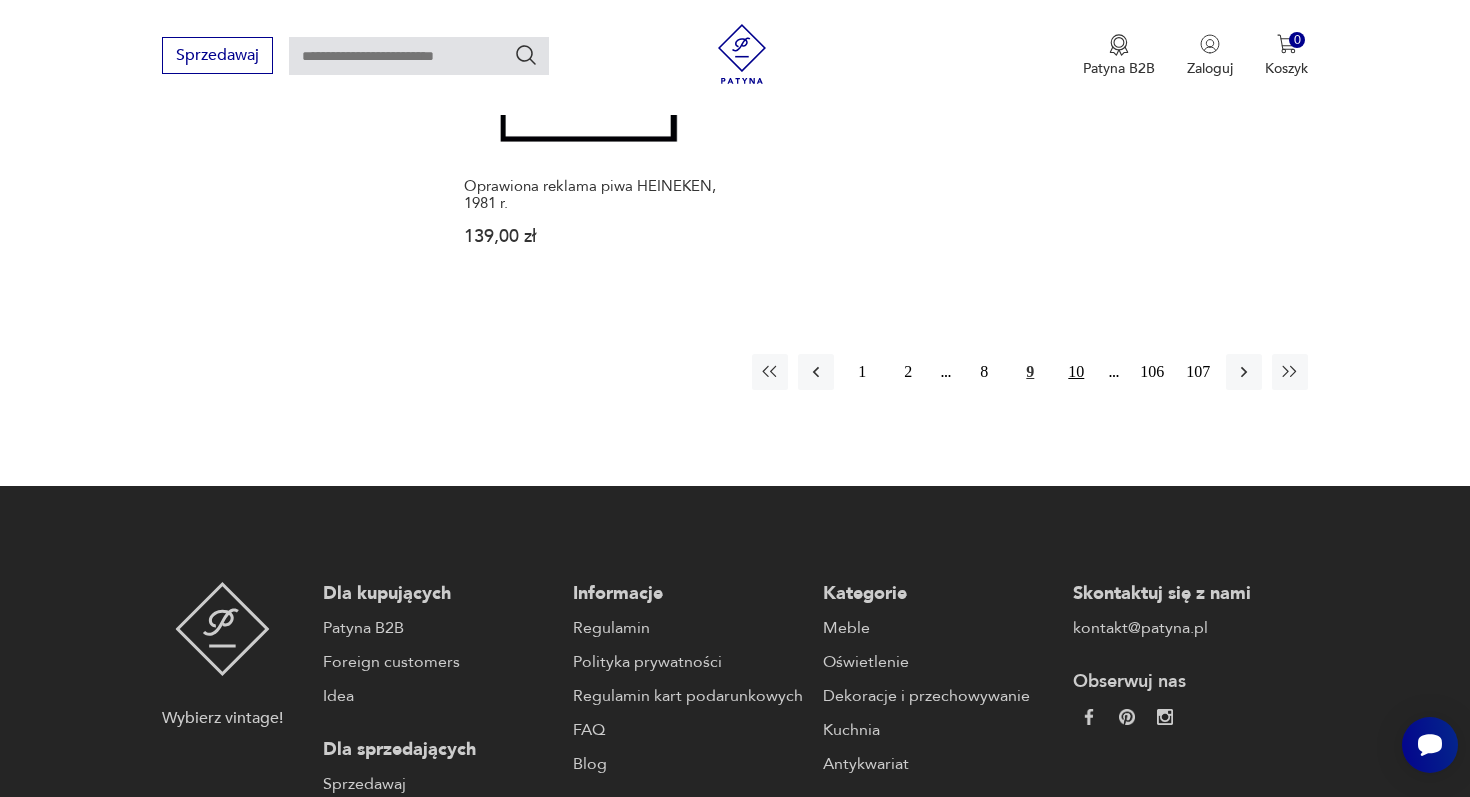 click on "10" at bounding box center (1076, 372) 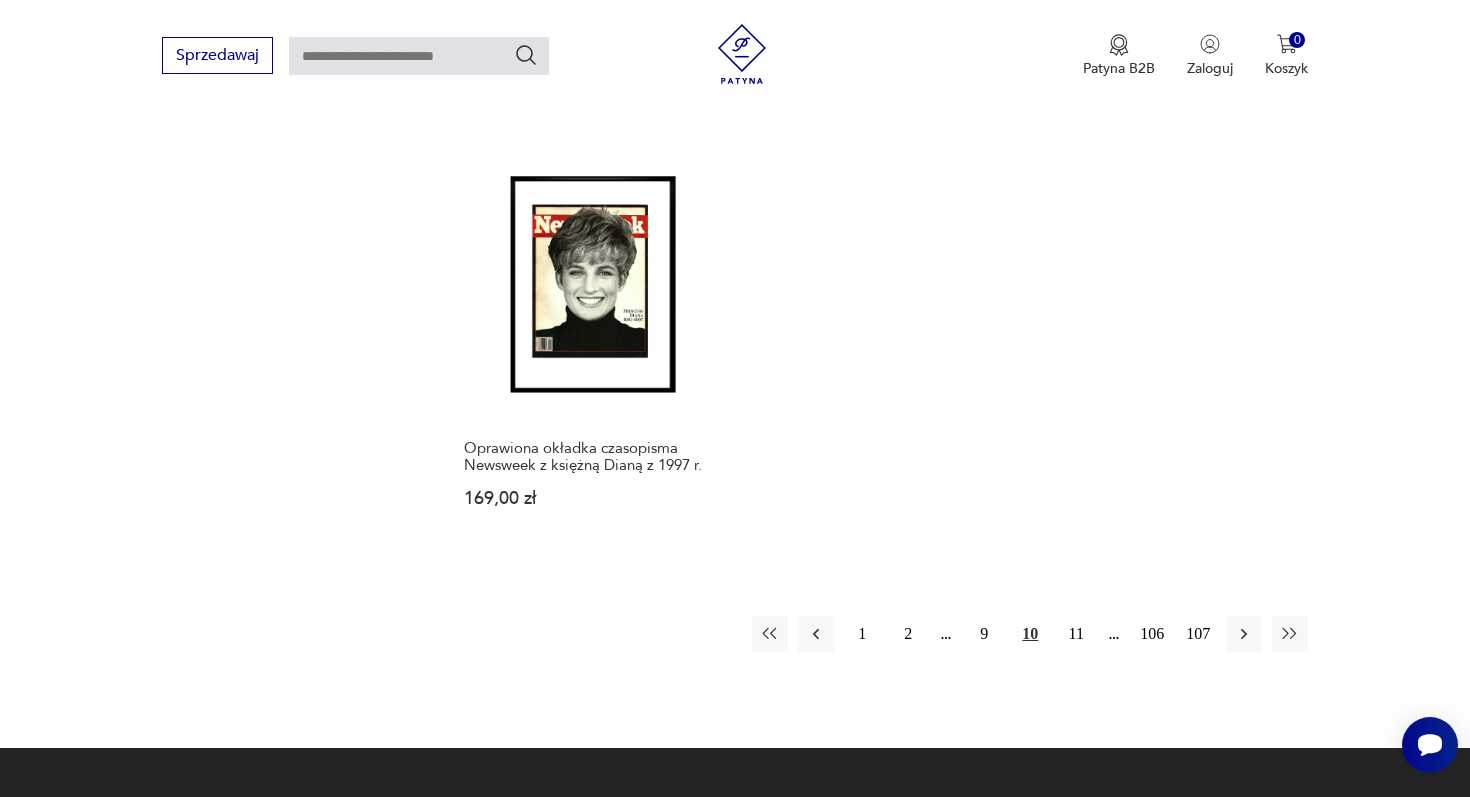 scroll, scrollTop: 3020, scrollLeft: 0, axis: vertical 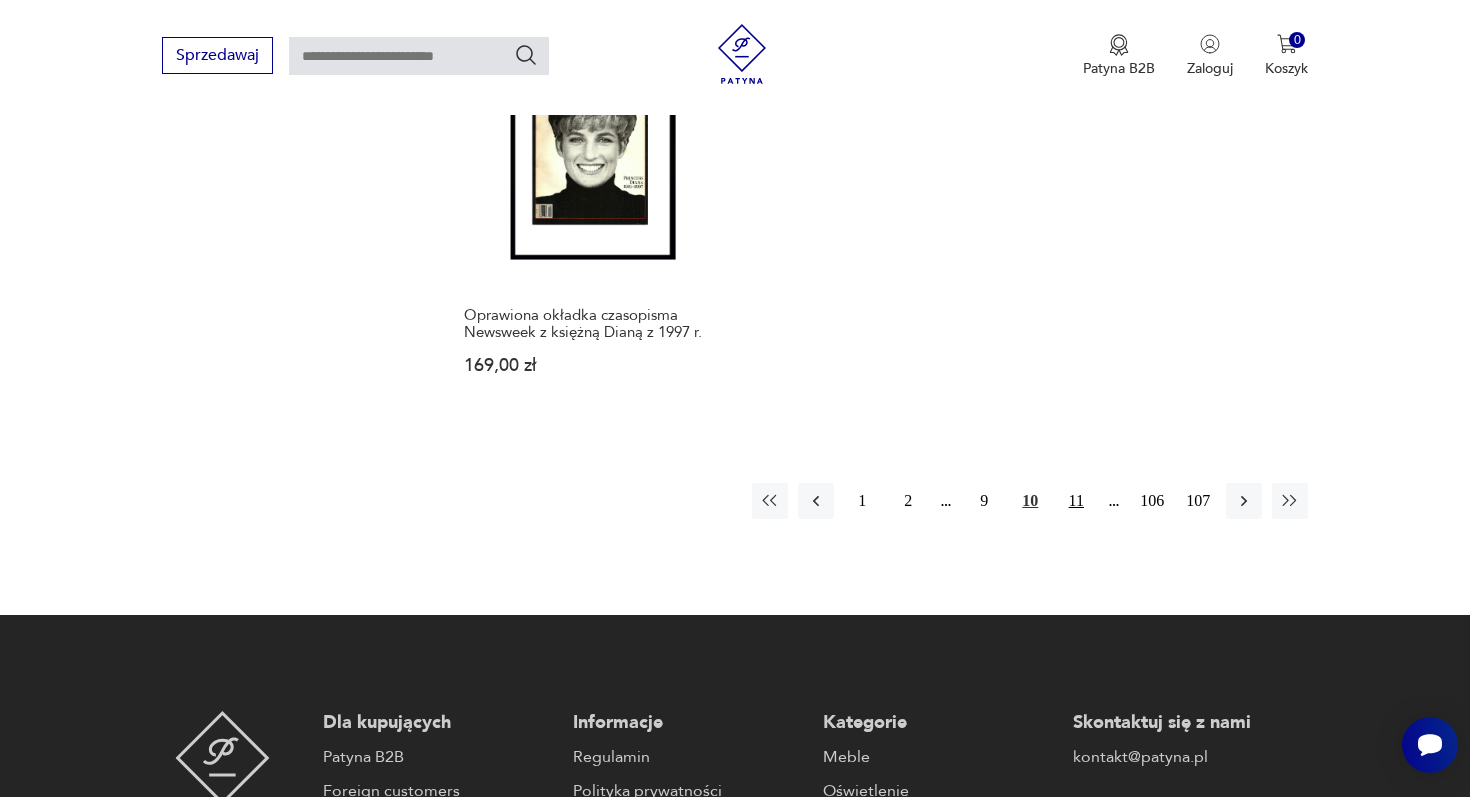 click on "11" at bounding box center (1076, 501) 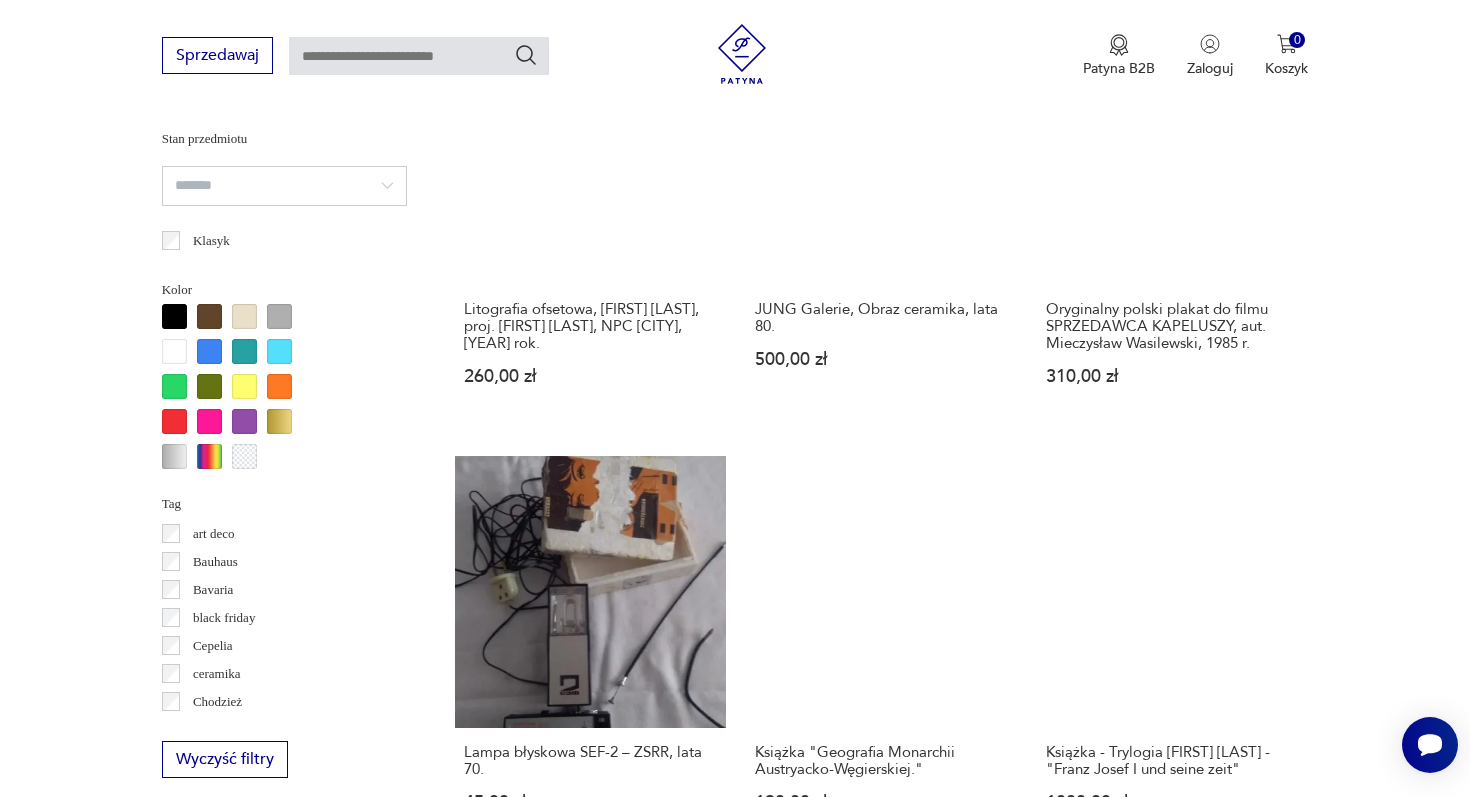 scroll, scrollTop: 1273, scrollLeft: 0, axis: vertical 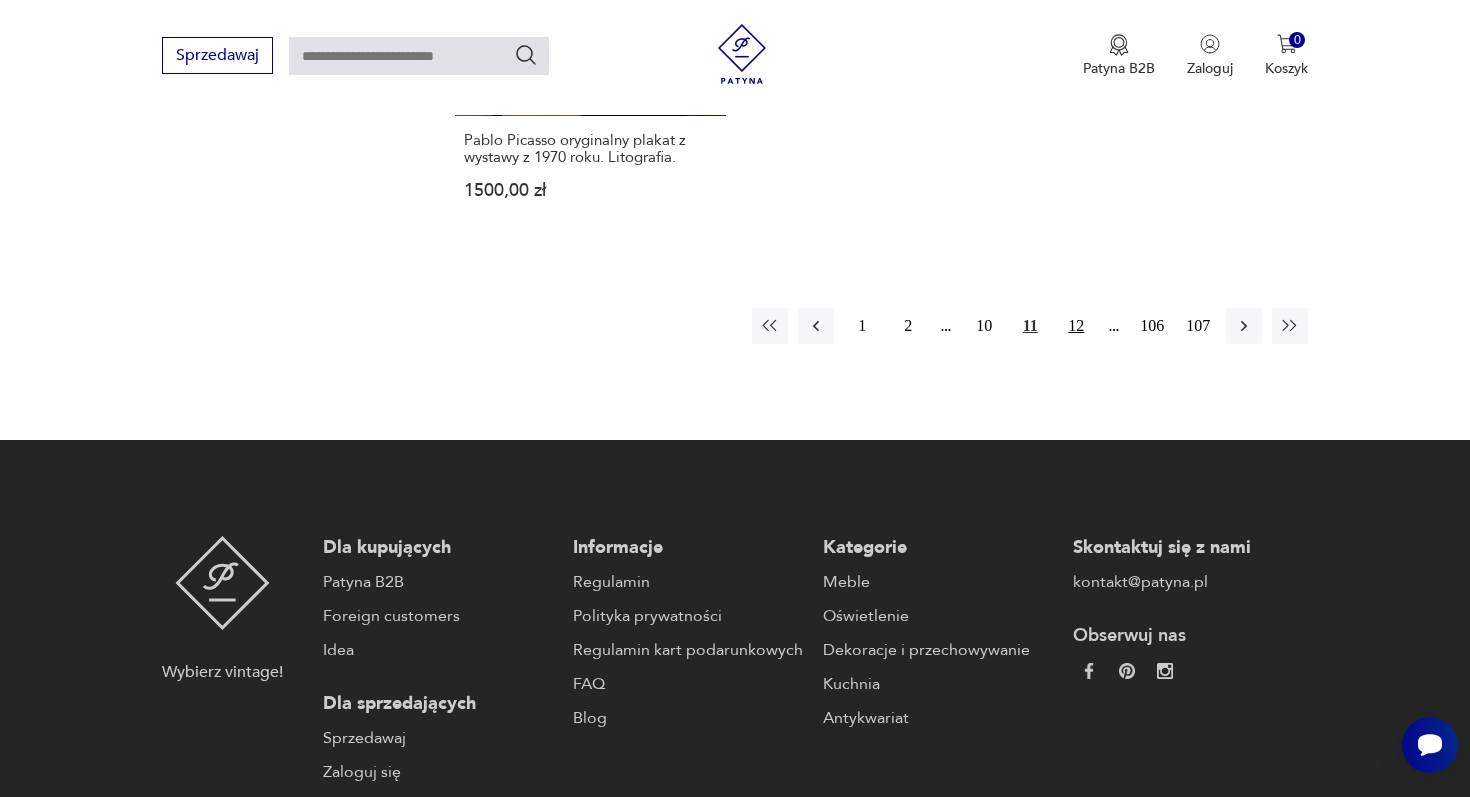 click on "12" at bounding box center [1076, 326] 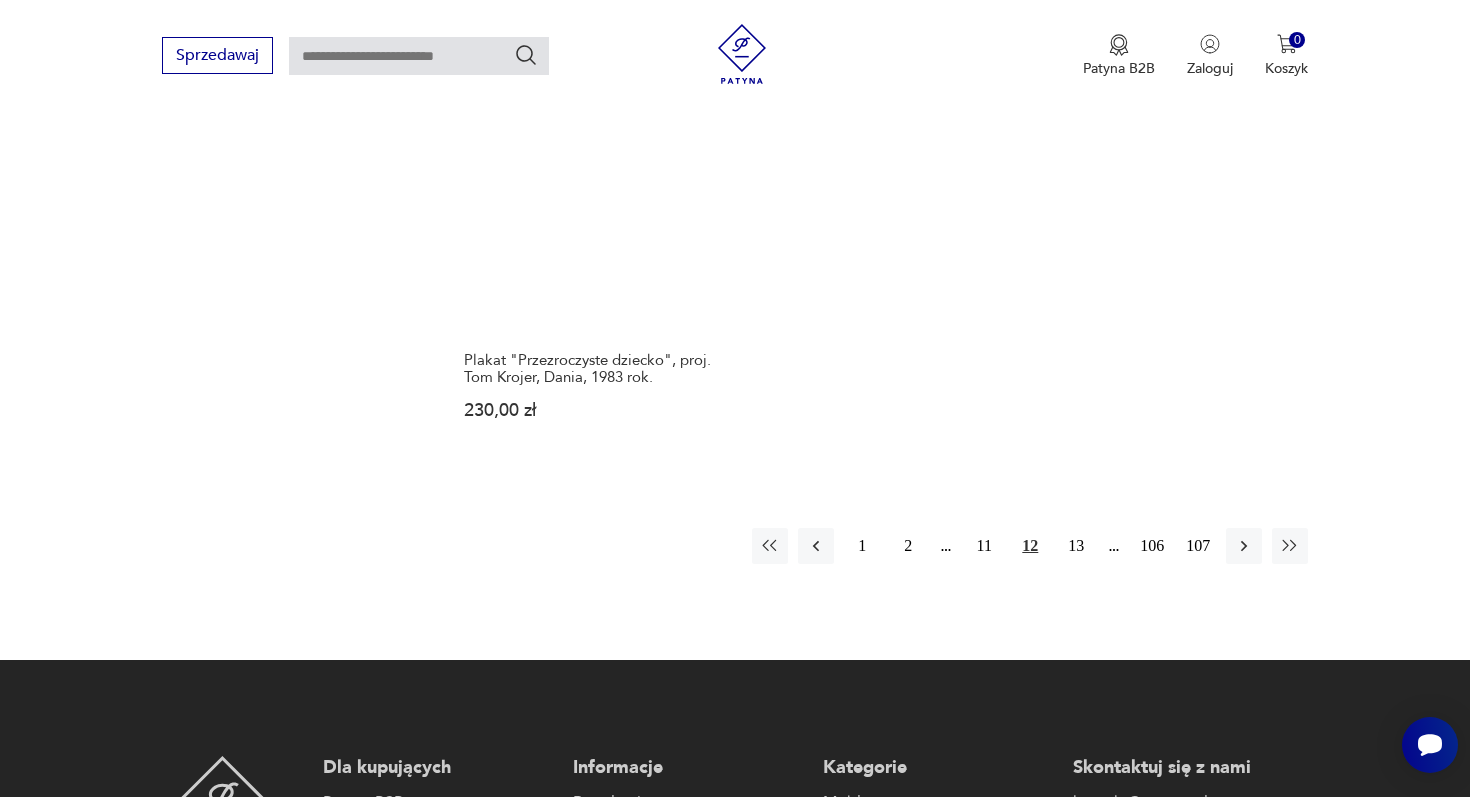 scroll, scrollTop: 2994, scrollLeft: 0, axis: vertical 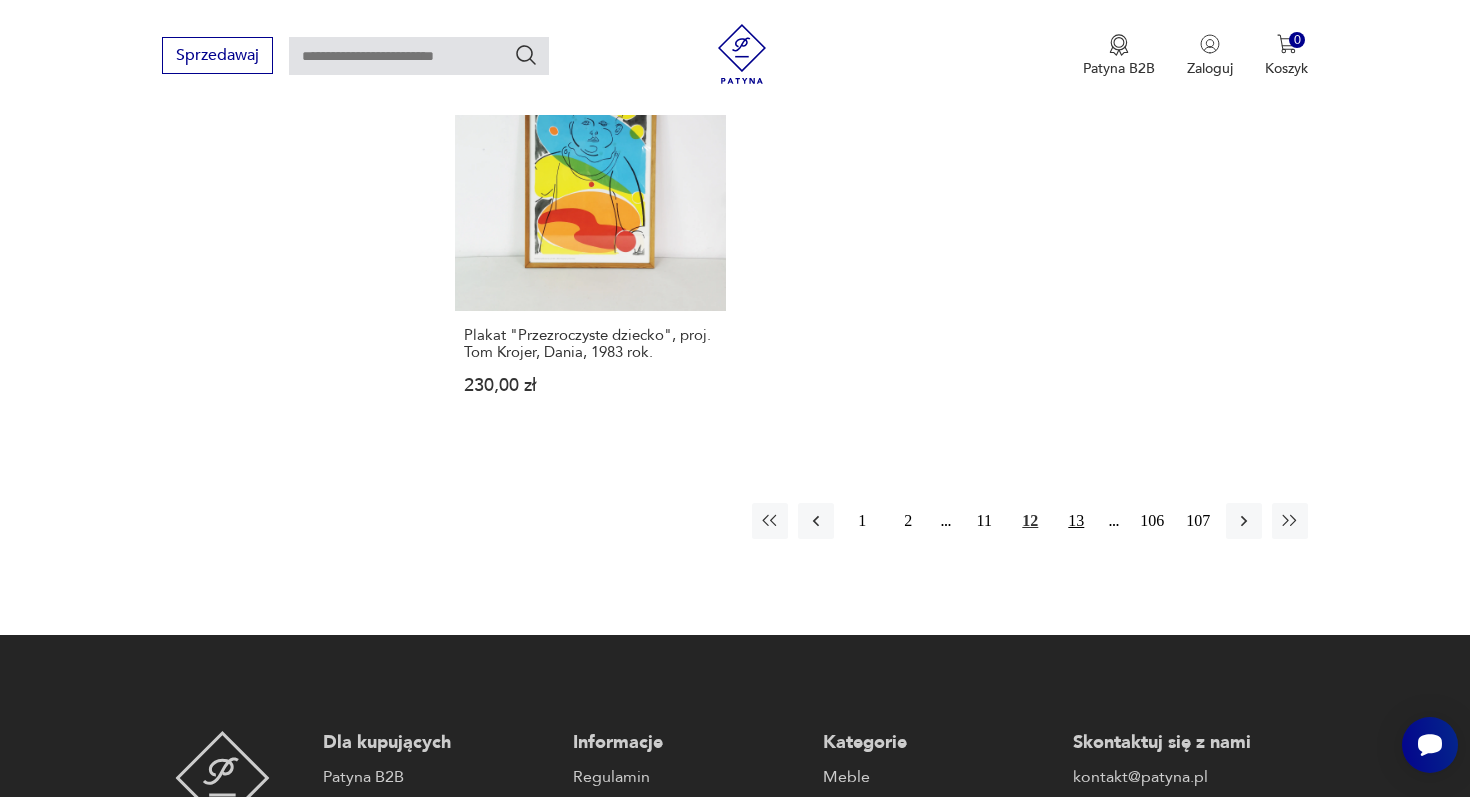 click on "13" at bounding box center (1076, 521) 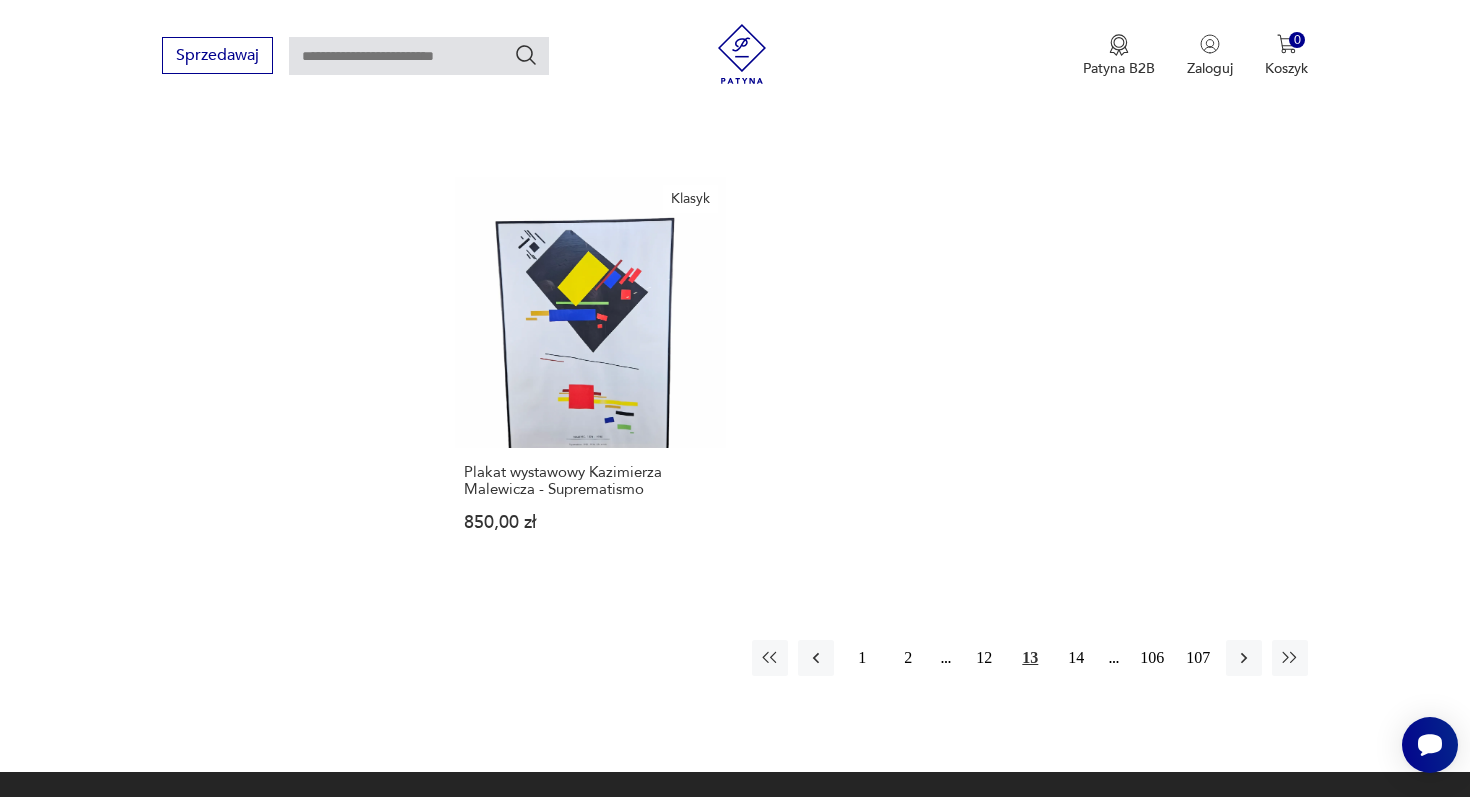scroll, scrollTop: 3064, scrollLeft: 0, axis: vertical 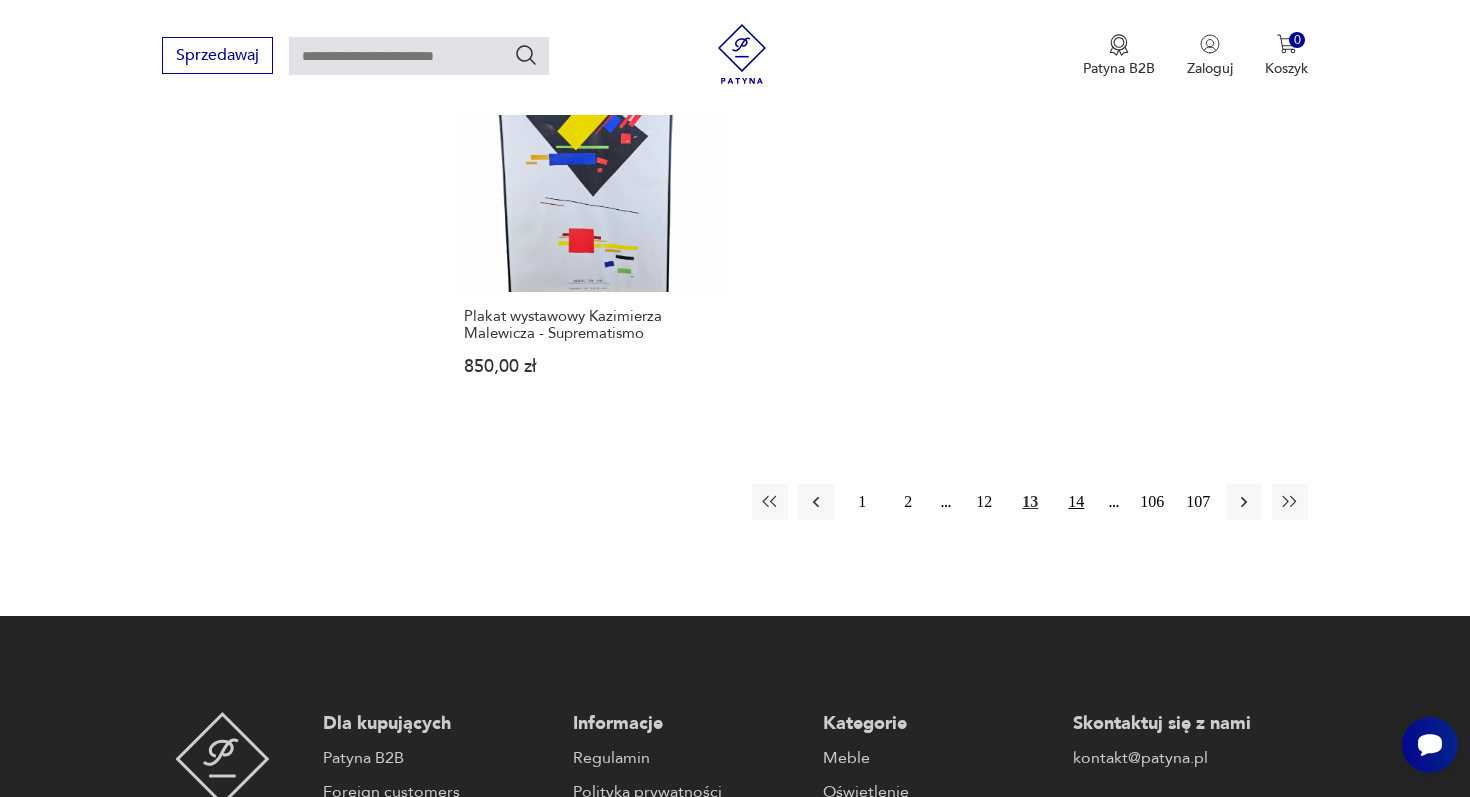 click on "14" at bounding box center [1076, 502] 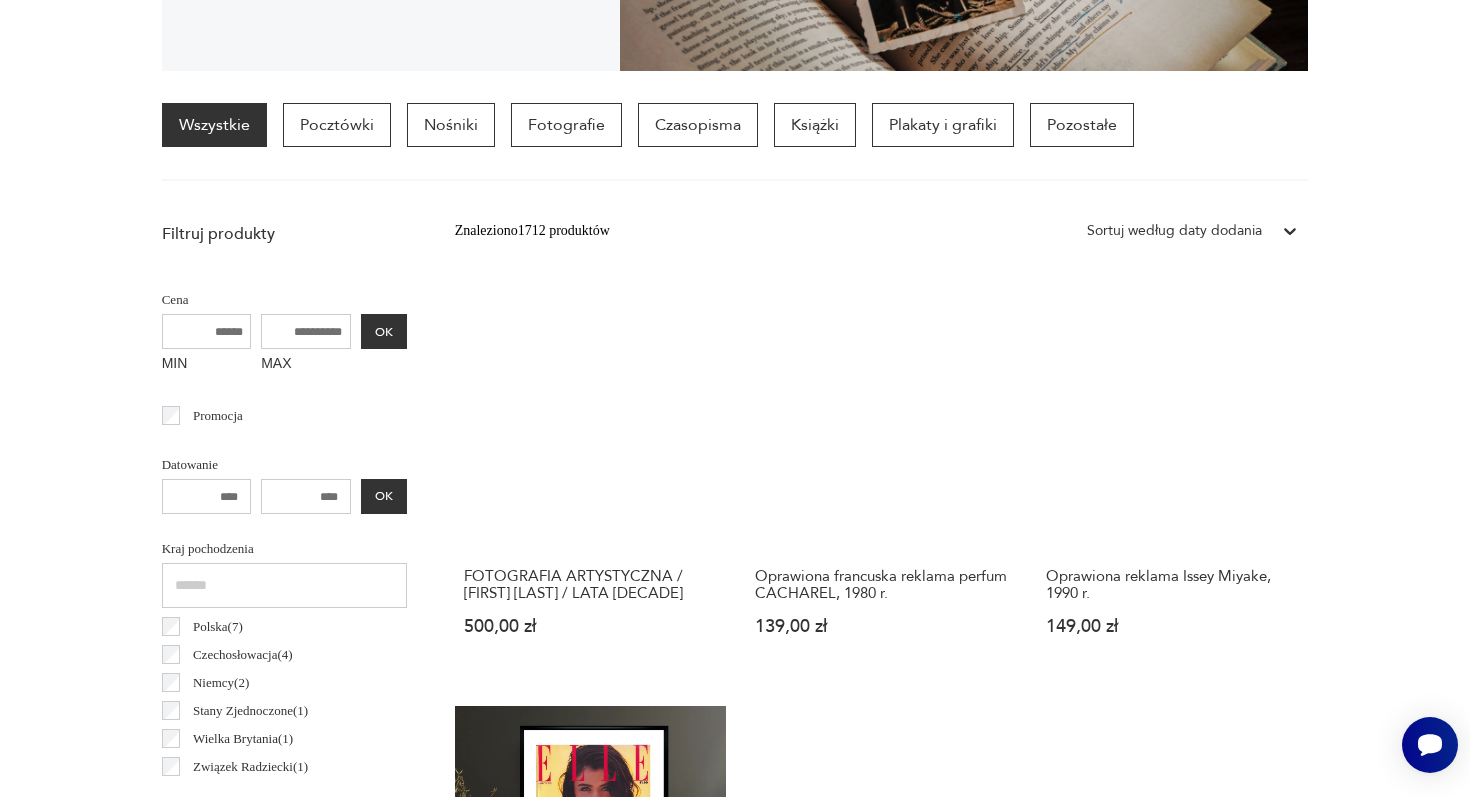 scroll, scrollTop: 0, scrollLeft: 0, axis: both 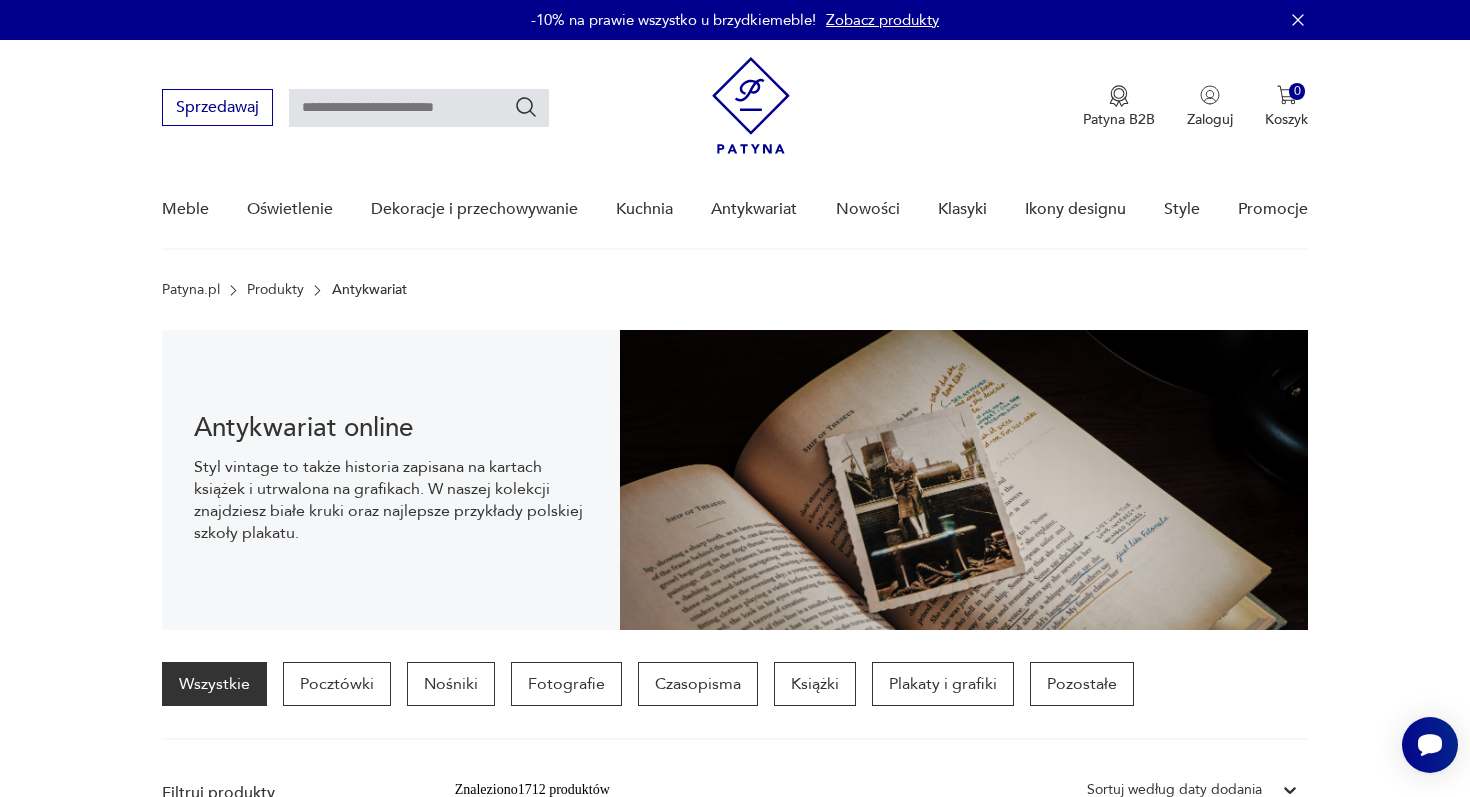 click at bounding box center [419, 108] 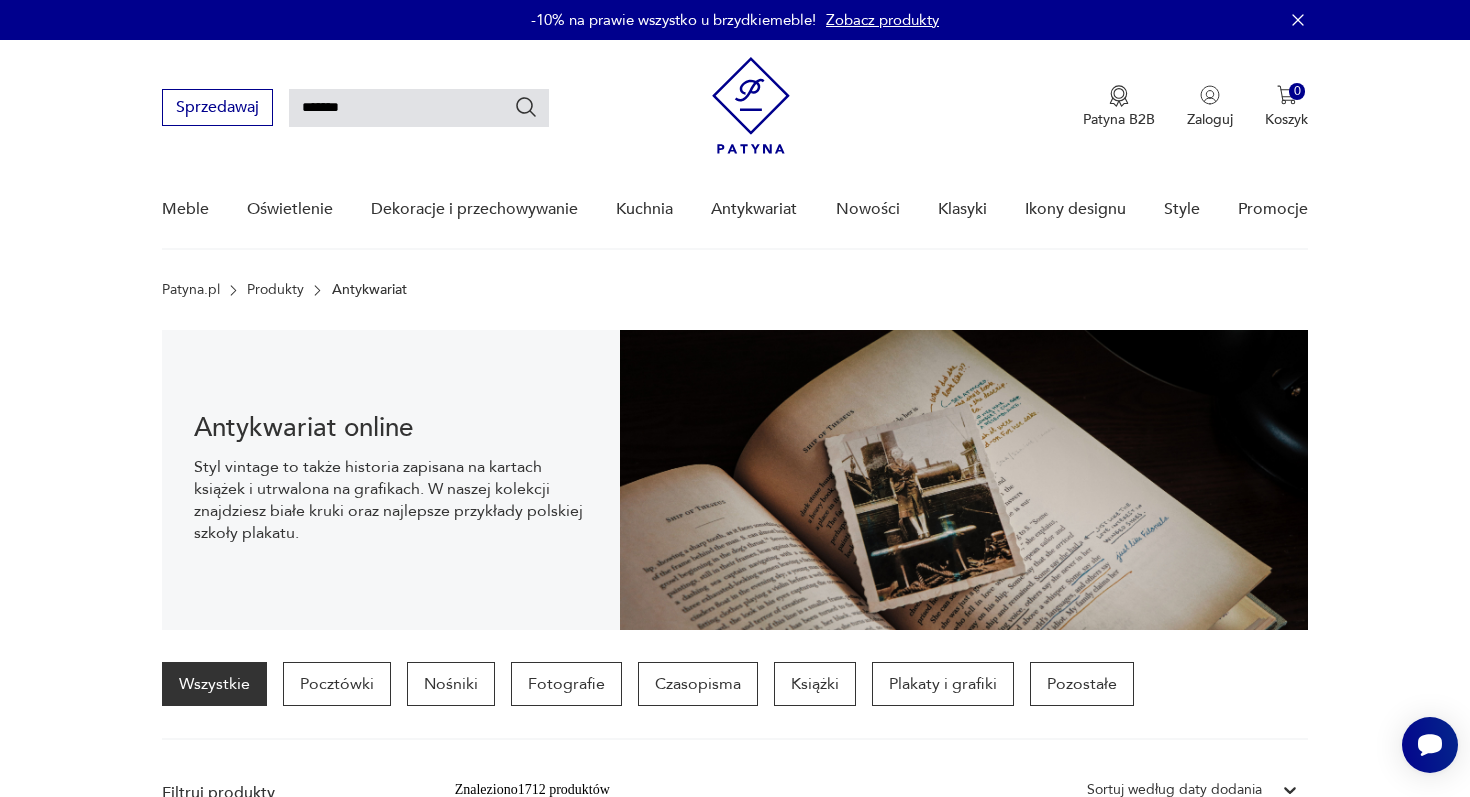 type on "*******" 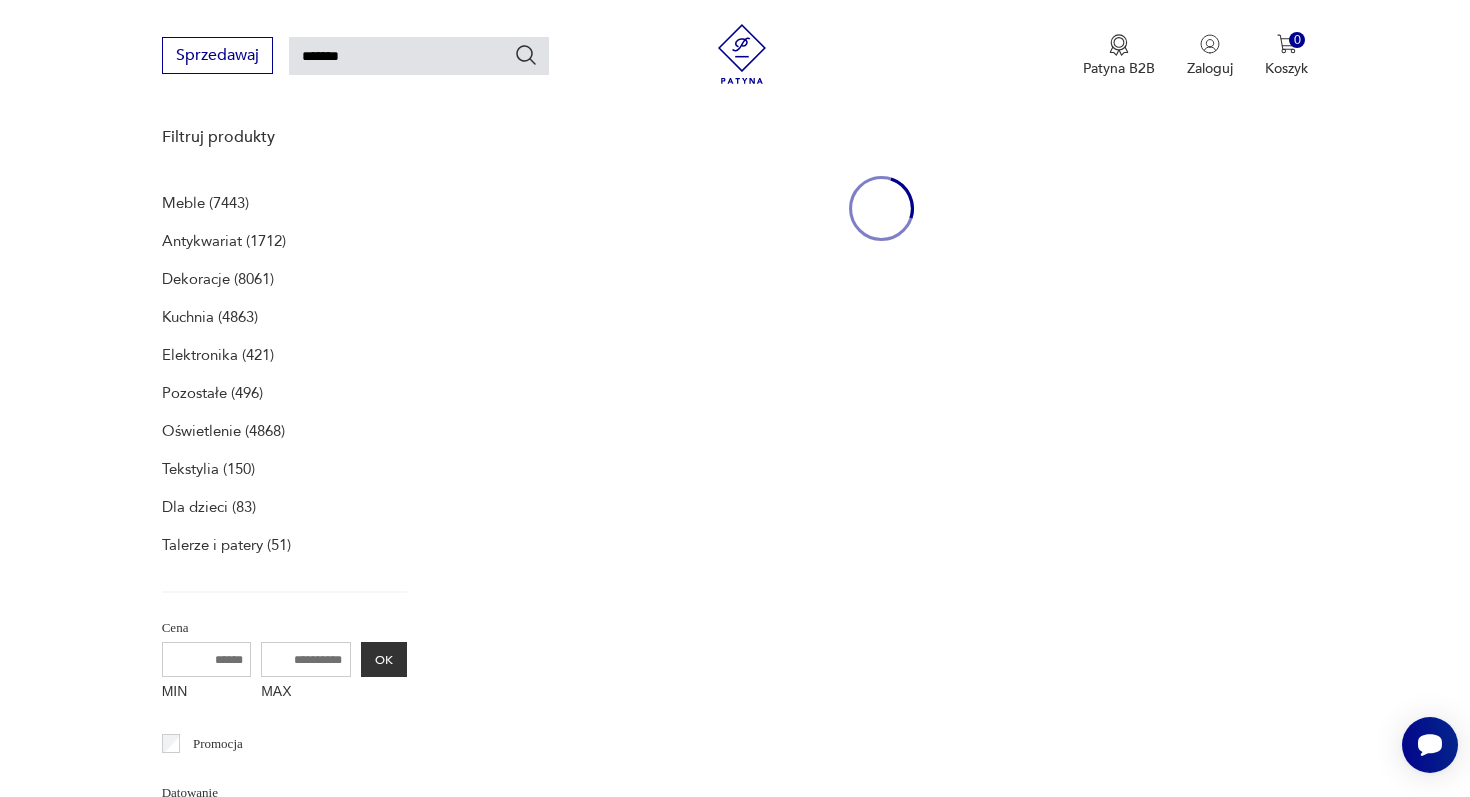 scroll, scrollTop: 259, scrollLeft: 0, axis: vertical 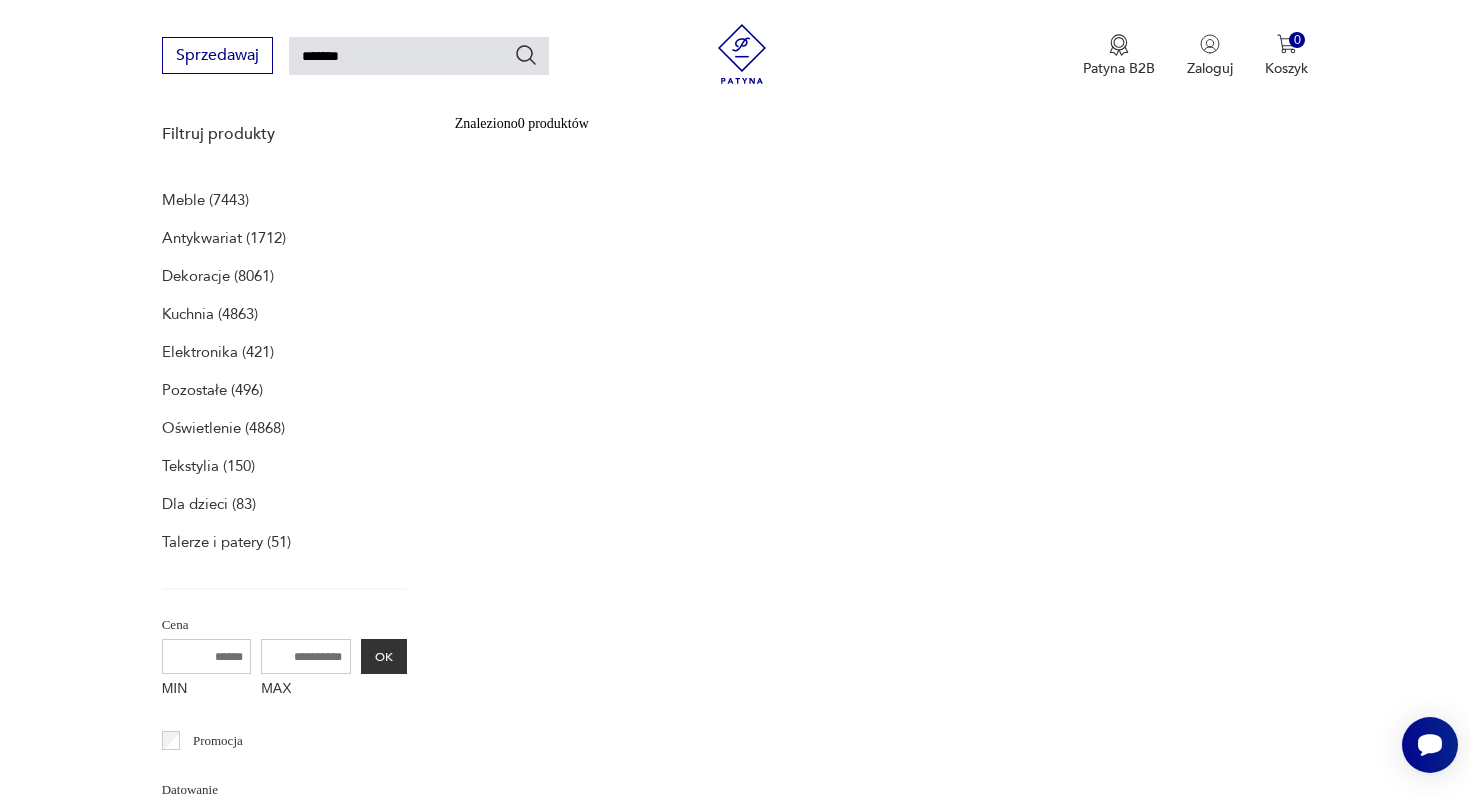 click on "*******" at bounding box center [419, 56] 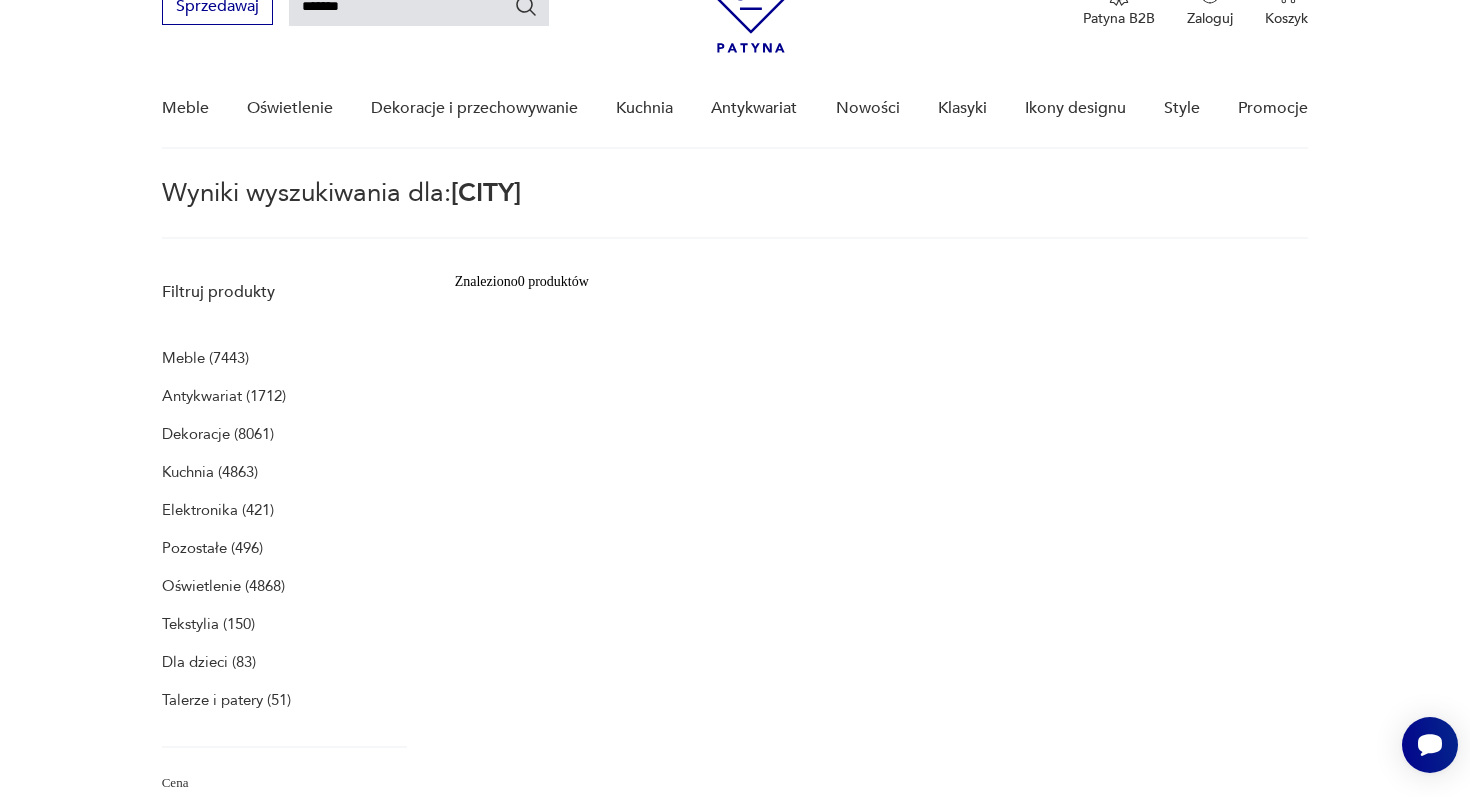 scroll, scrollTop: 71, scrollLeft: 0, axis: vertical 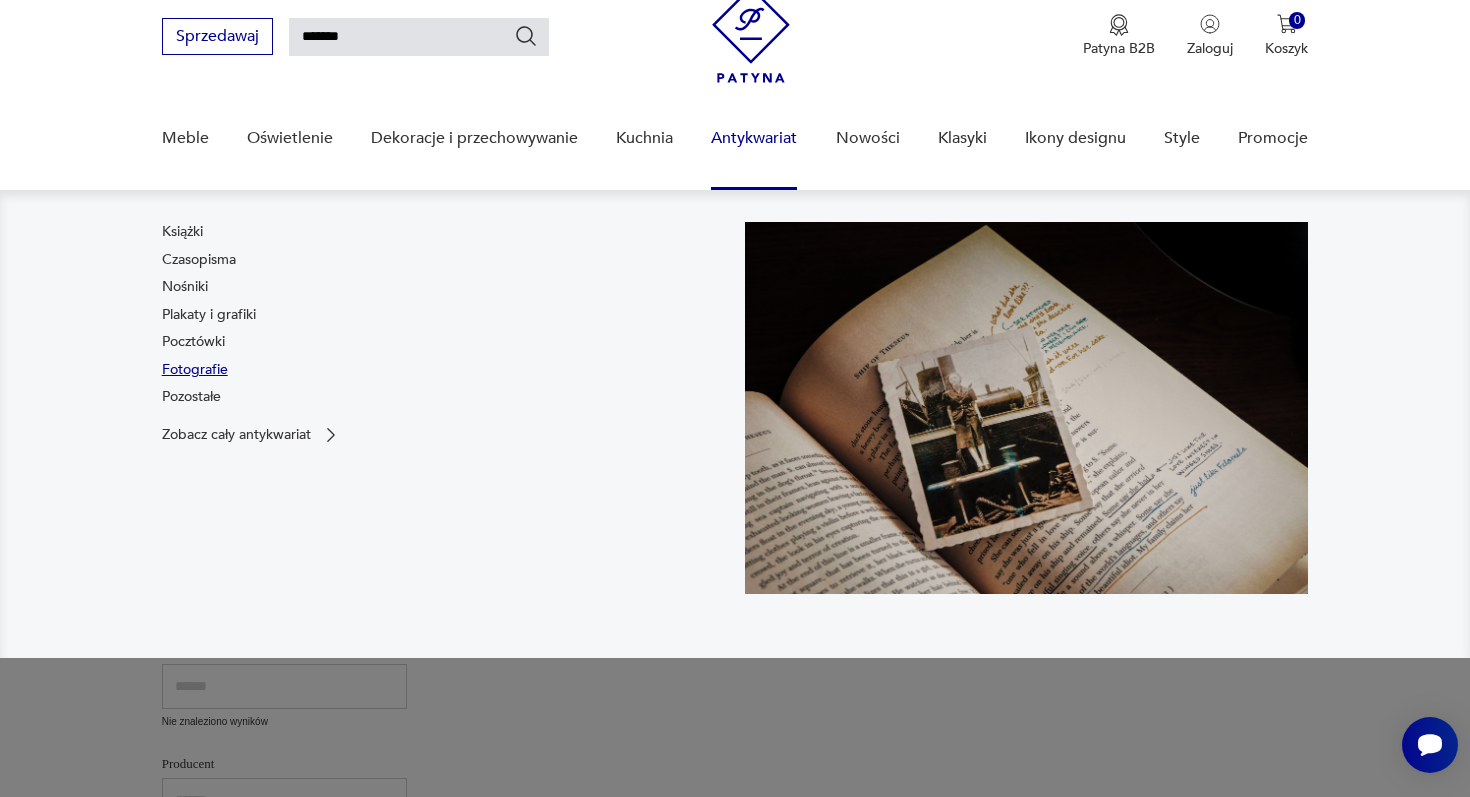click on "Fotografie" at bounding box center [195, 370] 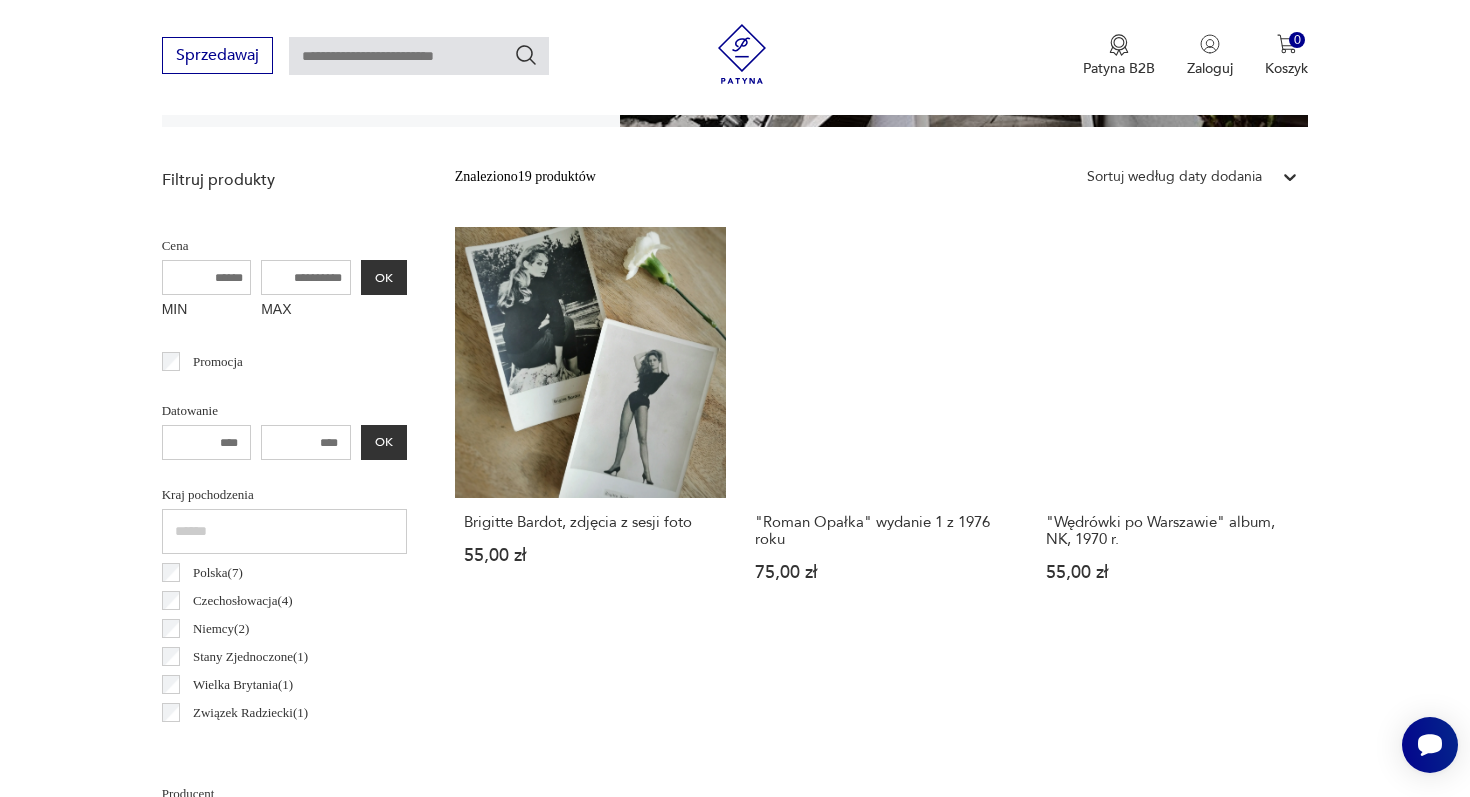 scroll, scrollTop: 628, scrollLeft: 0, axis: vertical 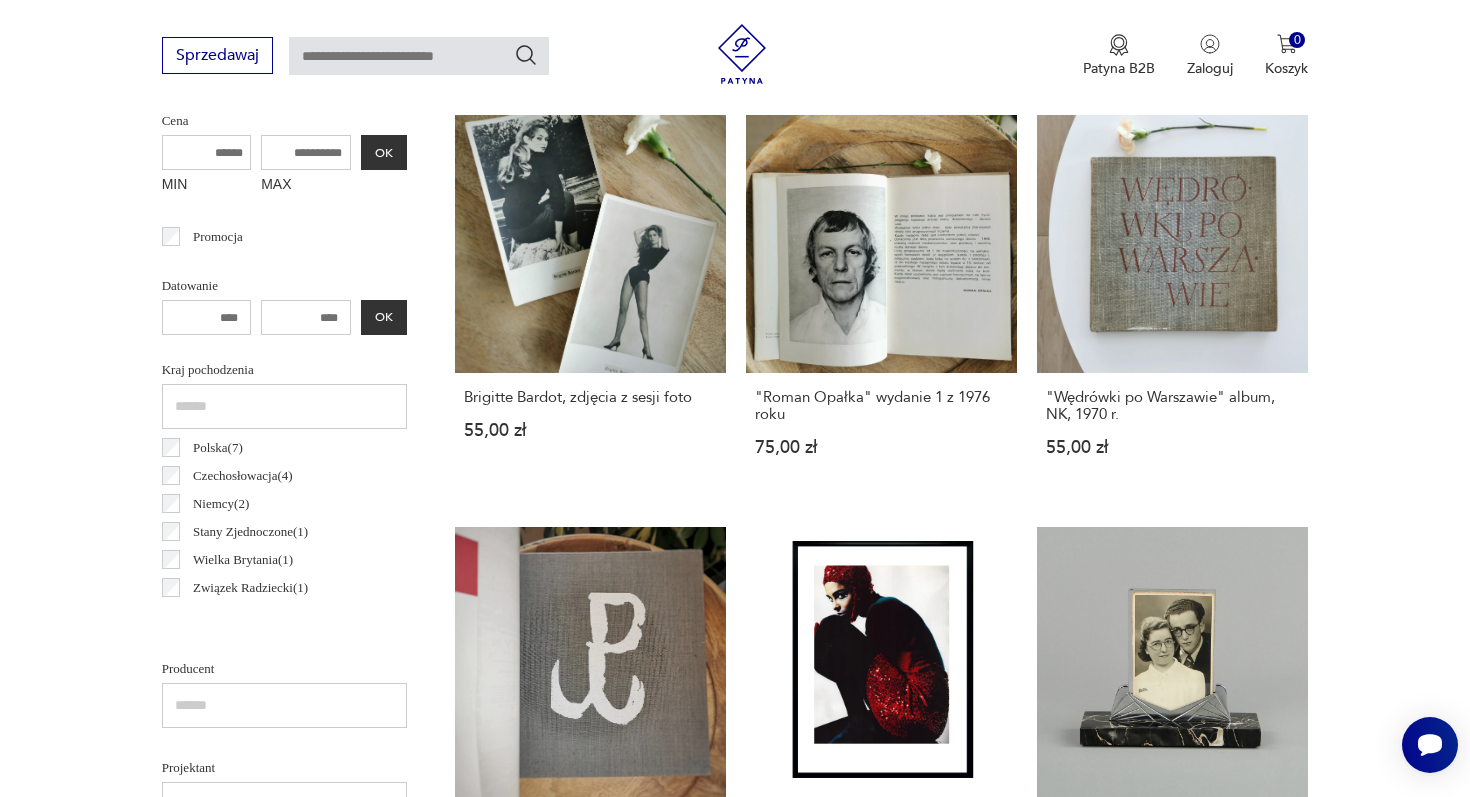 click on "Polska  ( 7 )" at bounding box center (218, 448) 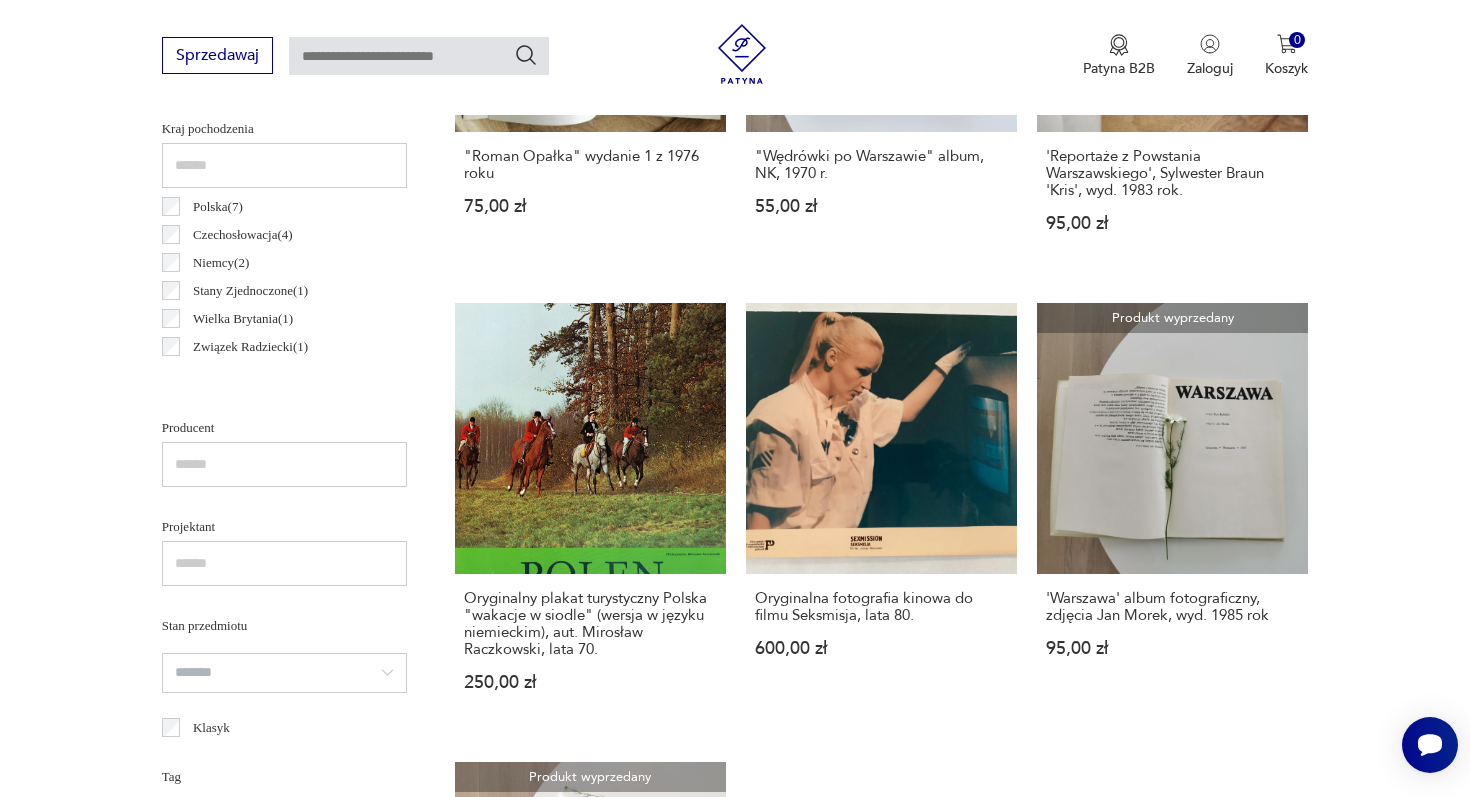 scroll, scrollTop: 933, scrollLeft: 0, axis: vertical 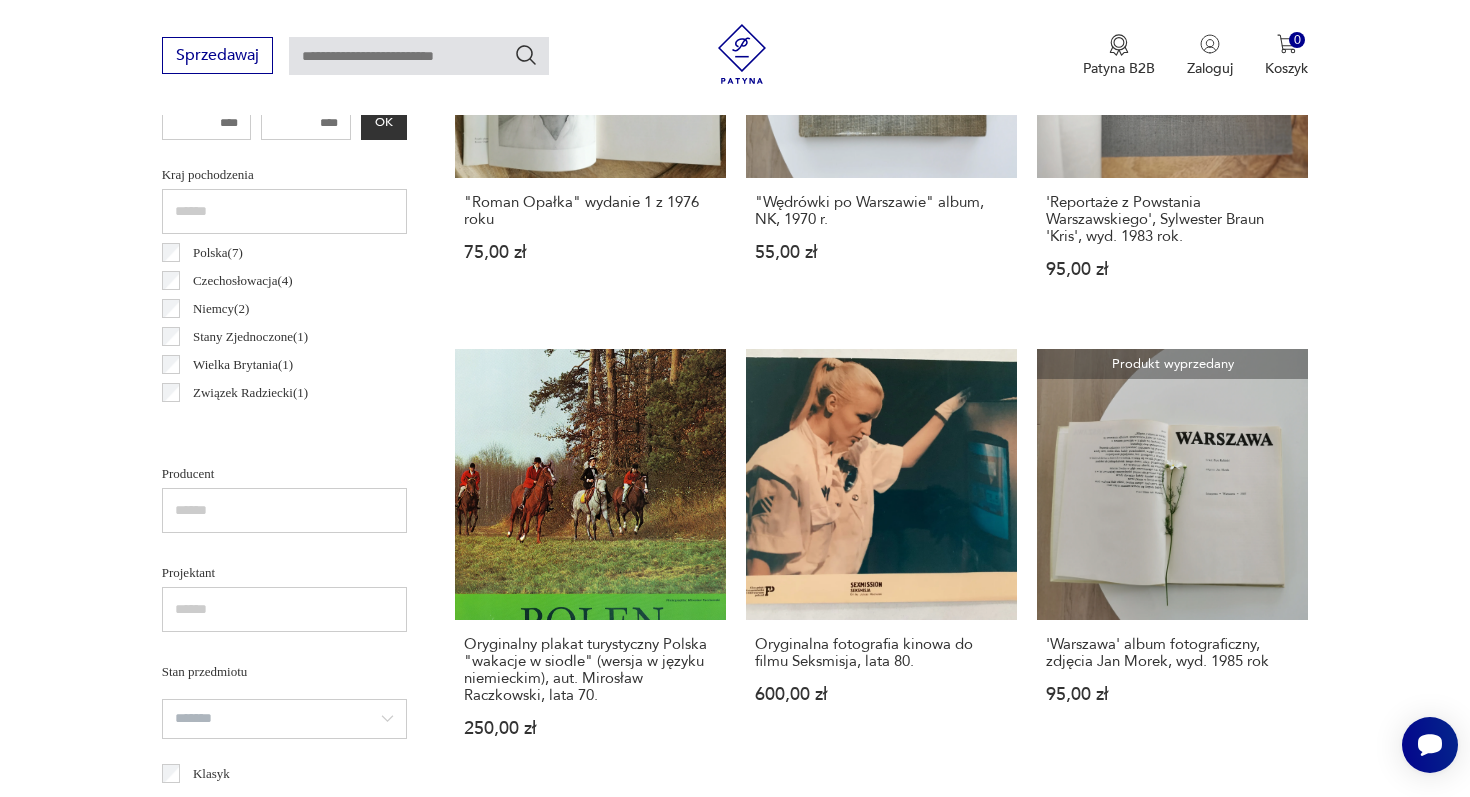 click on "Stany Zjednoczone  ( 1 )" at bounding box center [250, 337] 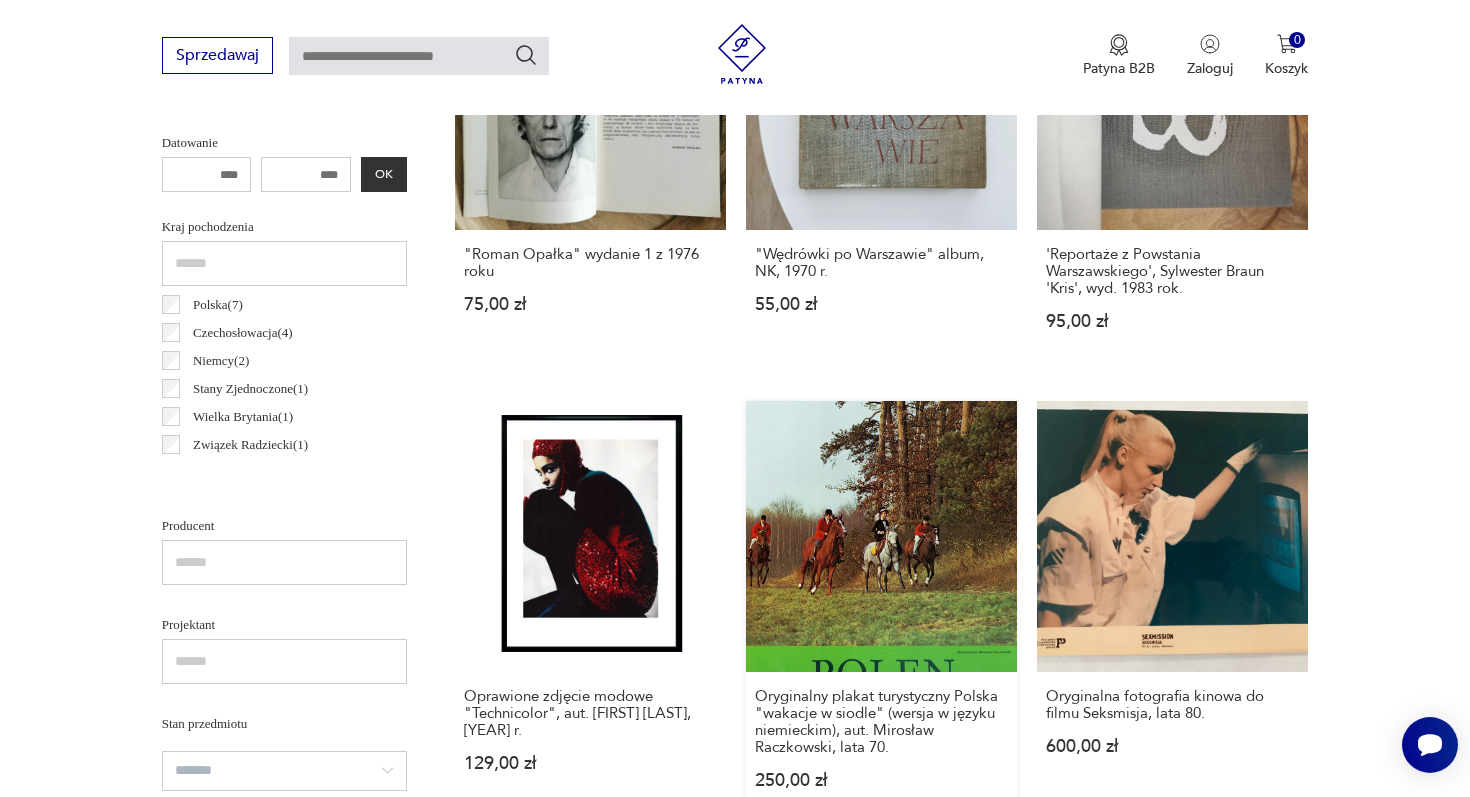scroll, scrollTop: 878, scrollLeft: 0, axis: vertical 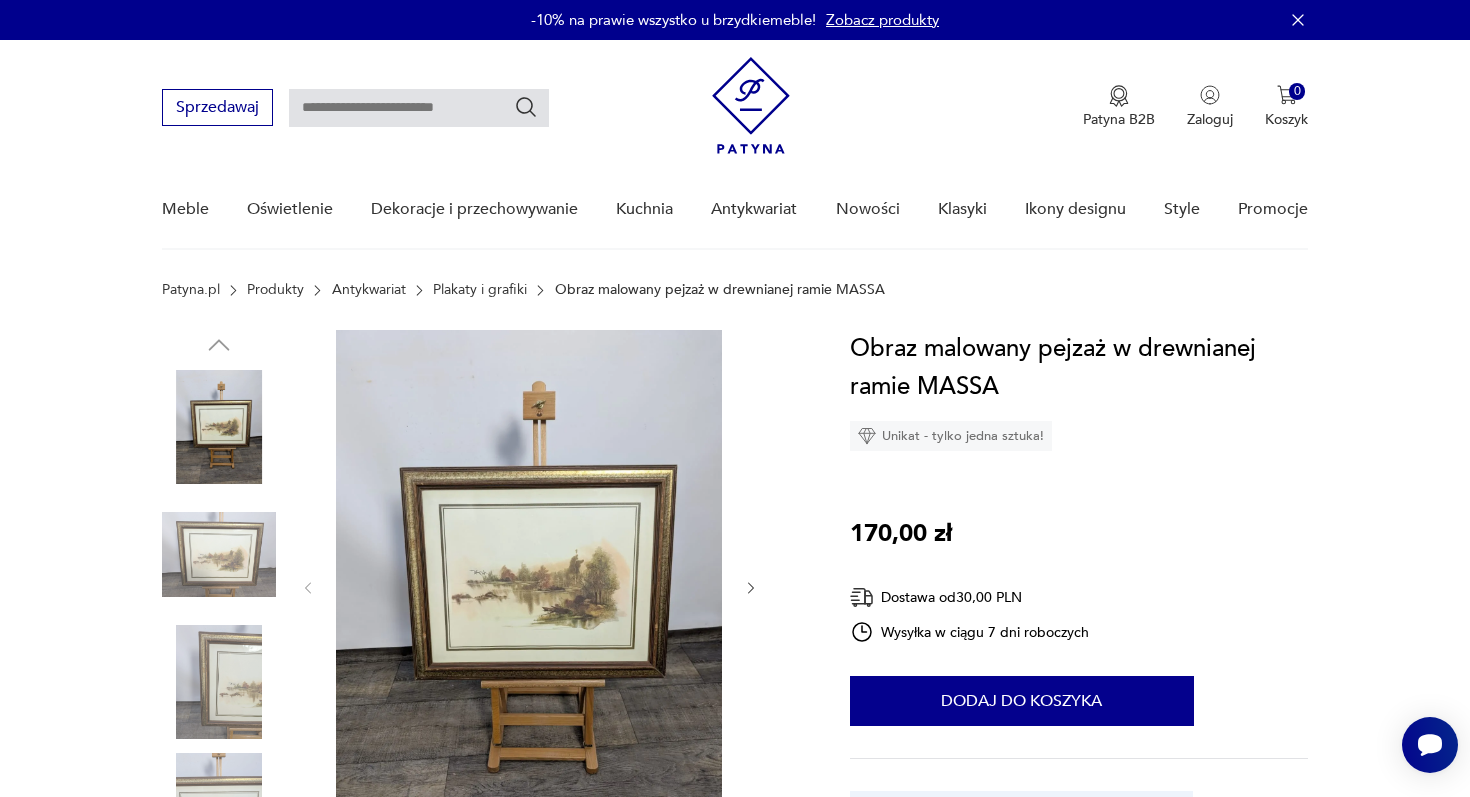 click at bounding box center (219, 555) 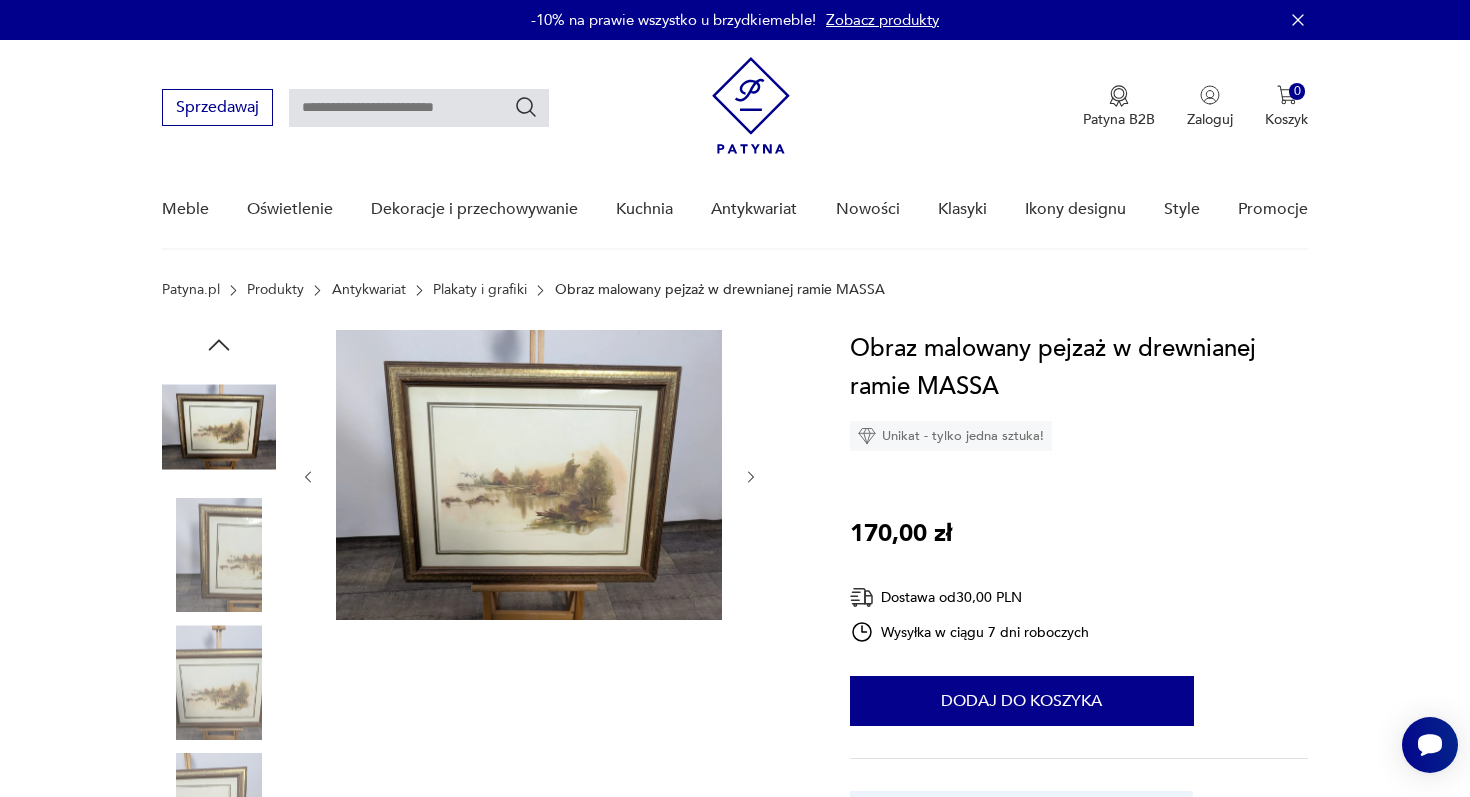 click at bounding box center [0, 0] 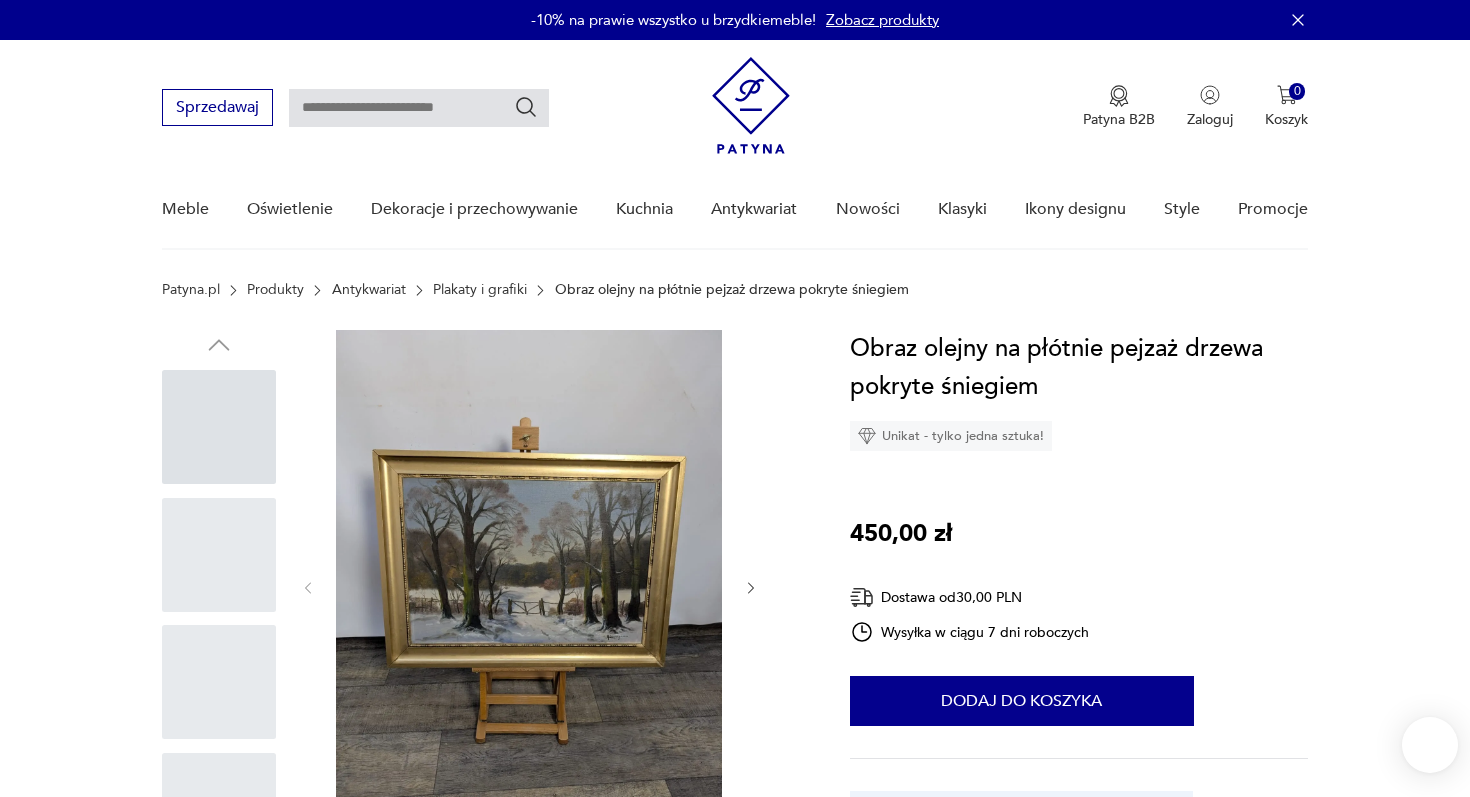 scroll, scrollTop: 0, scrollLeft: 0, axis: both 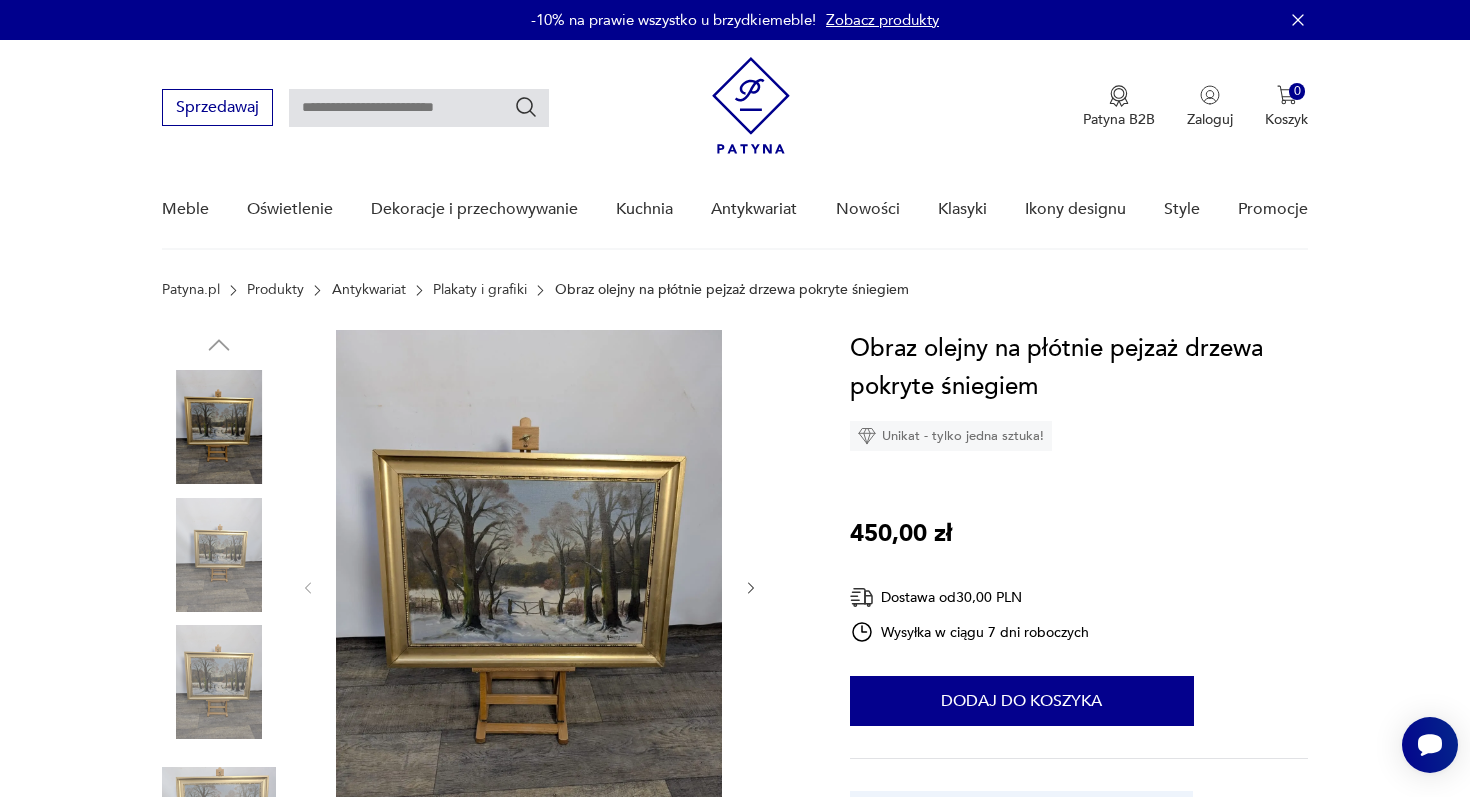 click at bounding box center [751, 588] 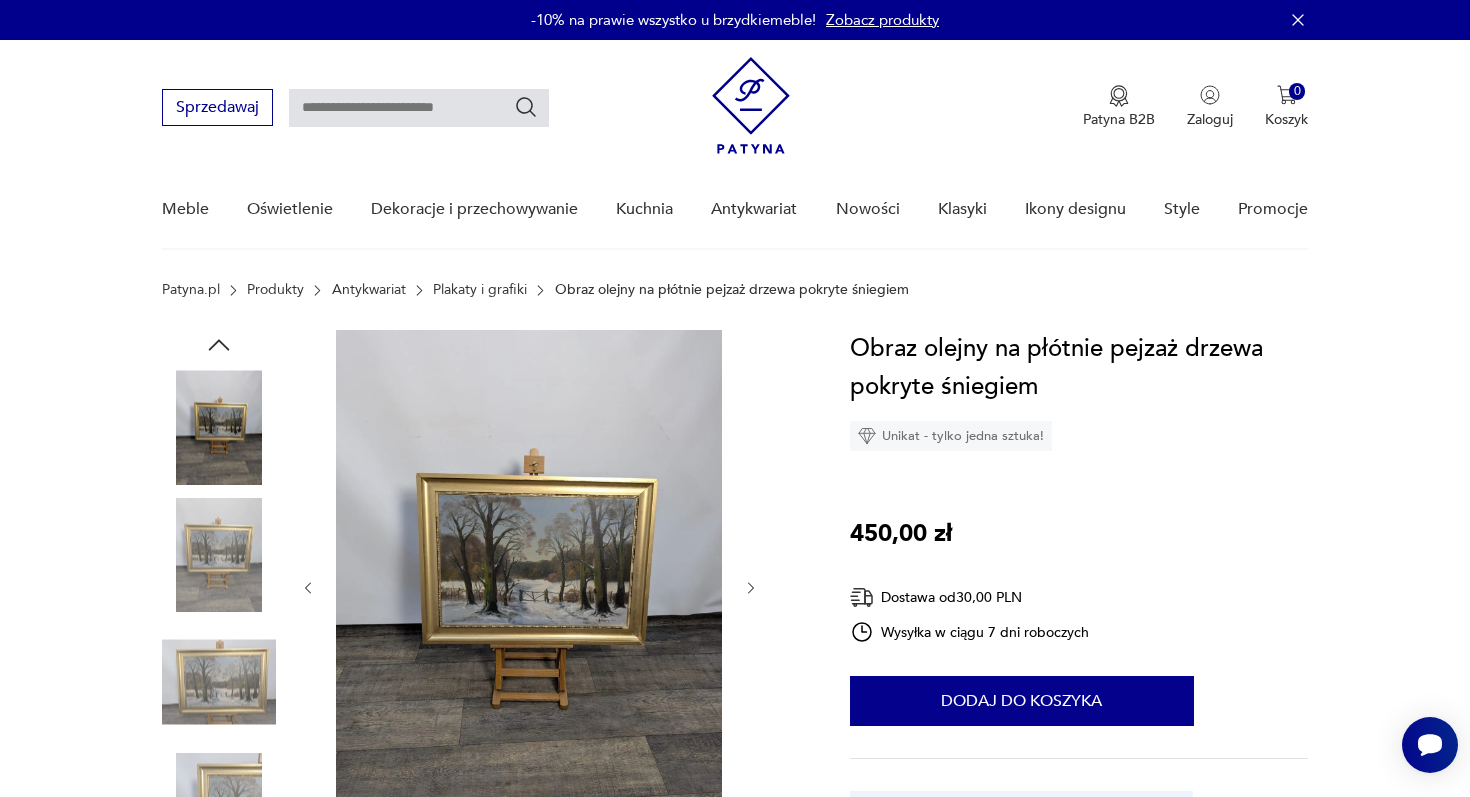 click at bounding box center [751, 588] 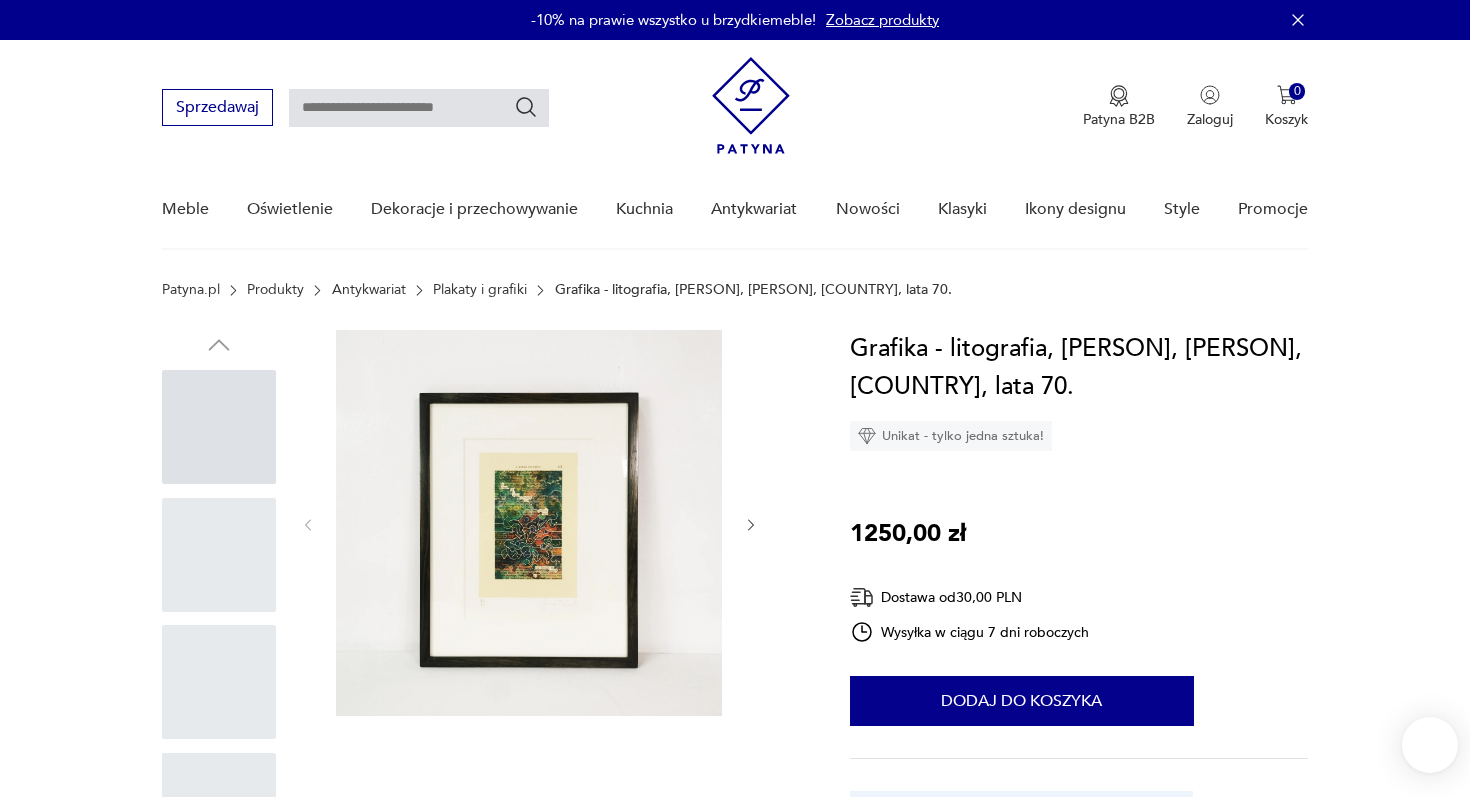 scroll, scrollTop: 0, scrollLeft: 0, axis: both 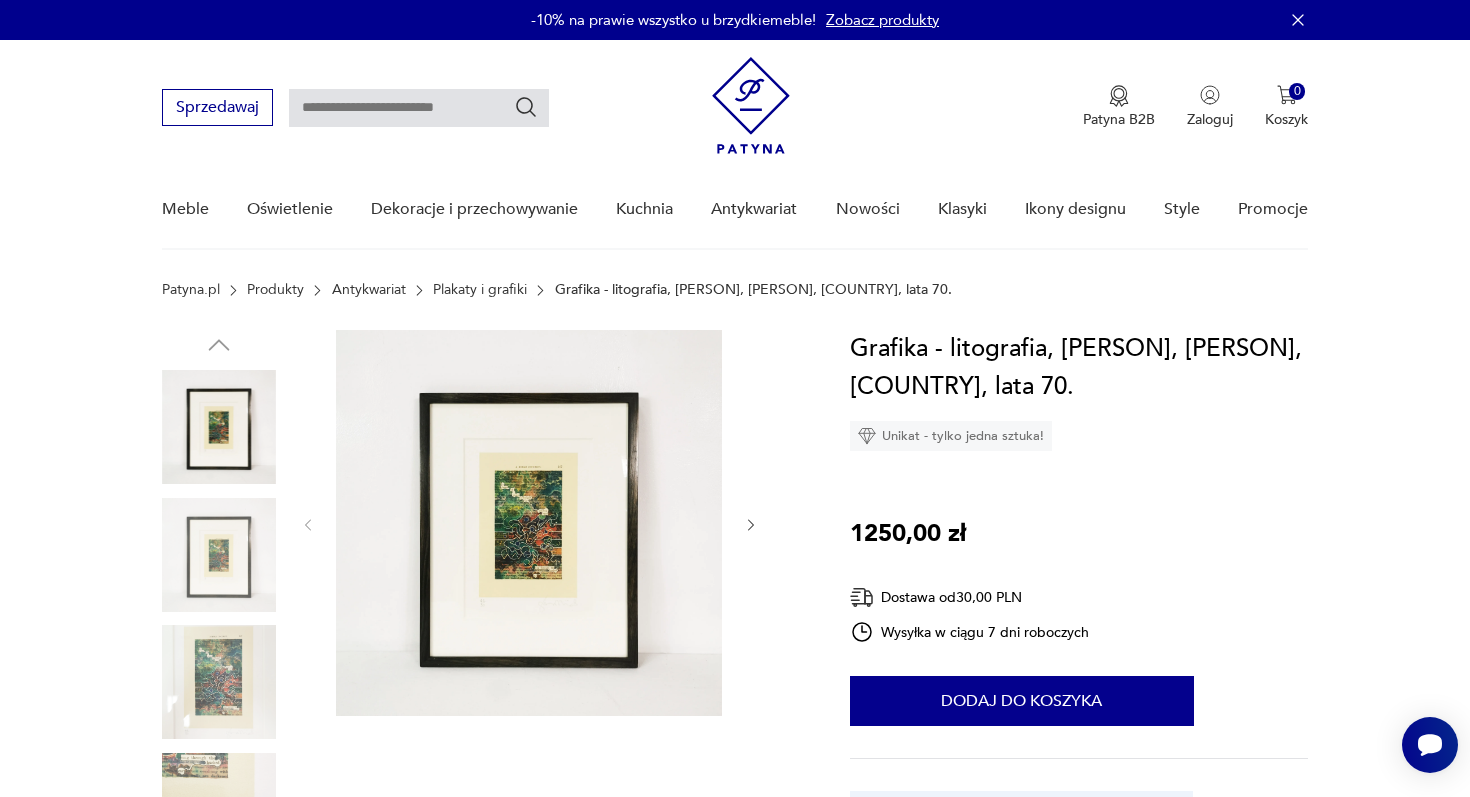 click at bounding box center (219, 555) 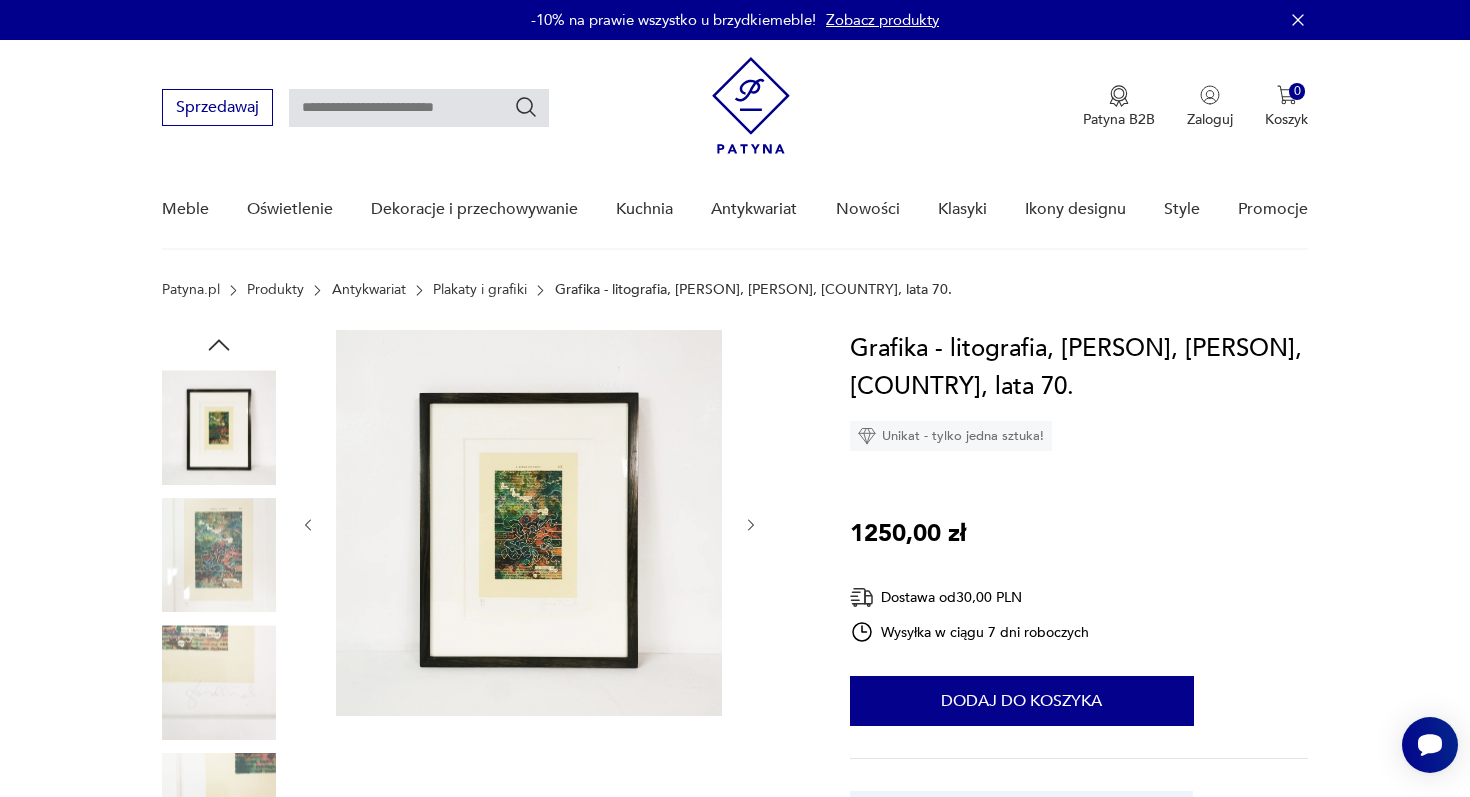 click at bounding box center [219, 555] 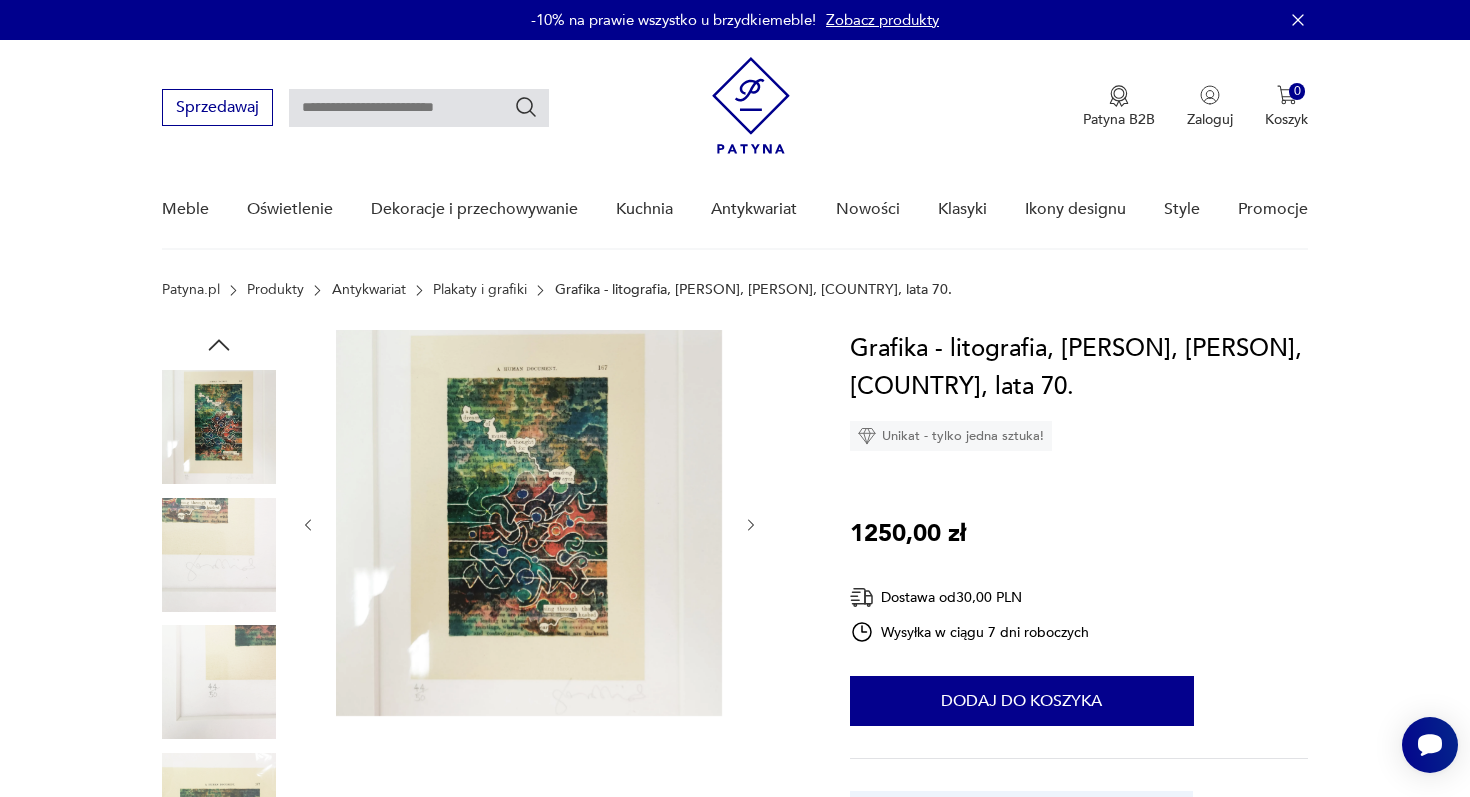 click at bounding box center [0, 0] 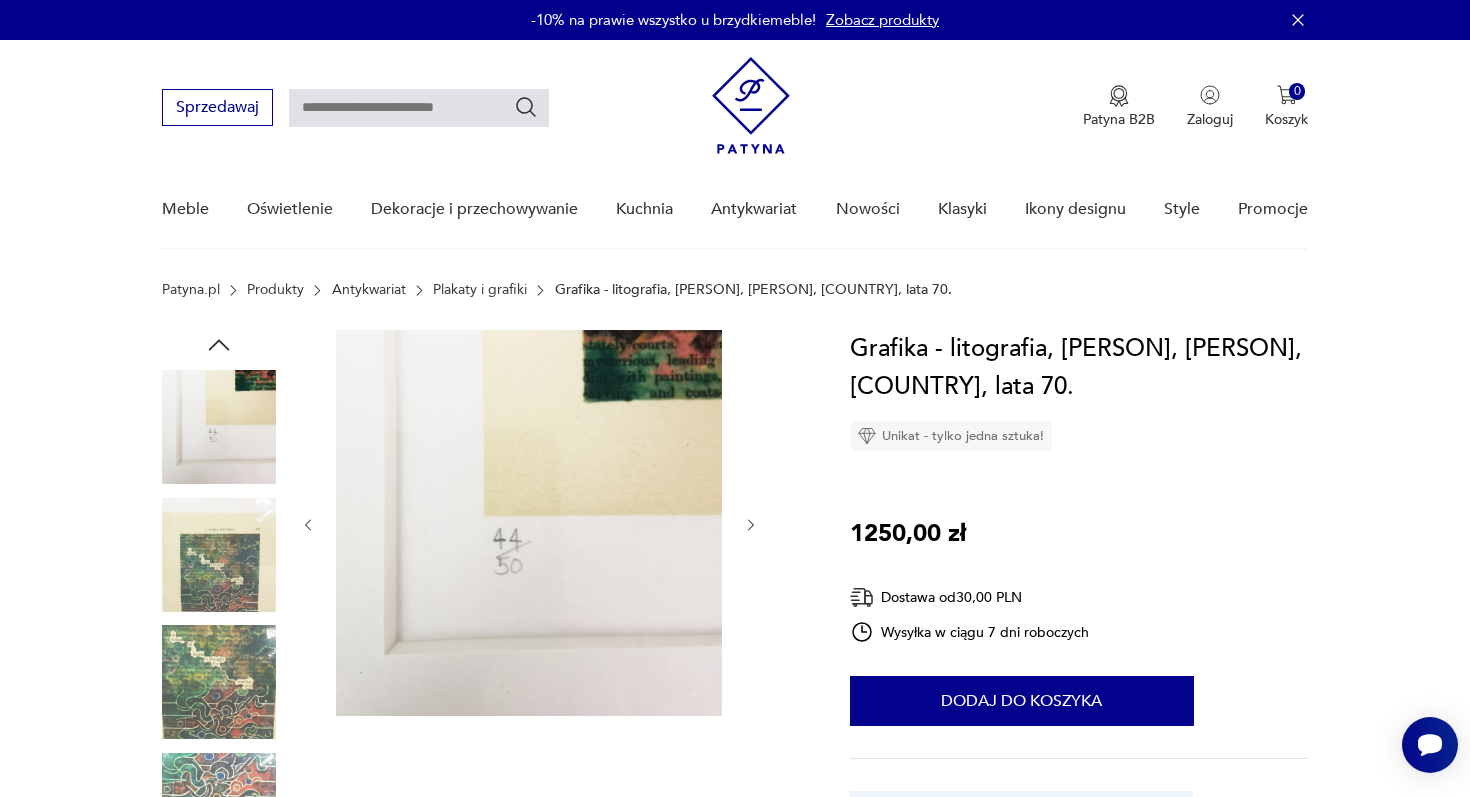 click at bounding box center (0, 0) 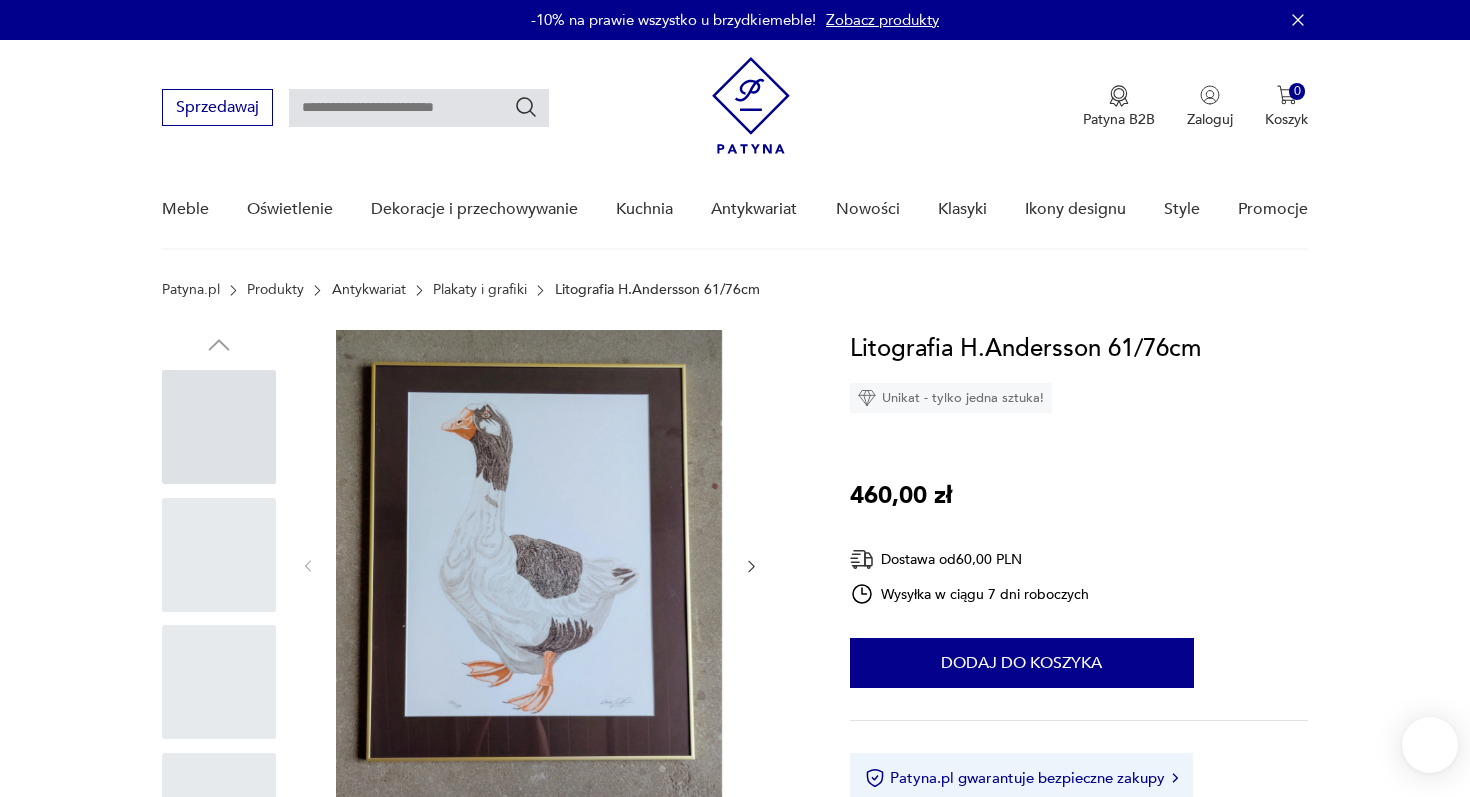 scroll, scrollTop: 0, scrollLeft: 0, axis: both 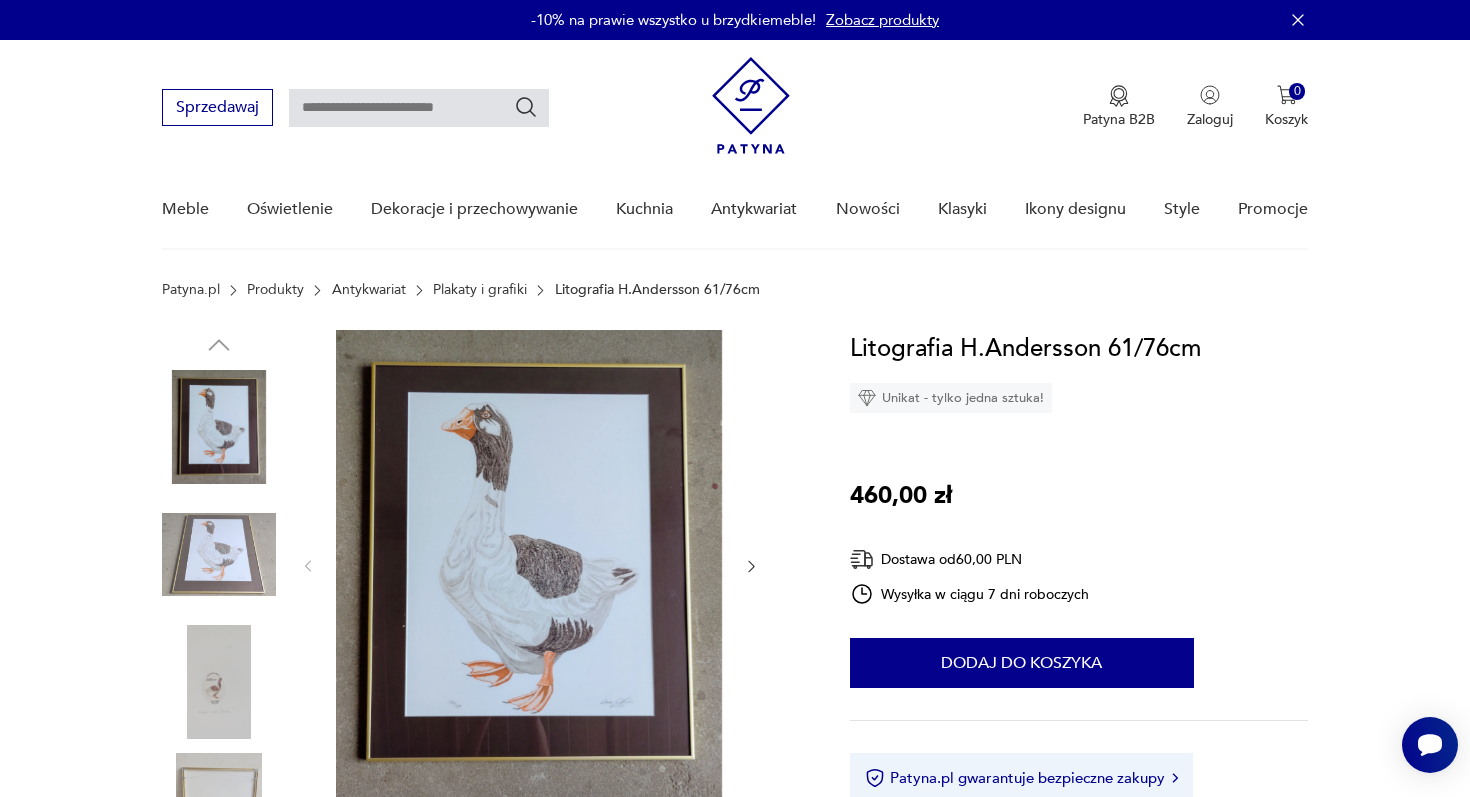 click at bounding box center (0, 0) 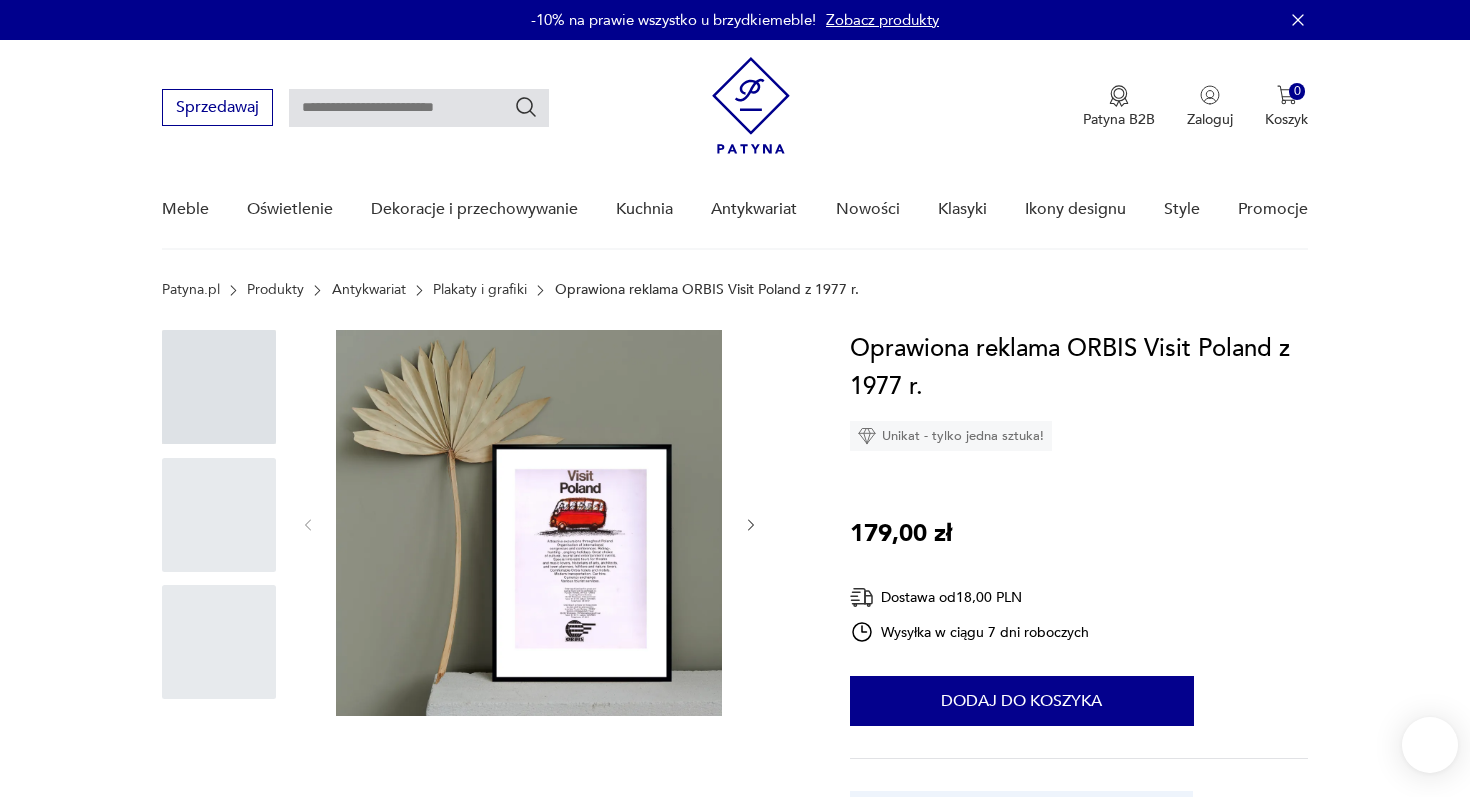 scroll, scrollTop: 0, scrollLeft: 0, axis: both 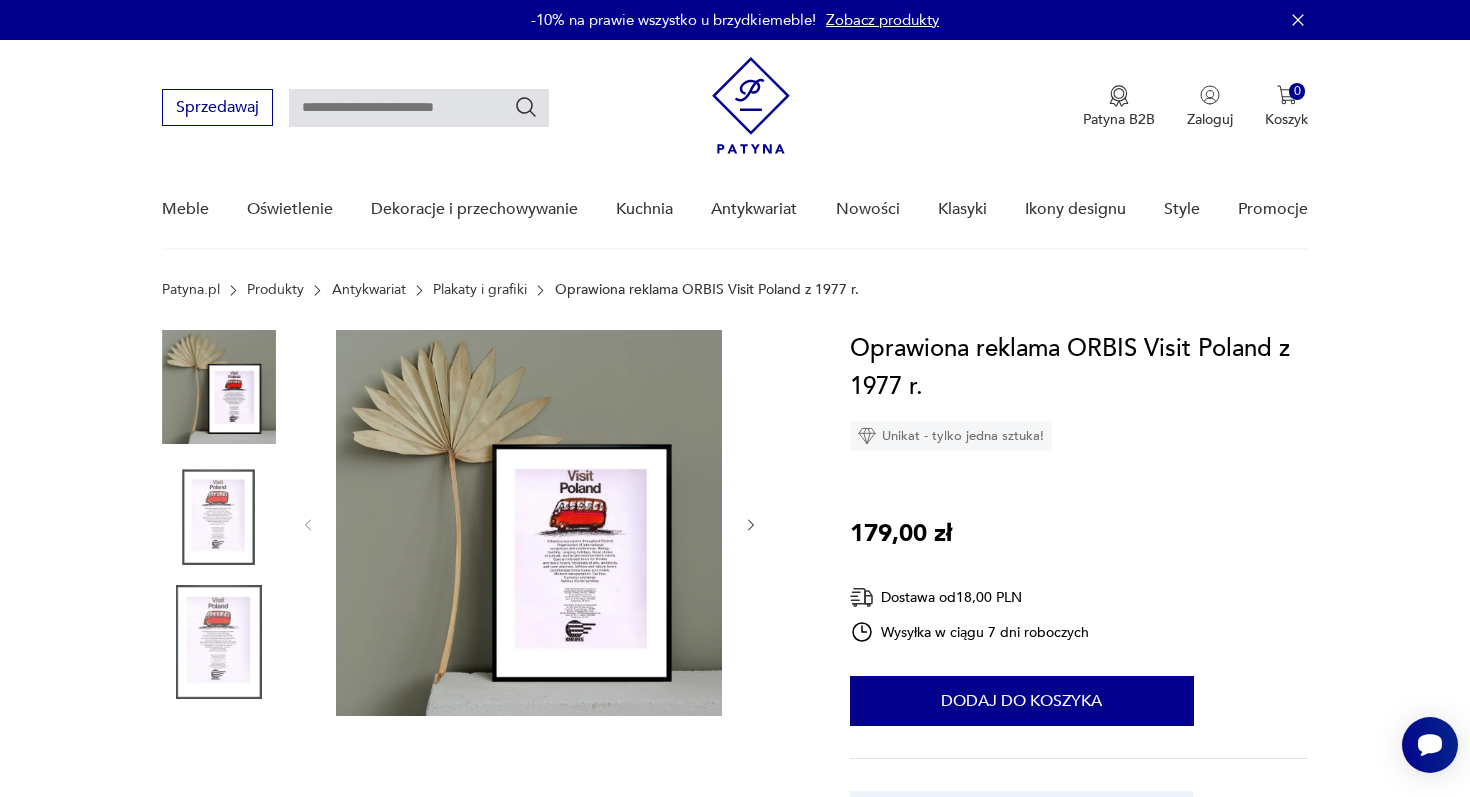 click at bounding box center [0, 0] 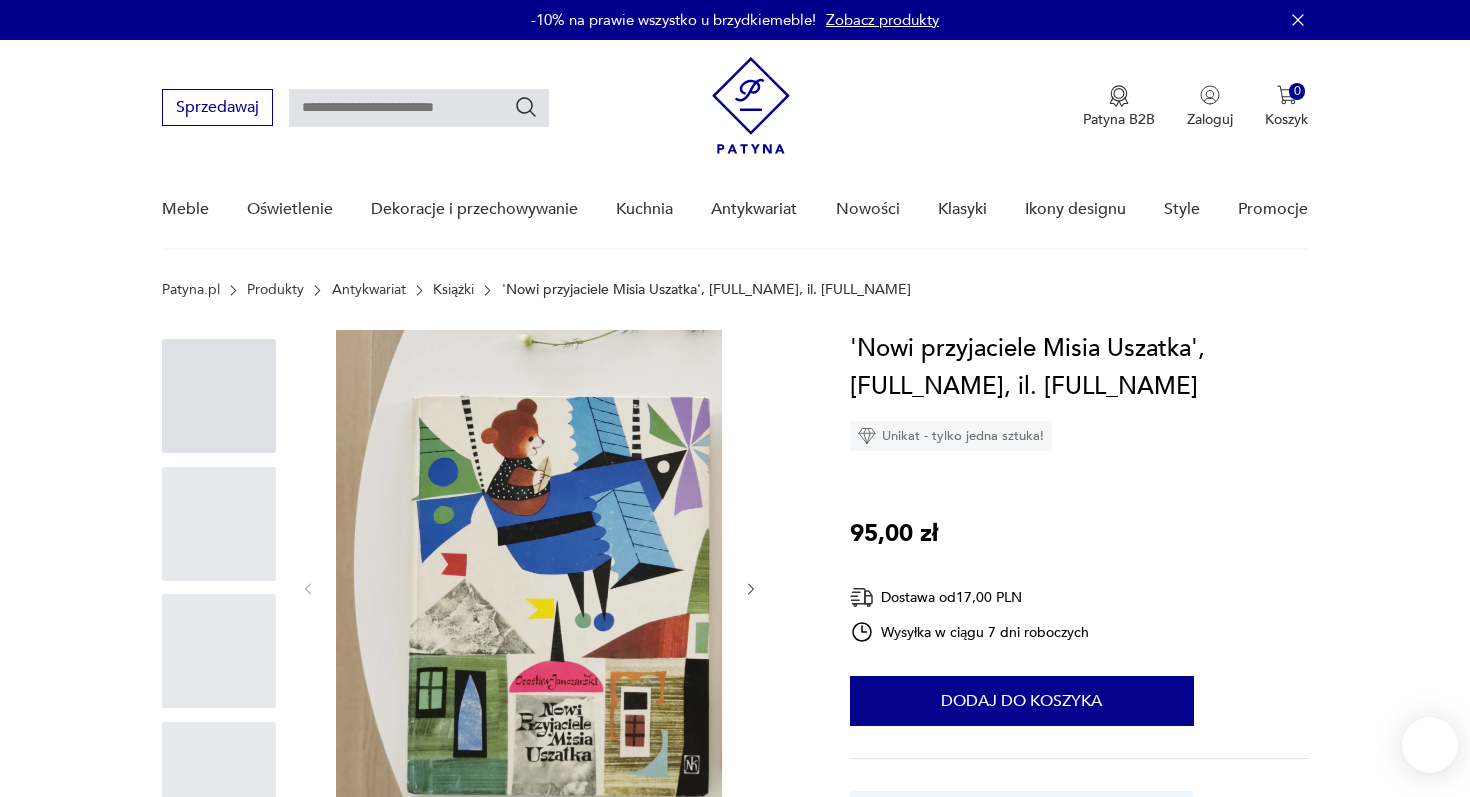 scroll, scrollTop: 0, scrollLeft: 0, axis: both 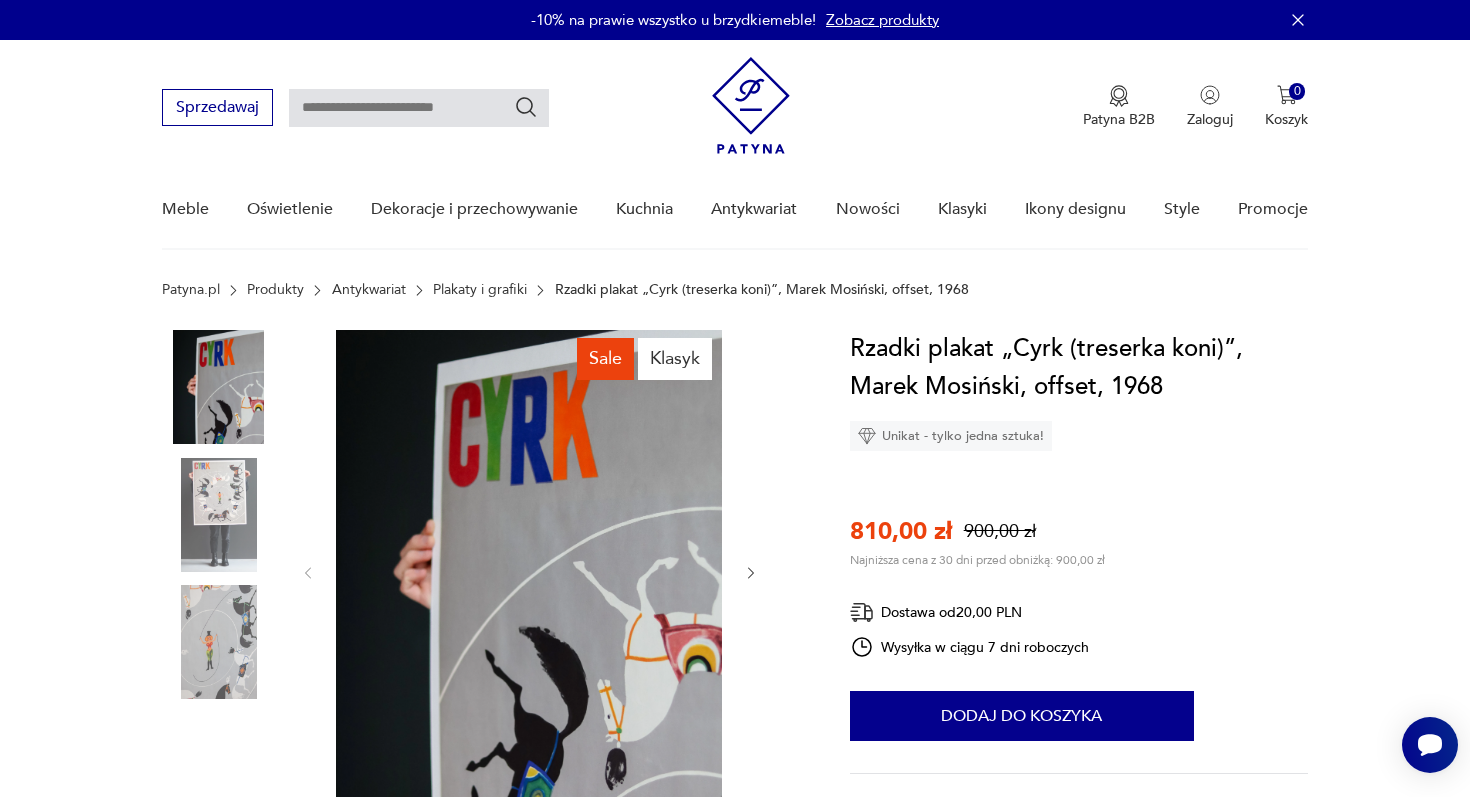 click at bounding box center (219, 515) 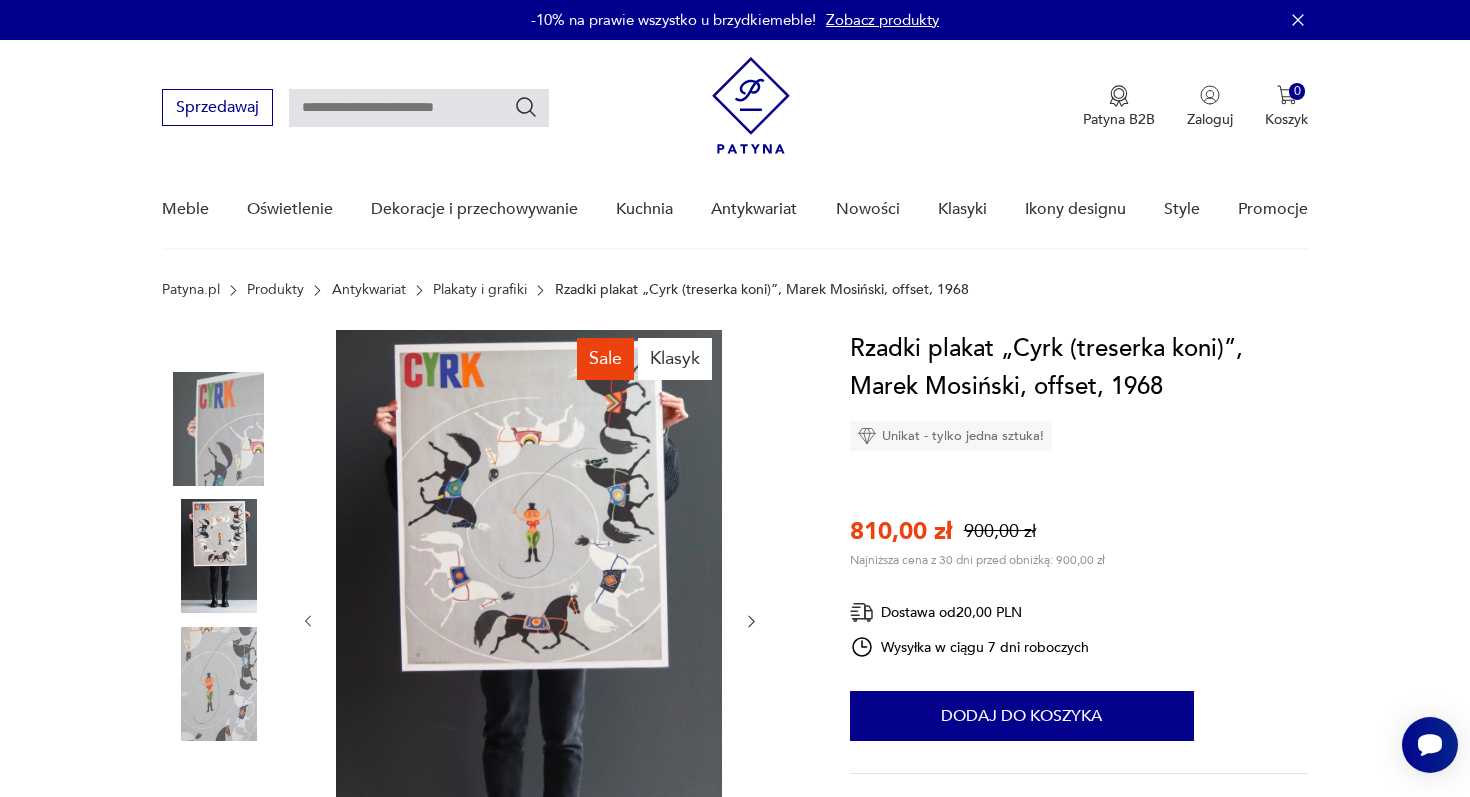 click at bounding box center [0, 0] 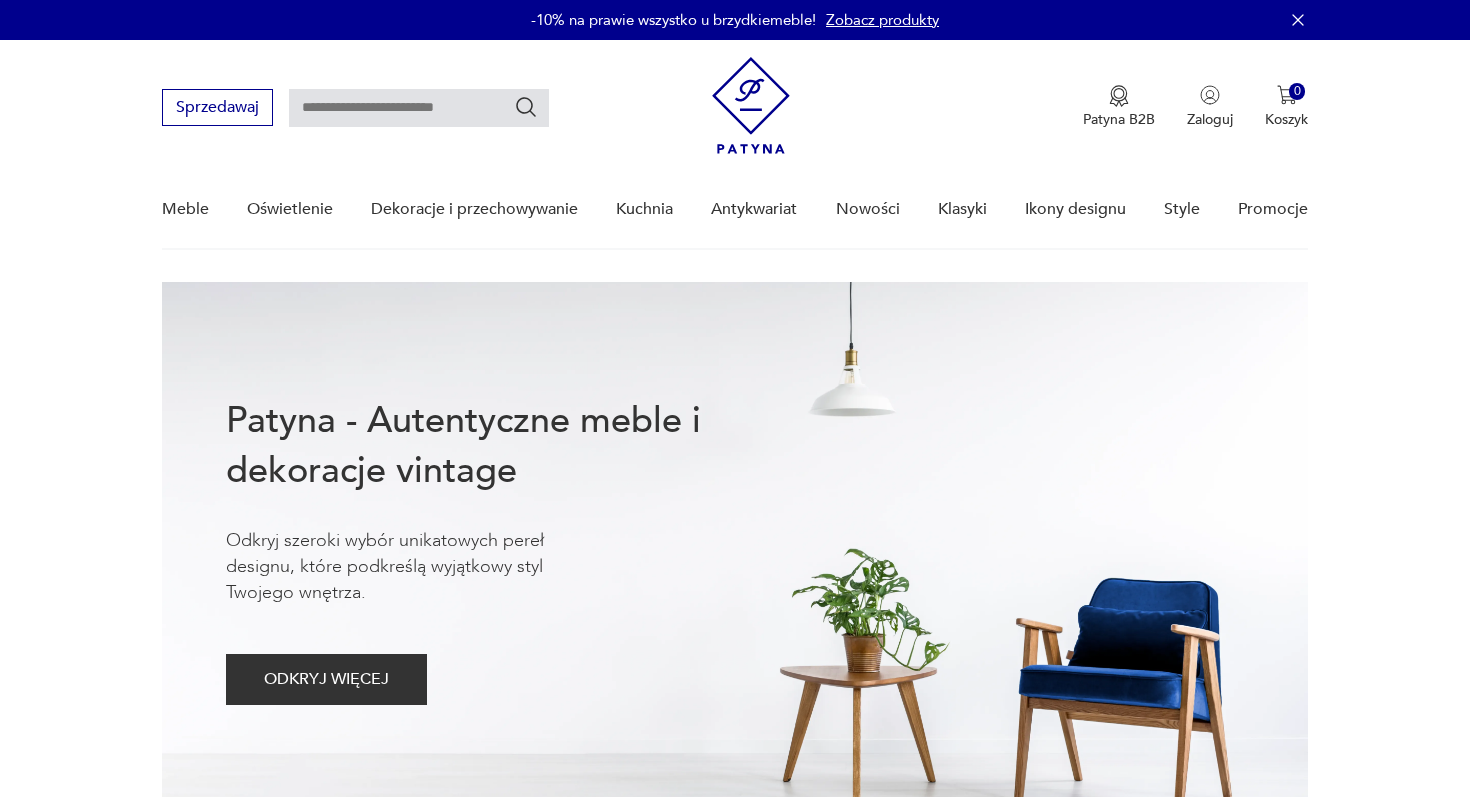 scroll, scrollTop: 0, scrollLeft: 0, axis: both 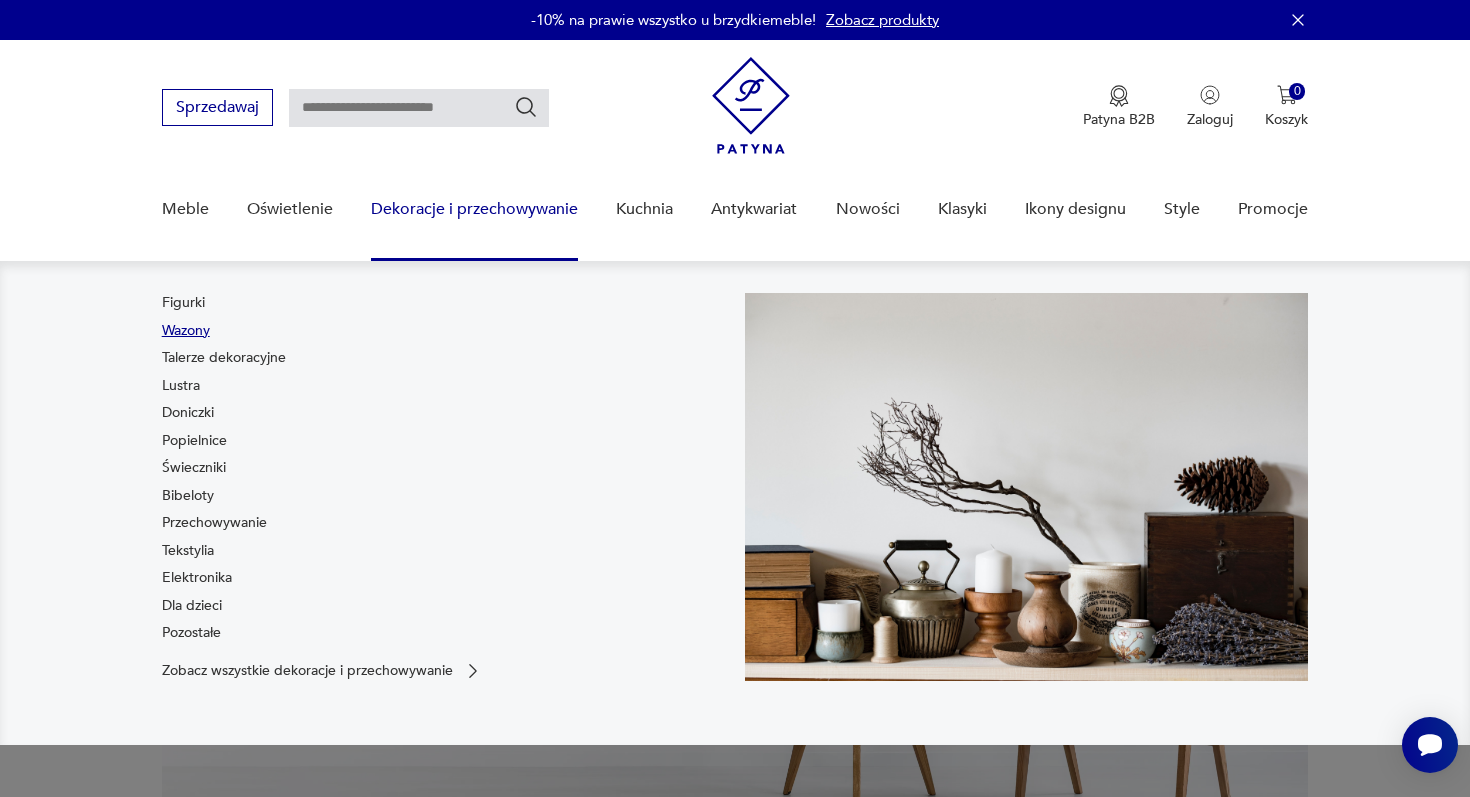 click on "Wazony" at bounding box center [186, 331] 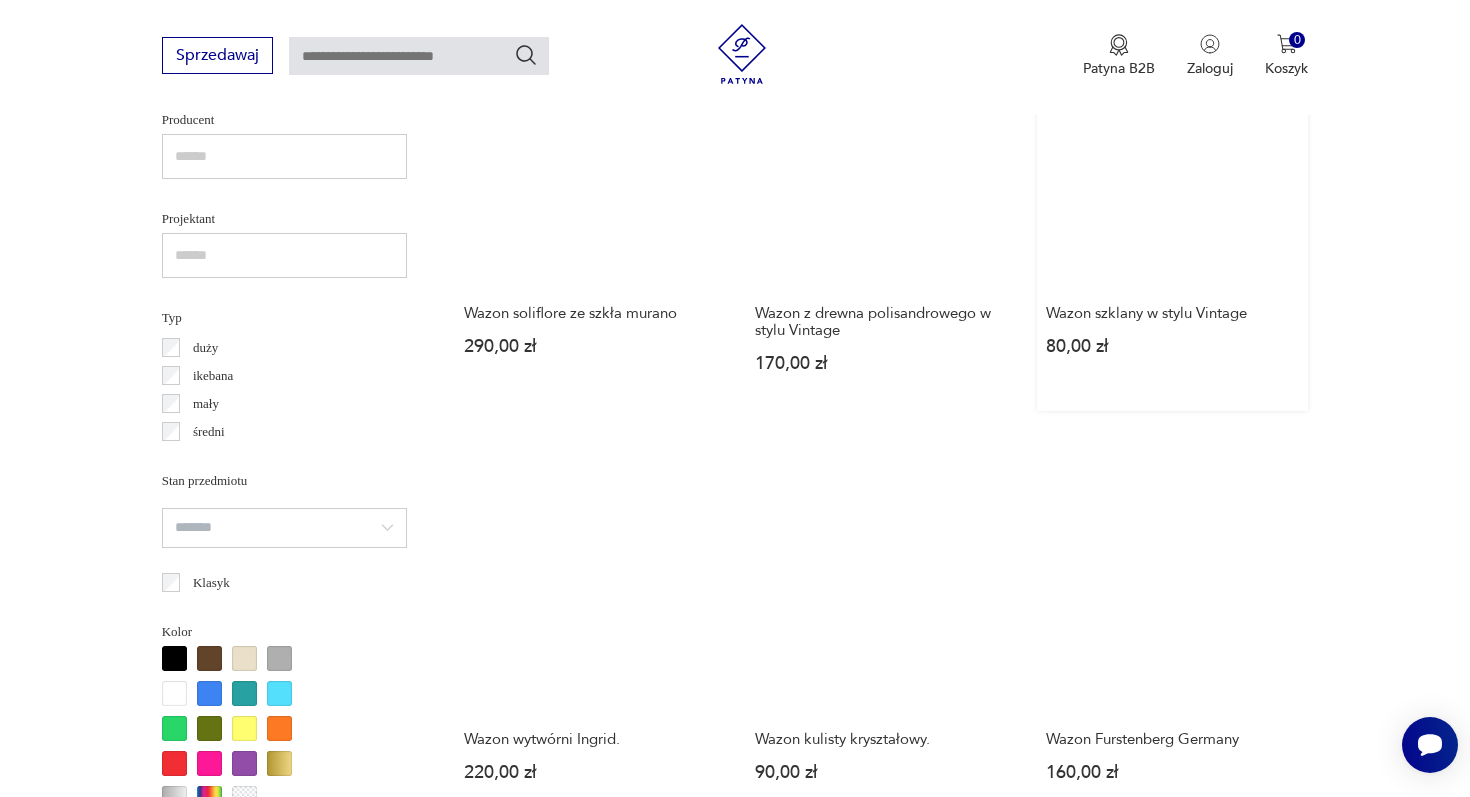 scroll, scrollTop: 1549, scrollLeft: 0, axis: vertical 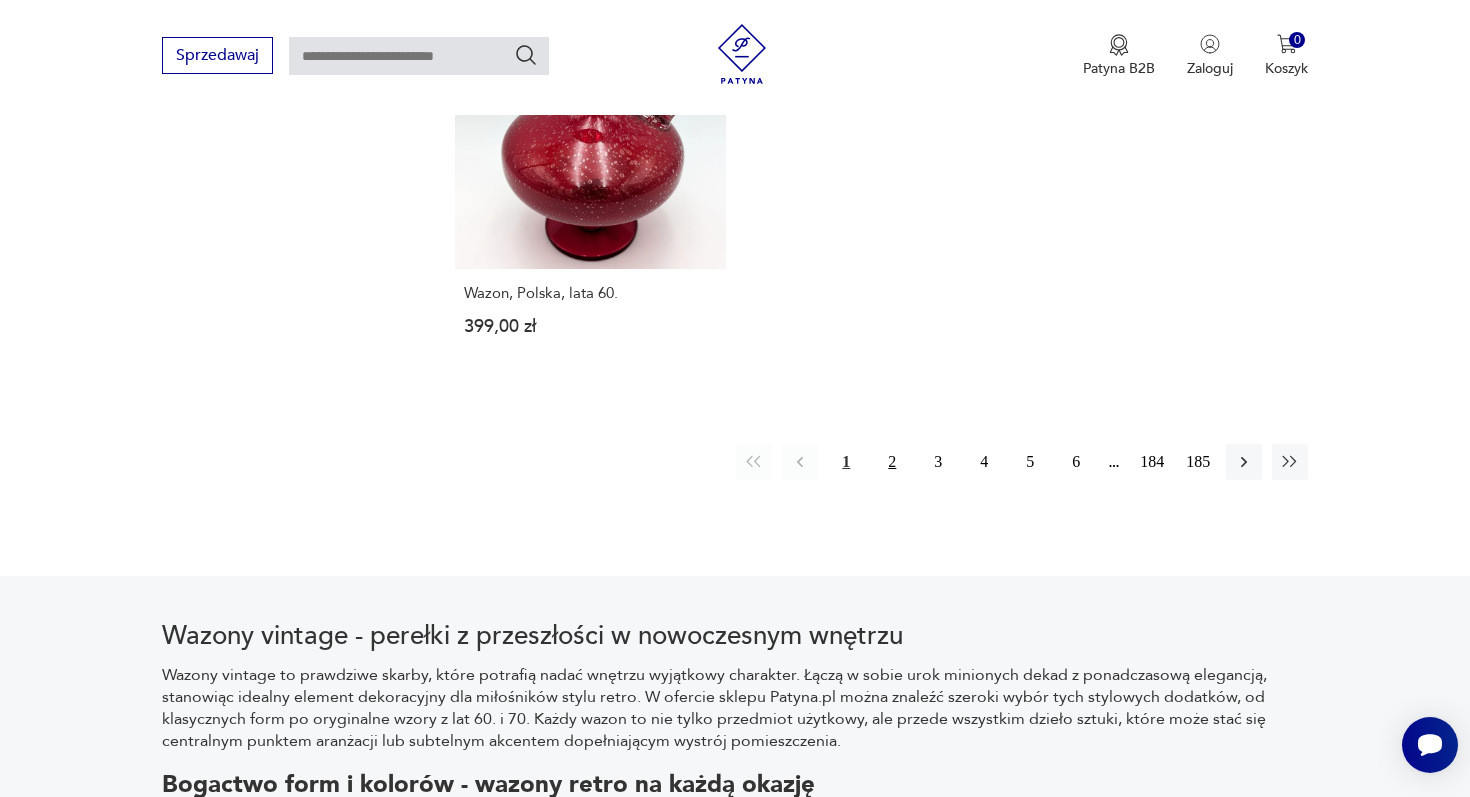 click on "2" at bounding box center [892, 462] 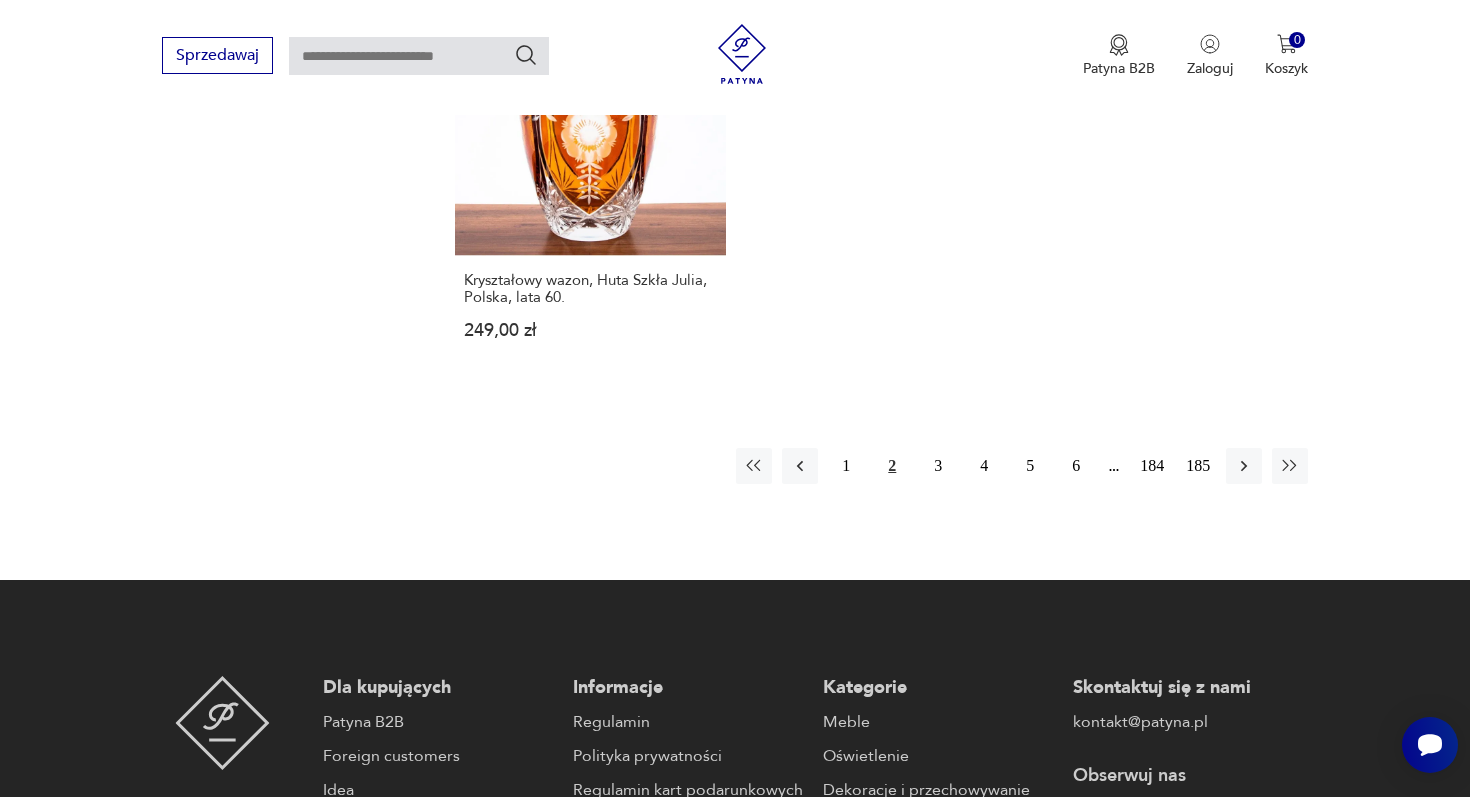 scroll, scrollTop: 3069, scrollLeft: 0, axis: vertical 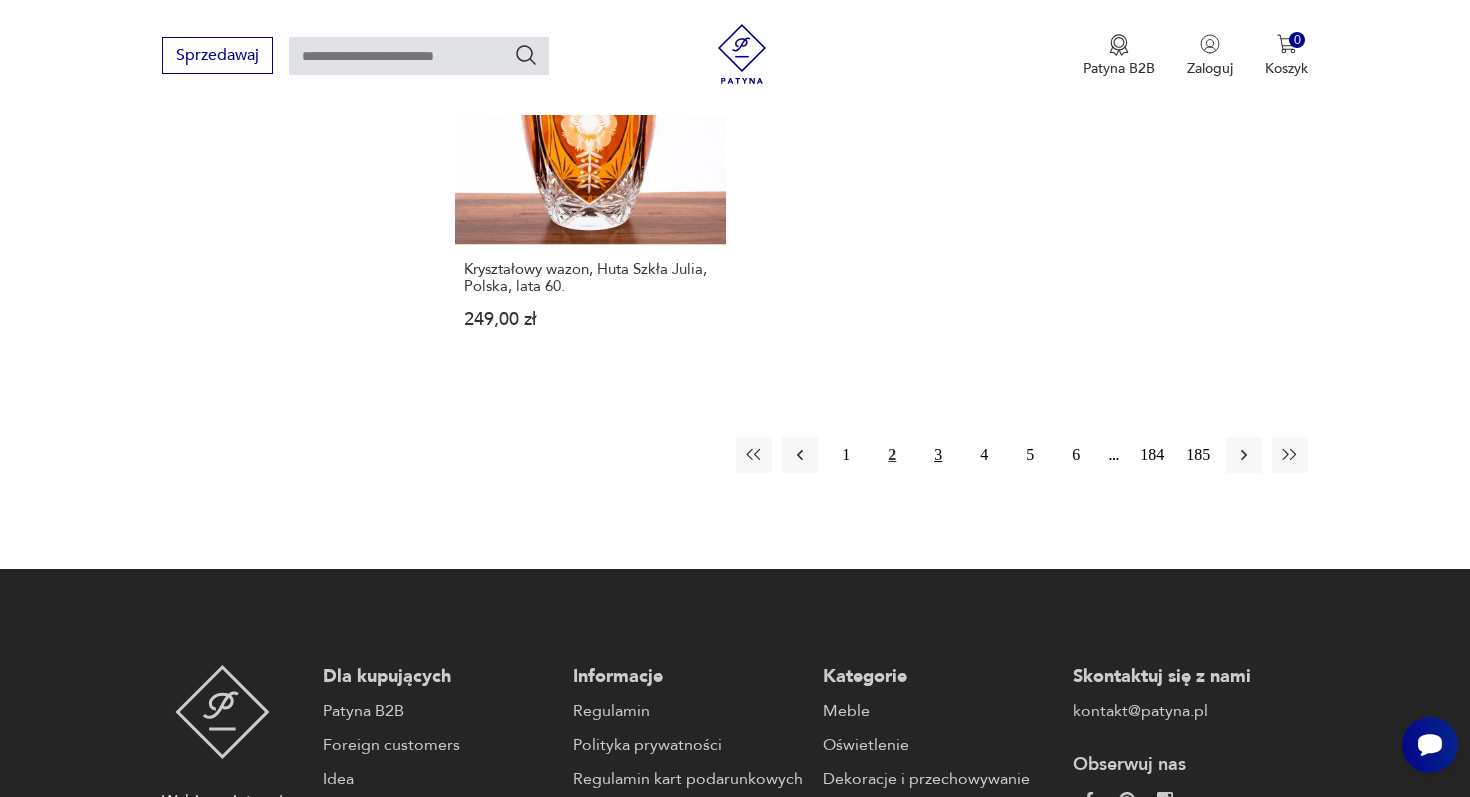 click on "3" at bounding box center (938, 455) 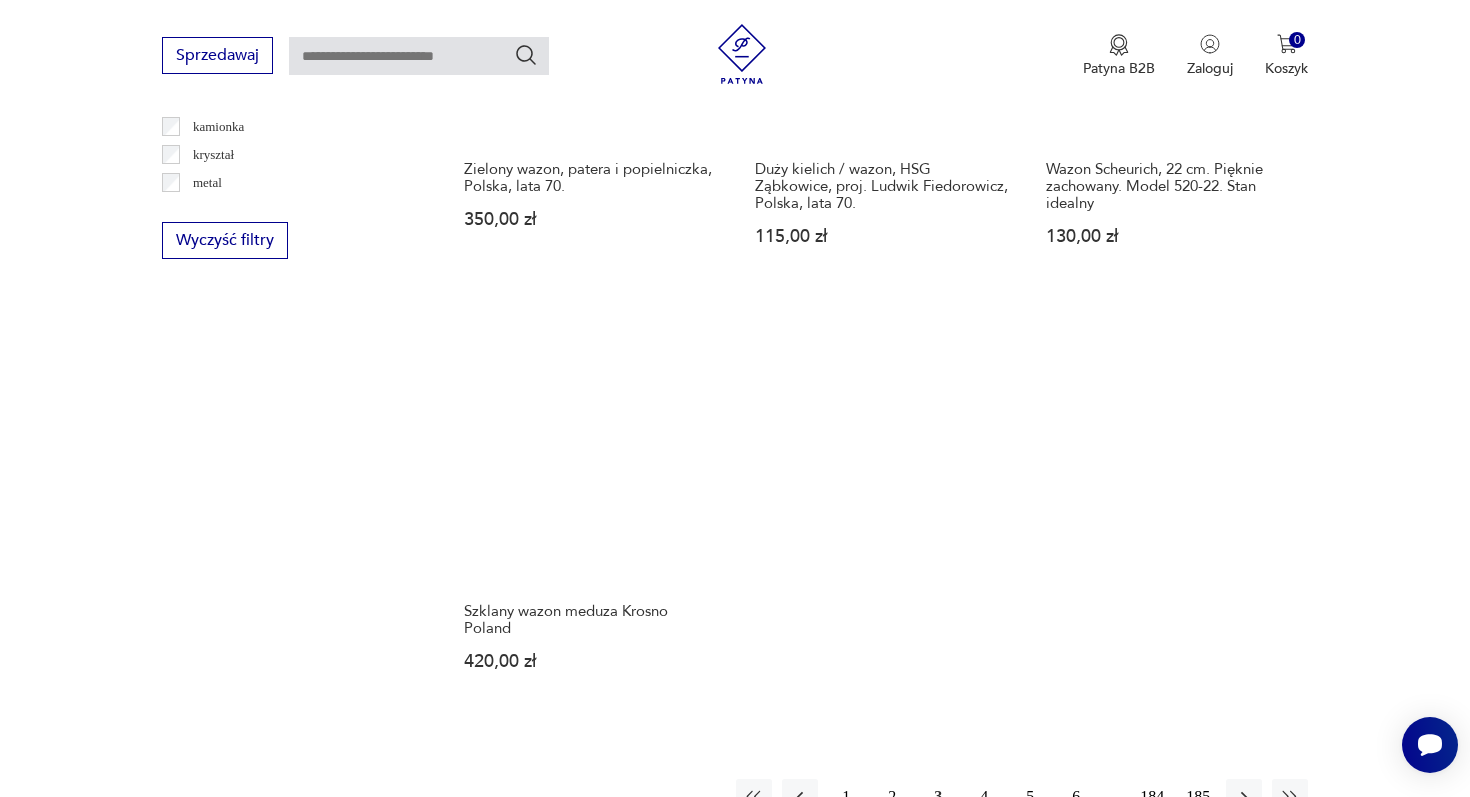 scroll, scrollTop: 2829, scrollLeft: 0, axis: vertical 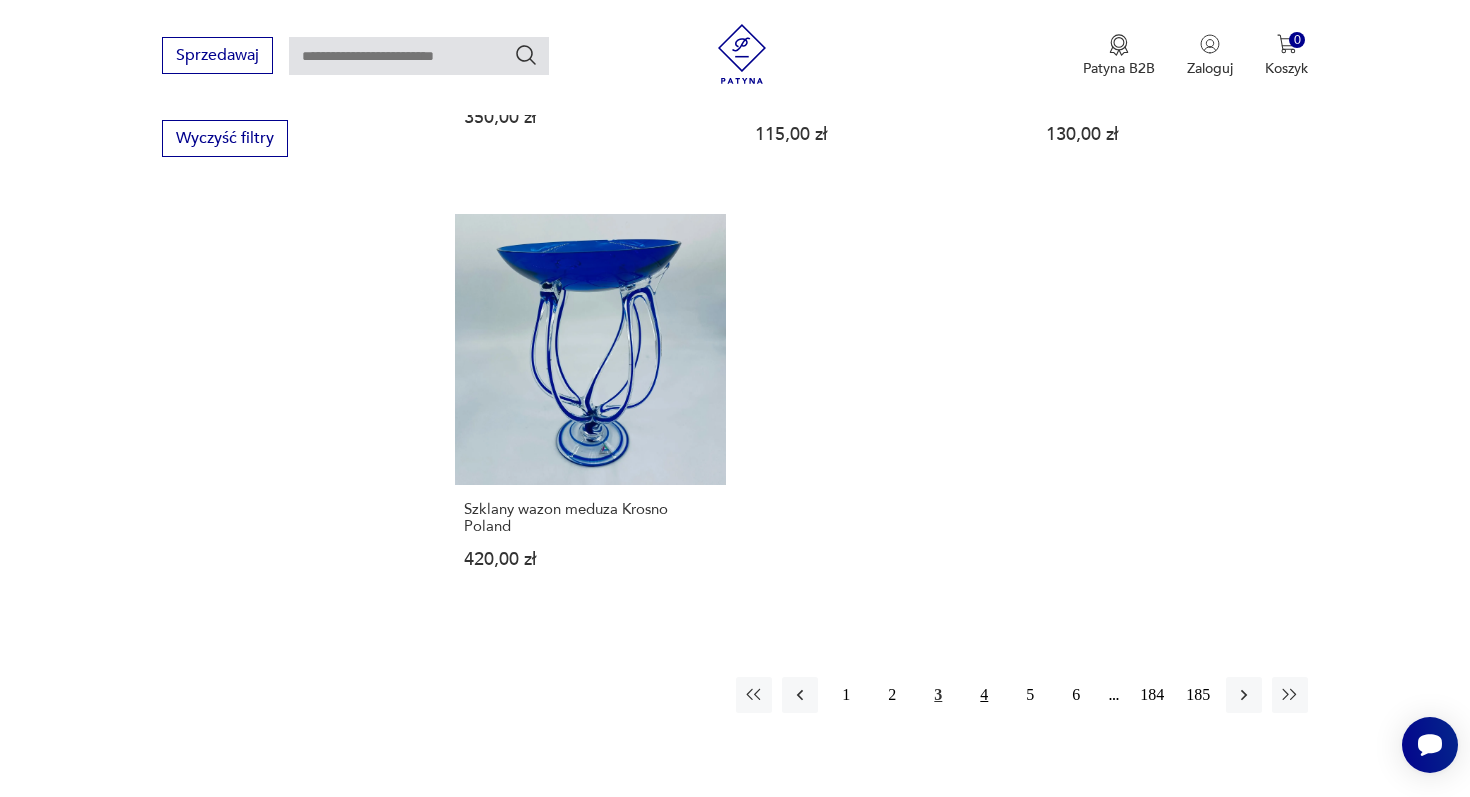 click on "4" at bounding box center (984, 695) 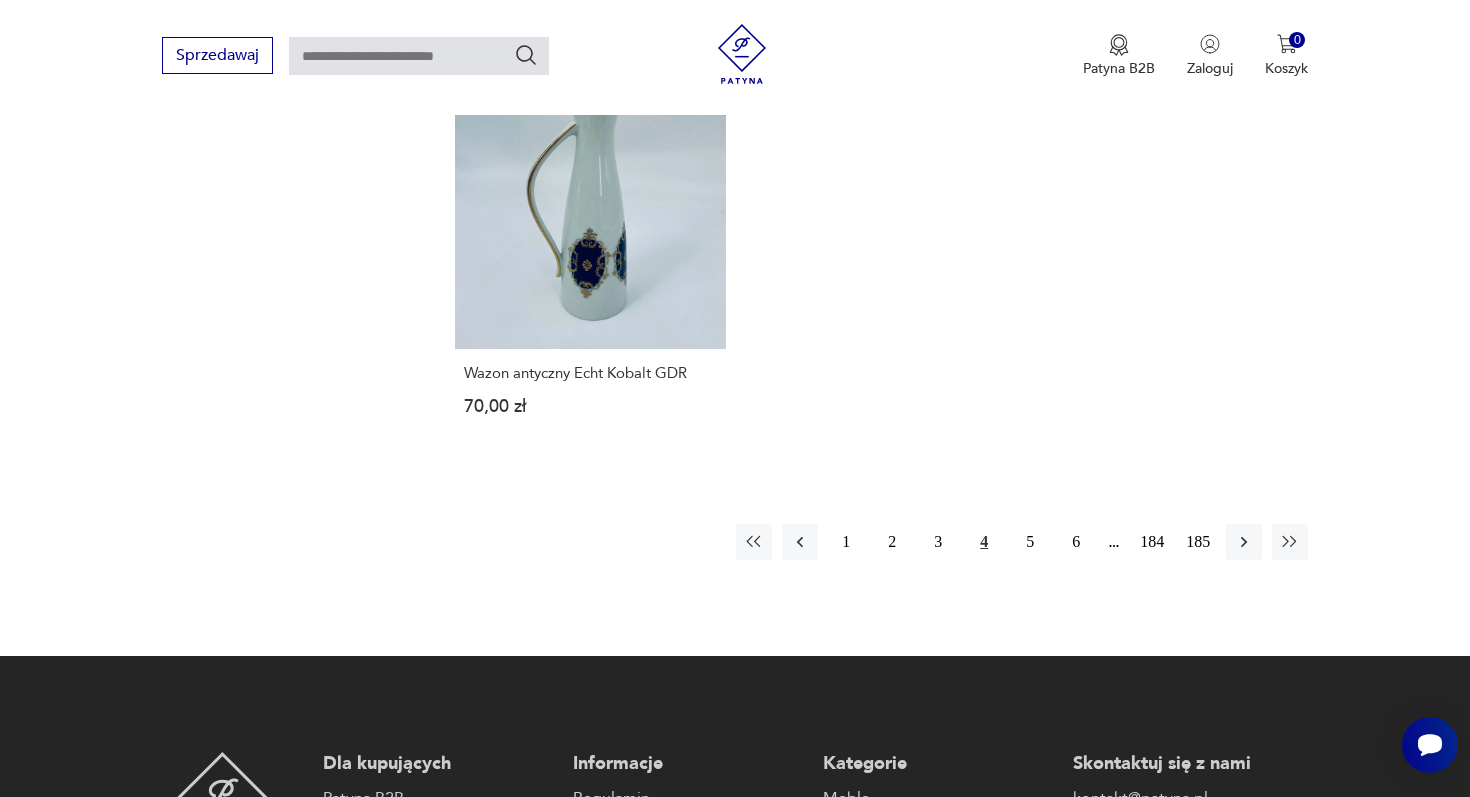 scroll, scrollTop: 3012, scrollLeft: 0, axis: vertical 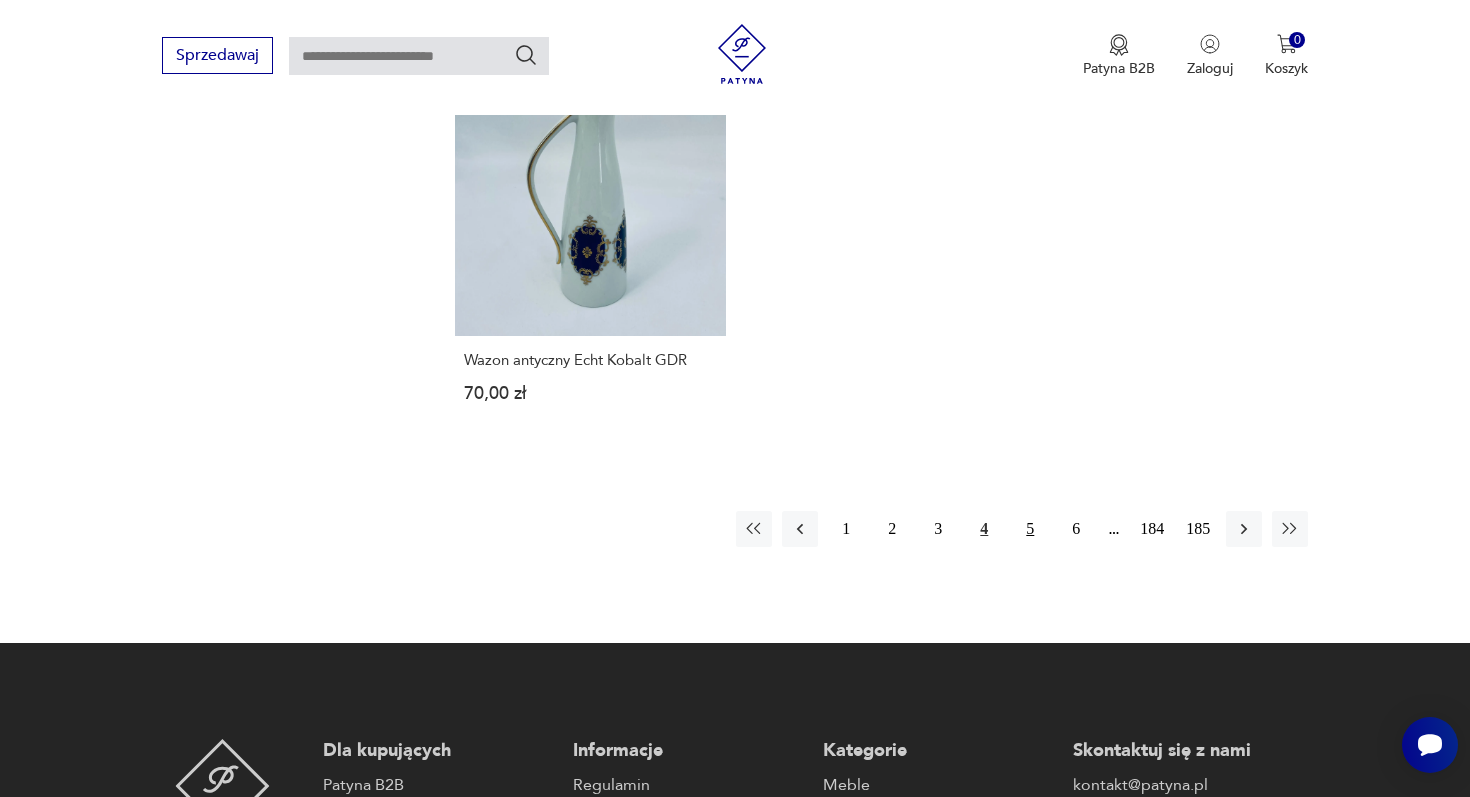 click on "5" at bounding box center [1030, 529] 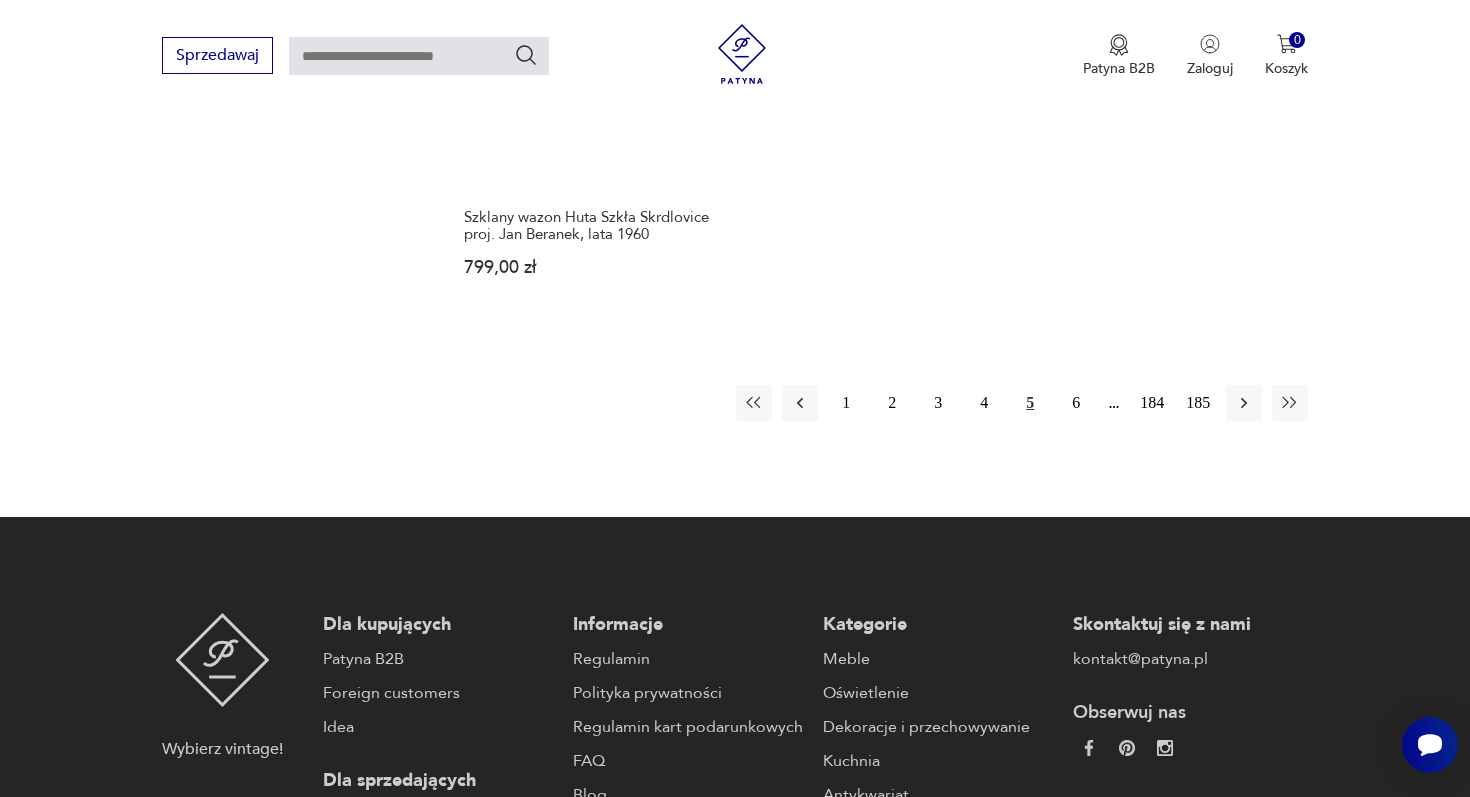 scroll, scrollTop: 3193, scrollLeft: 0, axis: vertical 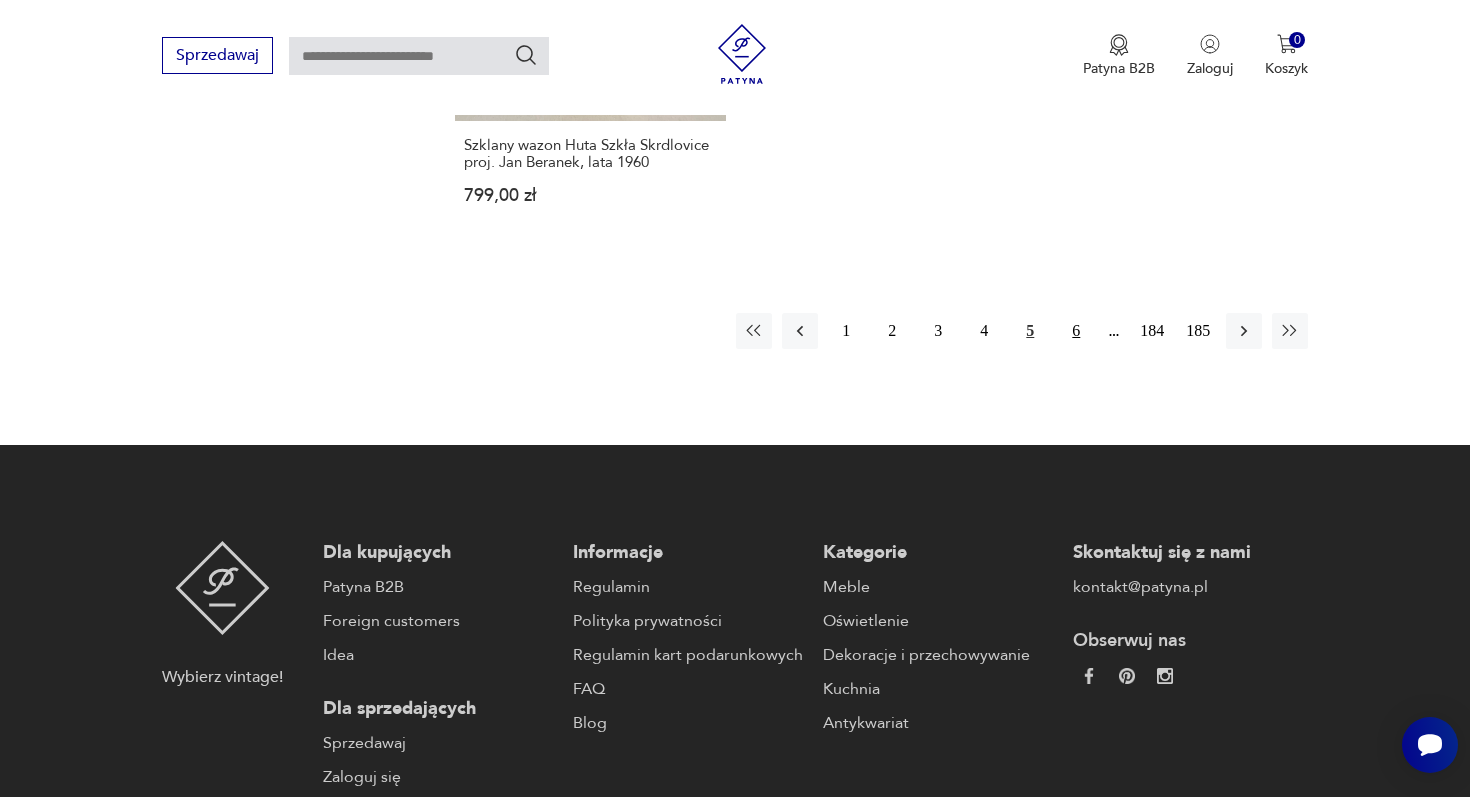 click on "6" at bounding box center (1076, 331) 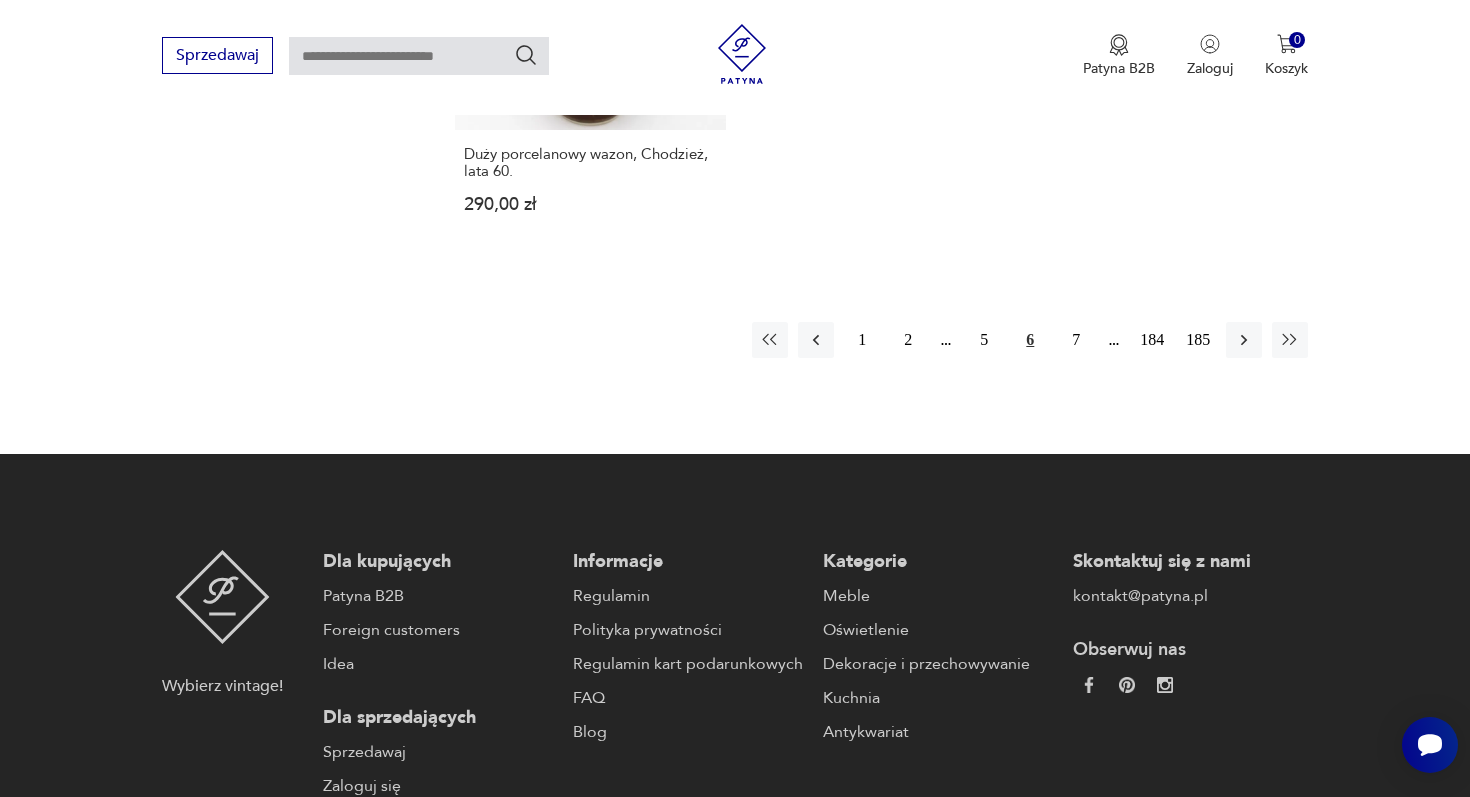 scroll, scrollTop: 3374, scrollLeft: 0, axis: vertical 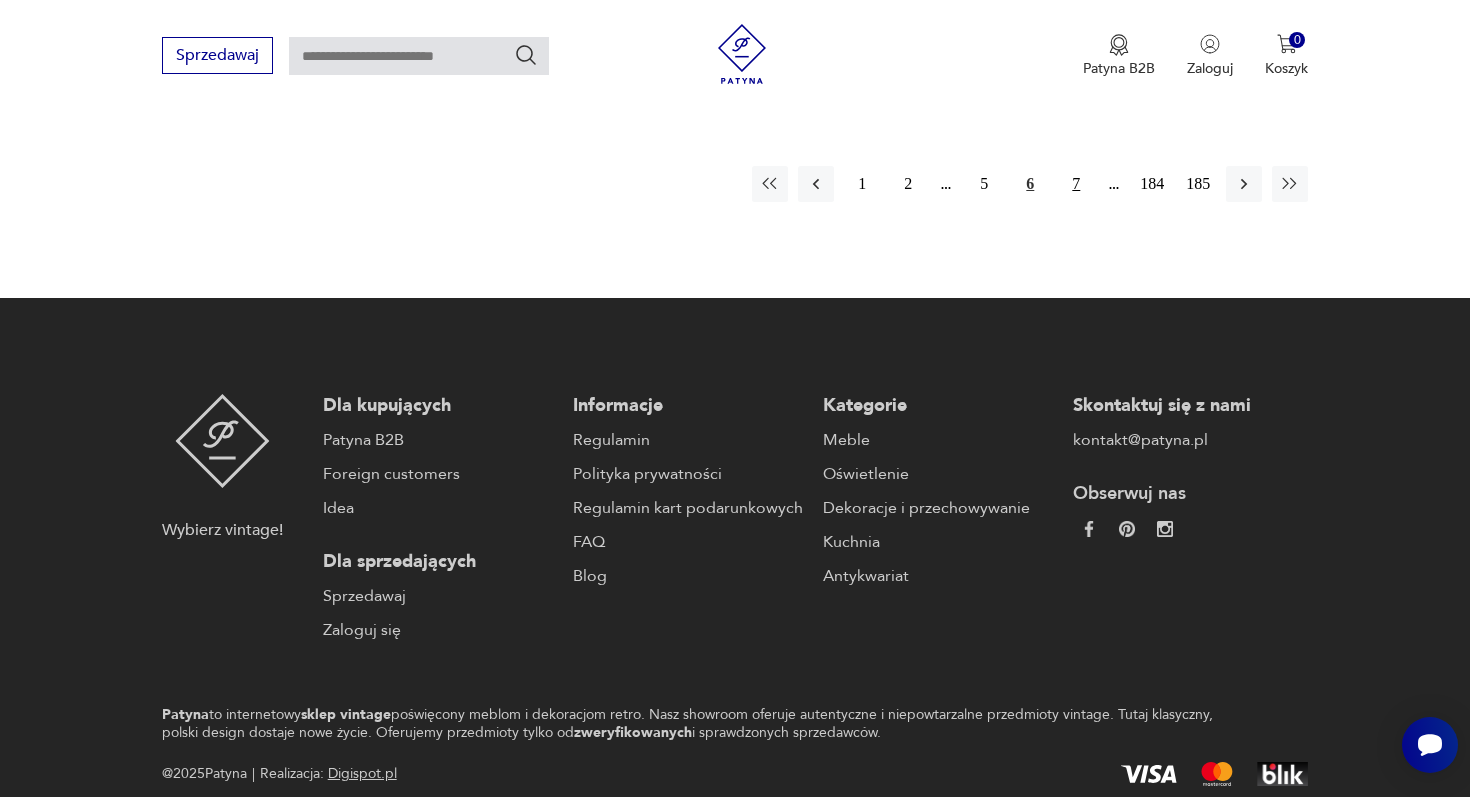 click on "7" at bounding box center [1076, 184] 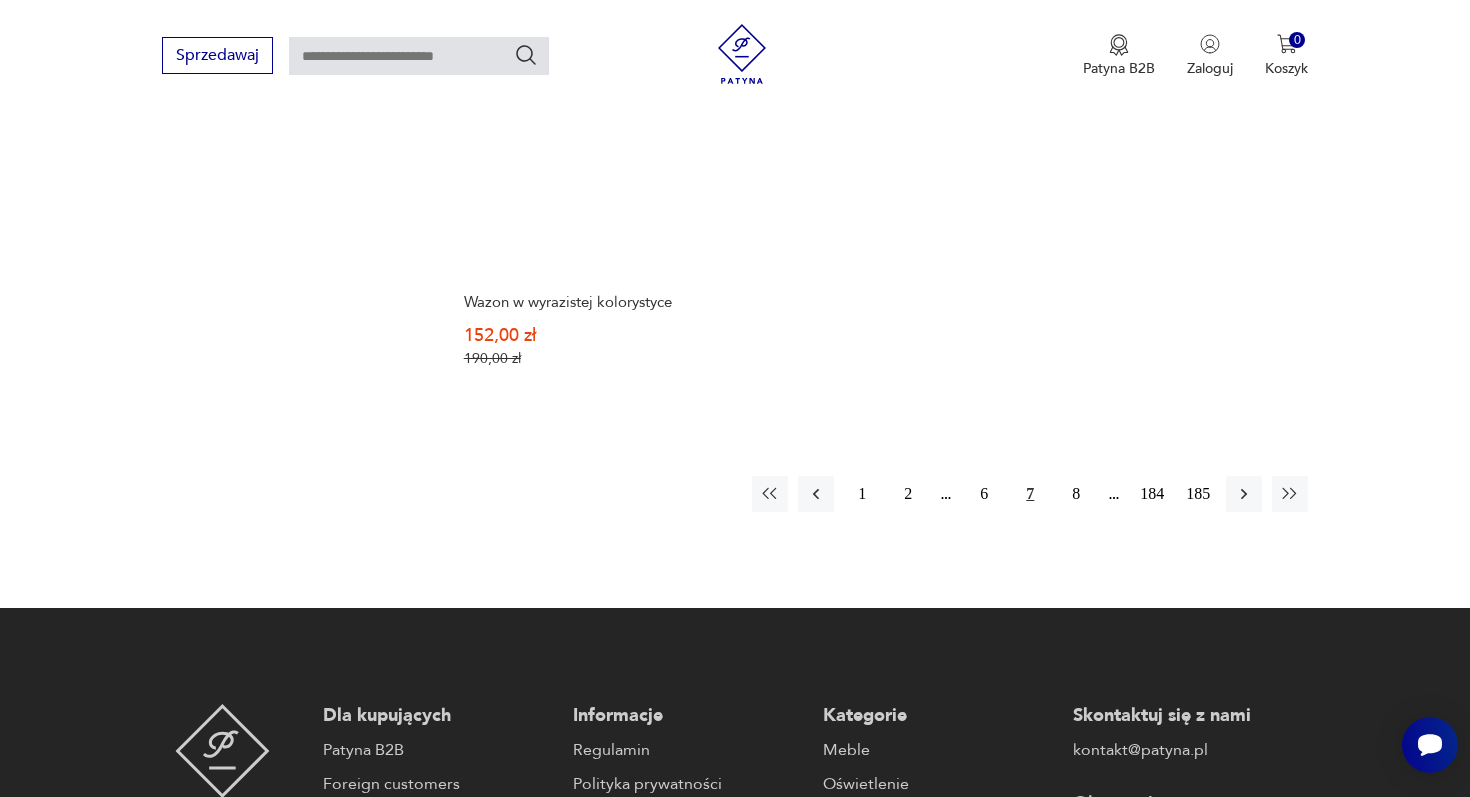 scroll, scrollTop: 3080, scrollLeft: 0, axis: vertical 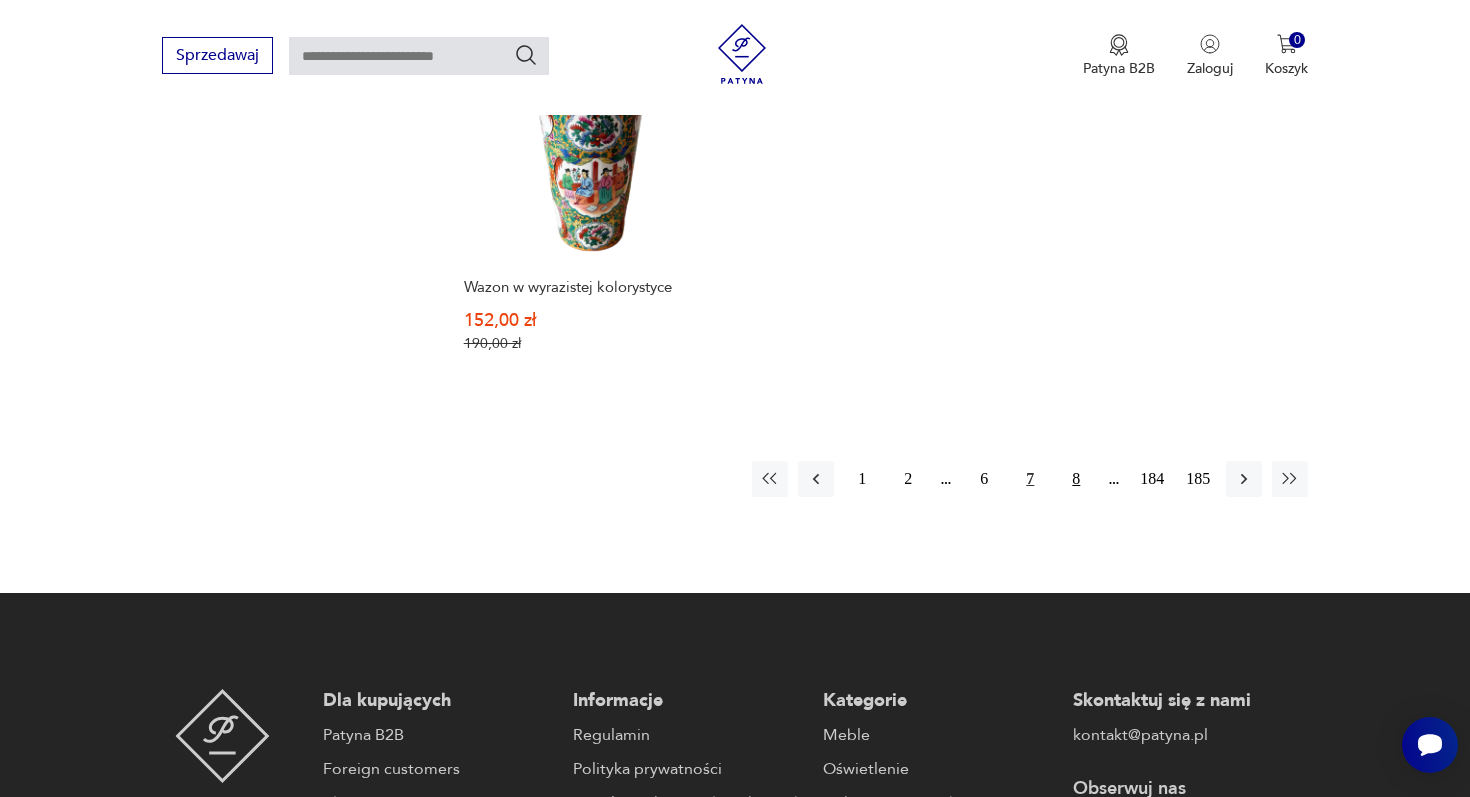 click on "8" at bounding box center (1076, 479) 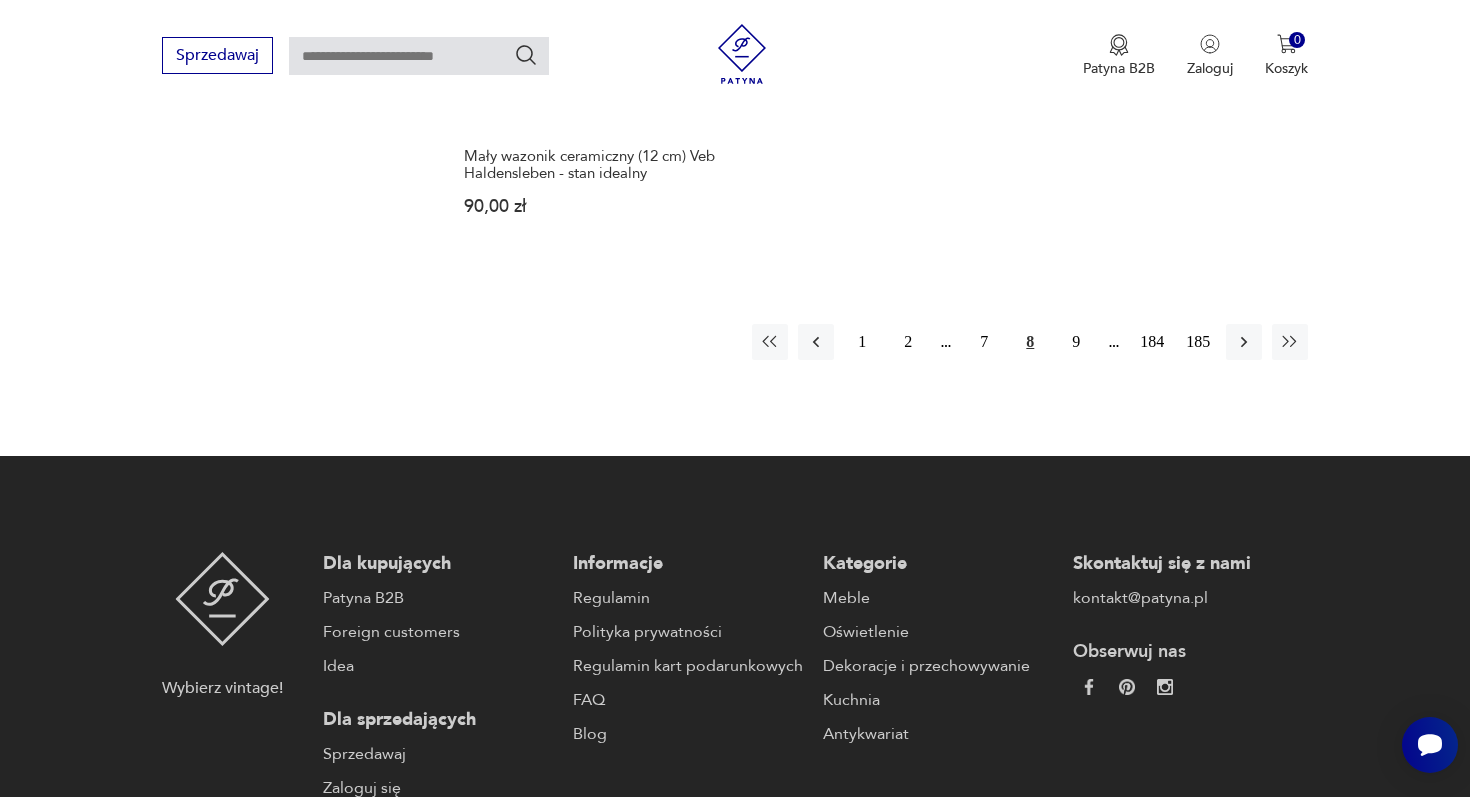 scroll, scrollTop: 3286, scrollLeft: 0, axis: vertical 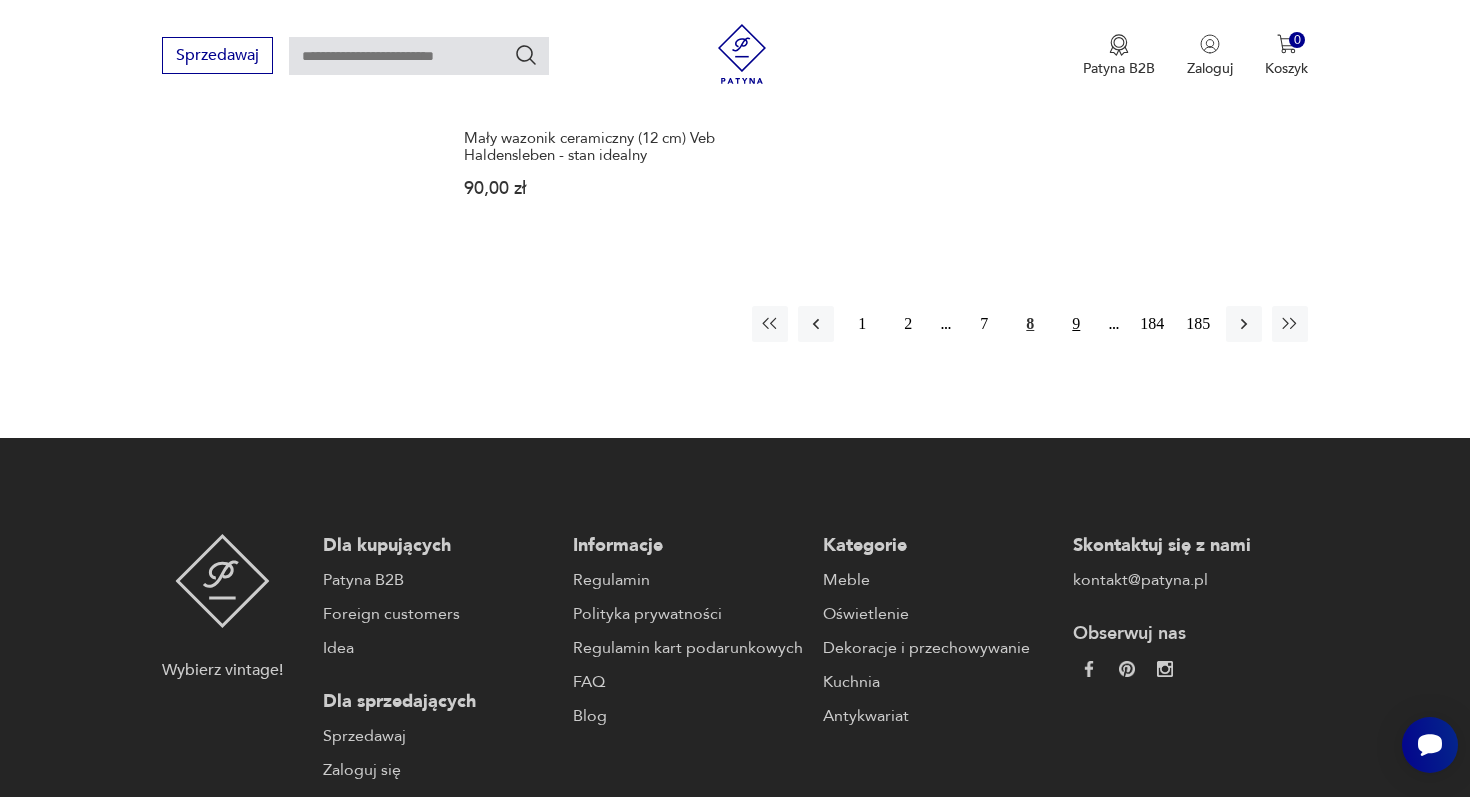 click on "9" at bounding box center (1076, 324) 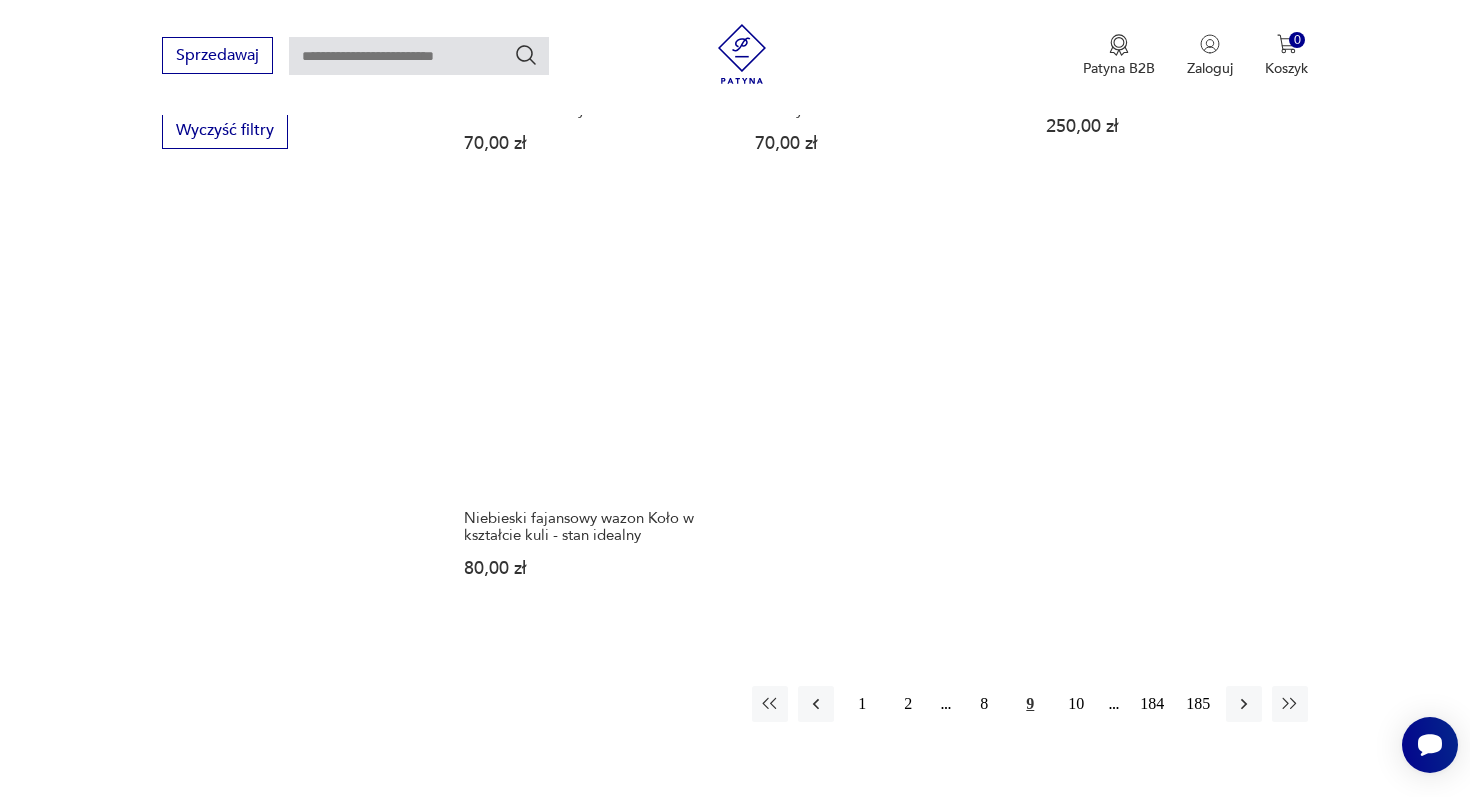 scroll, scrollTop: 2840, scrollLeft: 0, axis: vertical 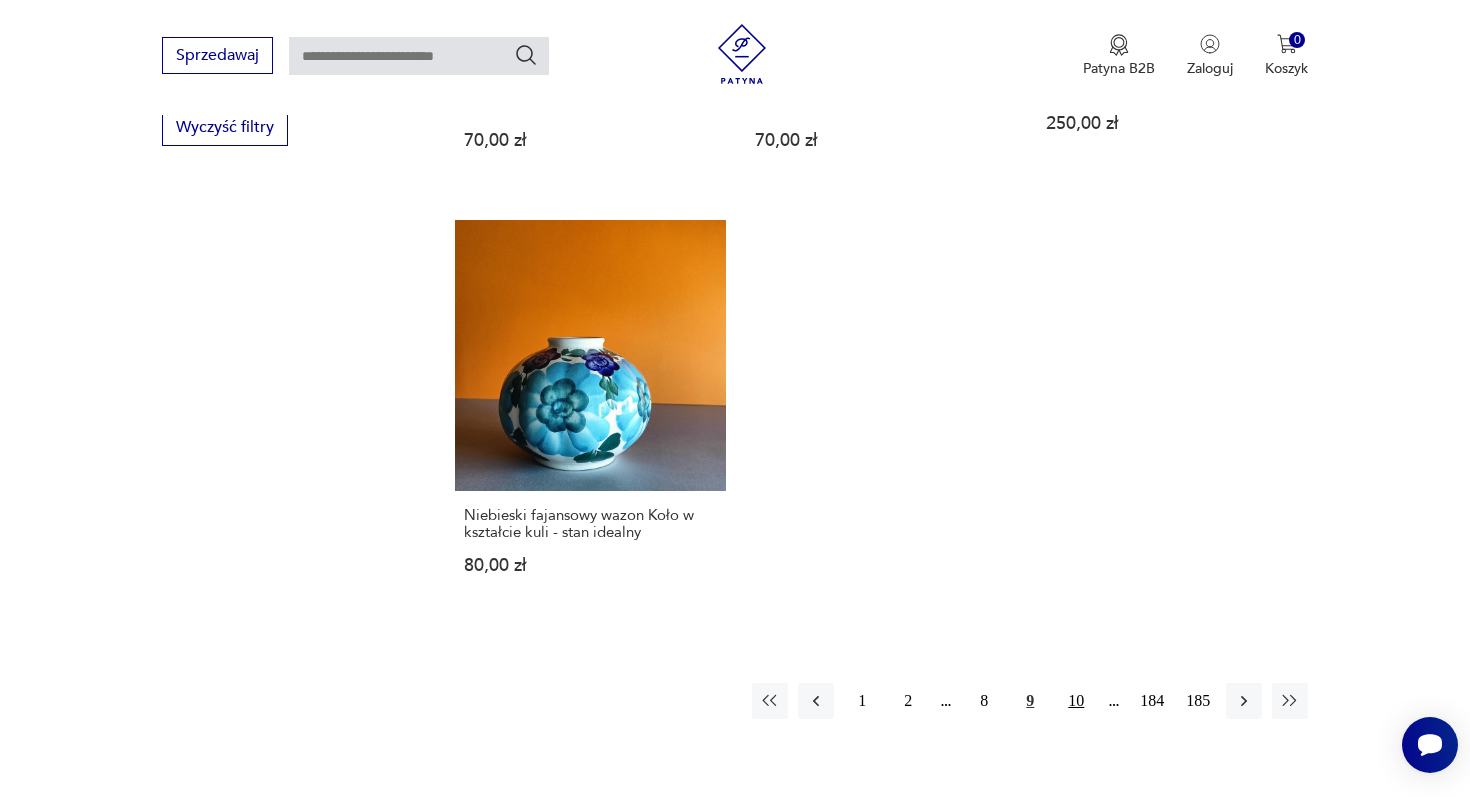 click on "10" at bounding box center [1076, 701] 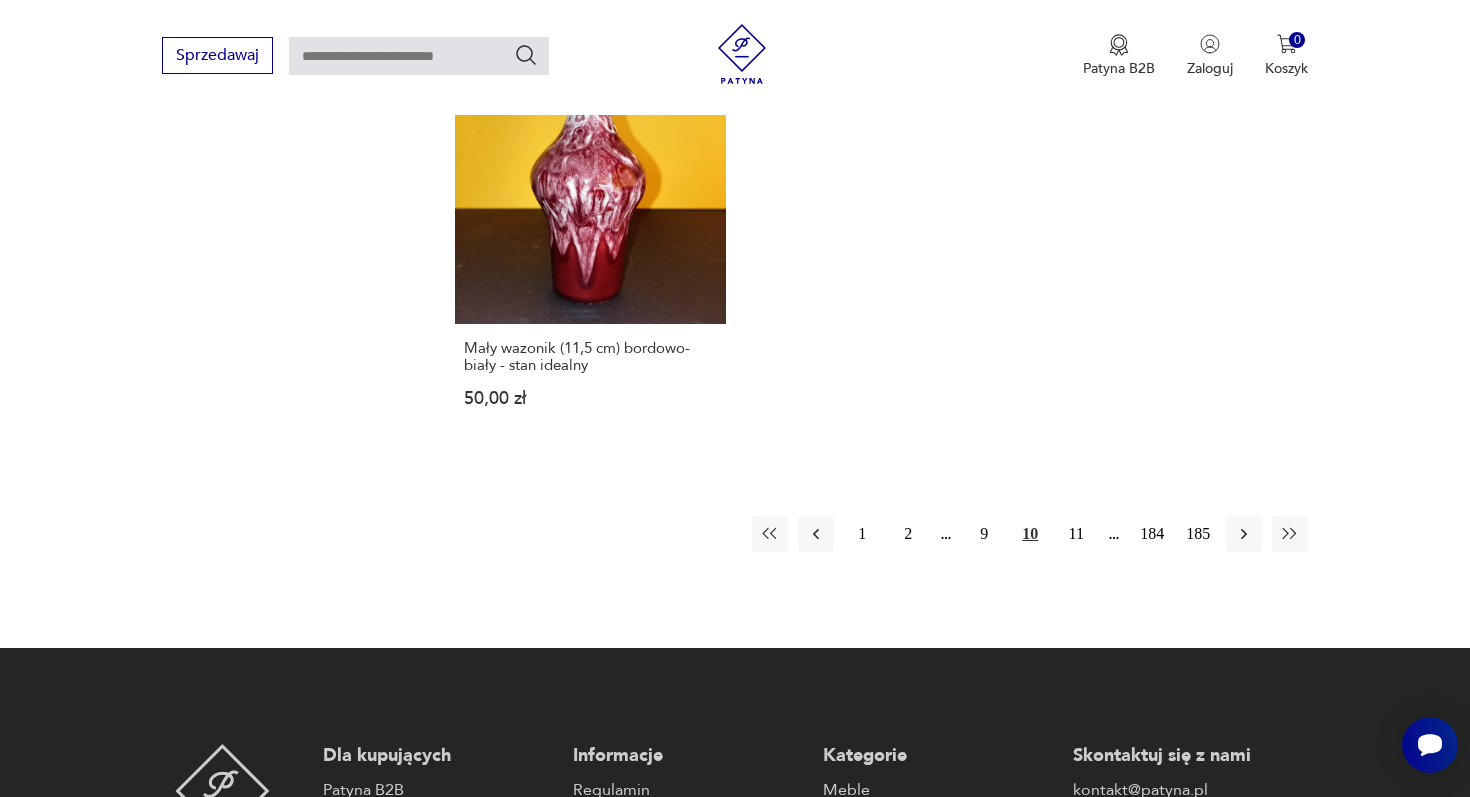 scroll, scrollTop: 3058, scrollLeft: 0, axis: vertical 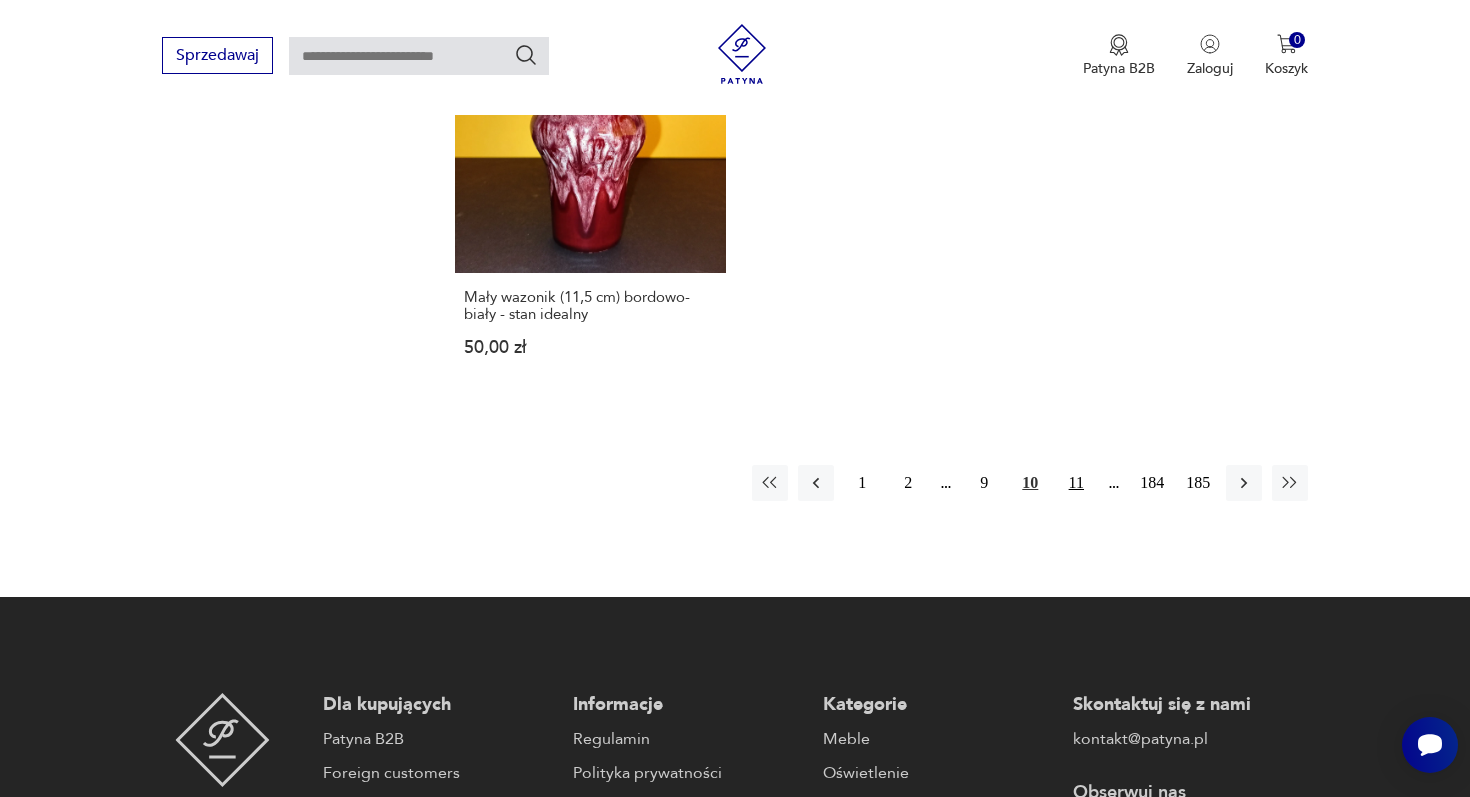 click on "11" at bounding box center (1076, 483) 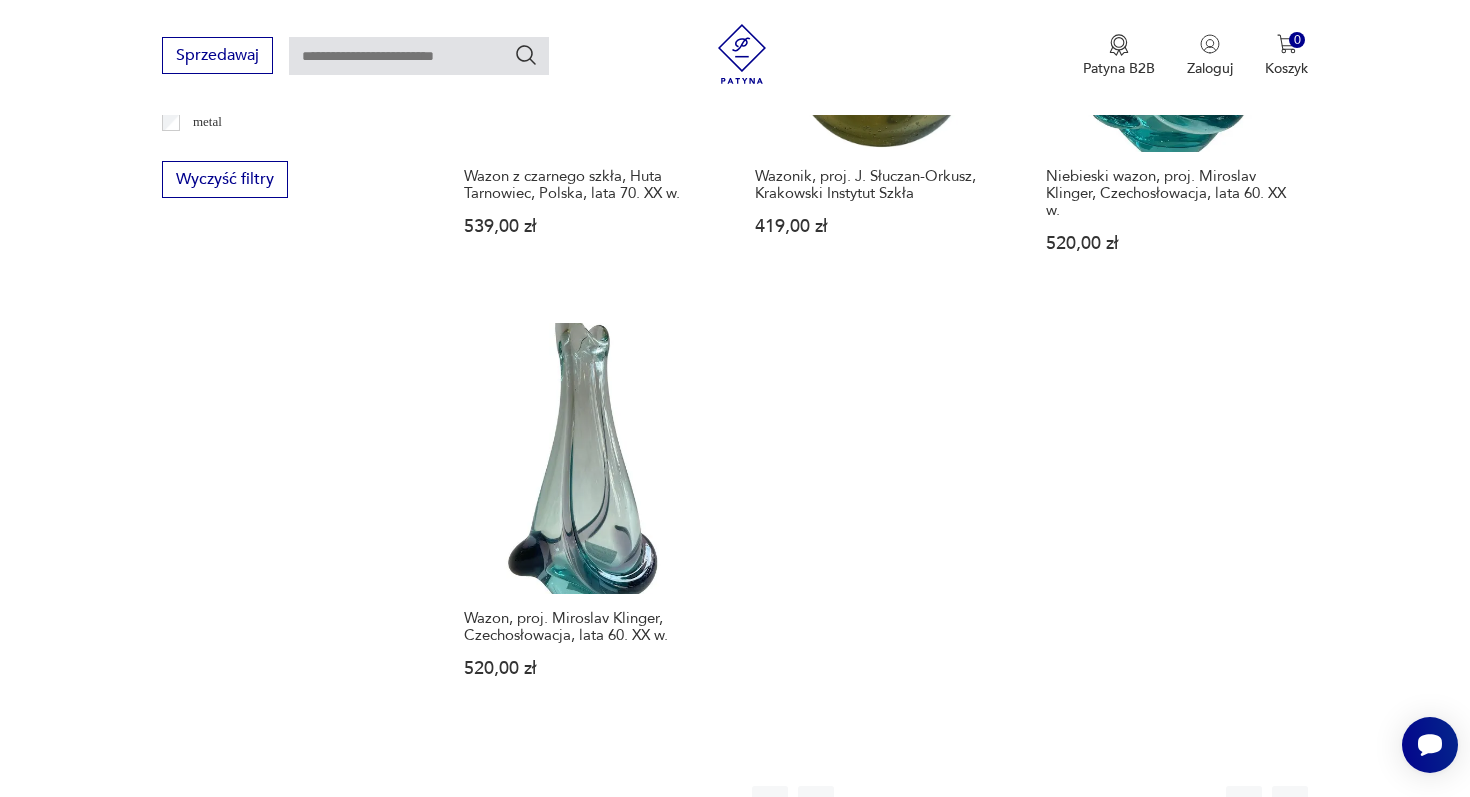 scroll, scrollTop: 3013, scrollLeft: 0, axis: vertical 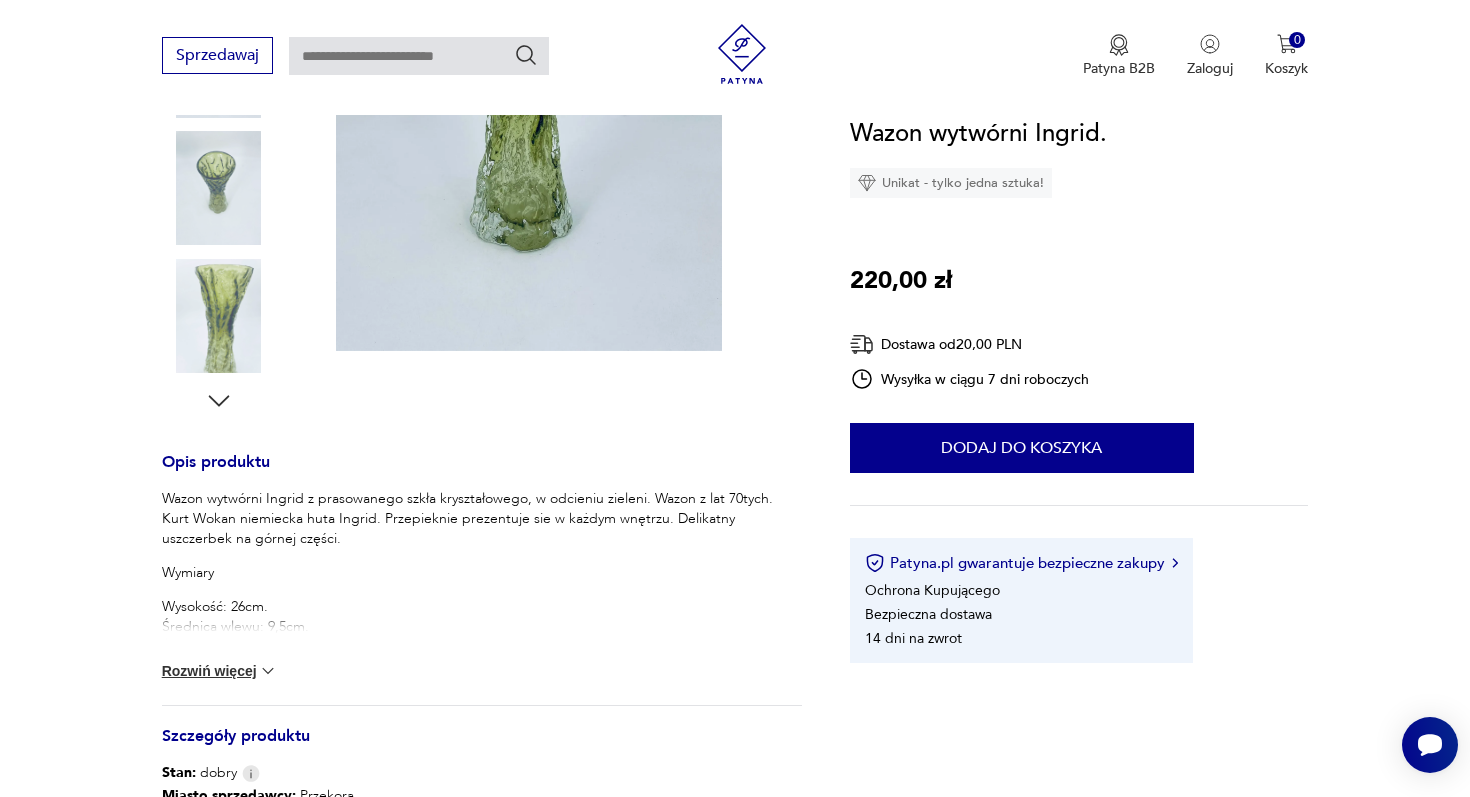 click at bounding box center (0, 0) 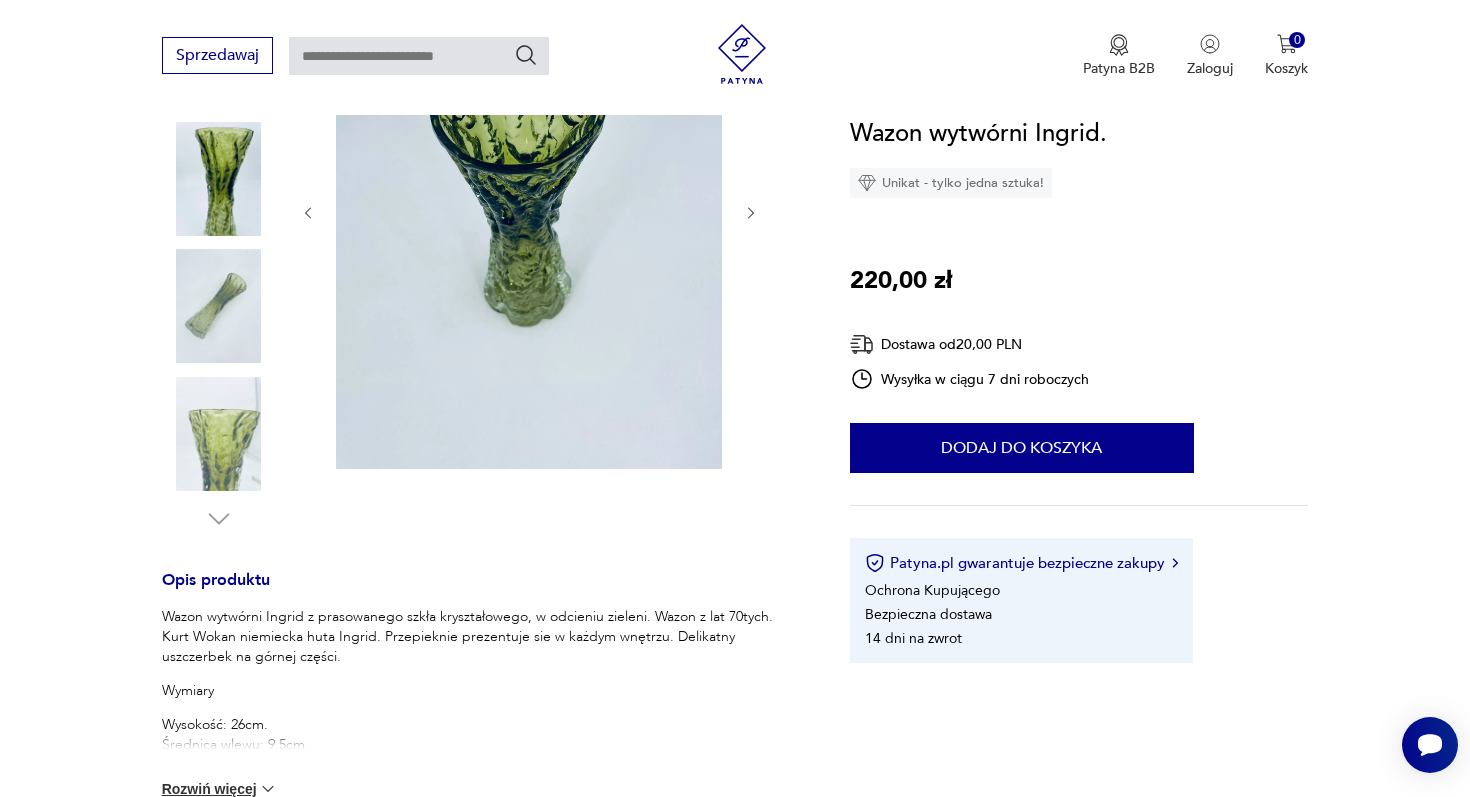 scroll, scrollTop: 282, scrollLeft: 0, axis: vertical 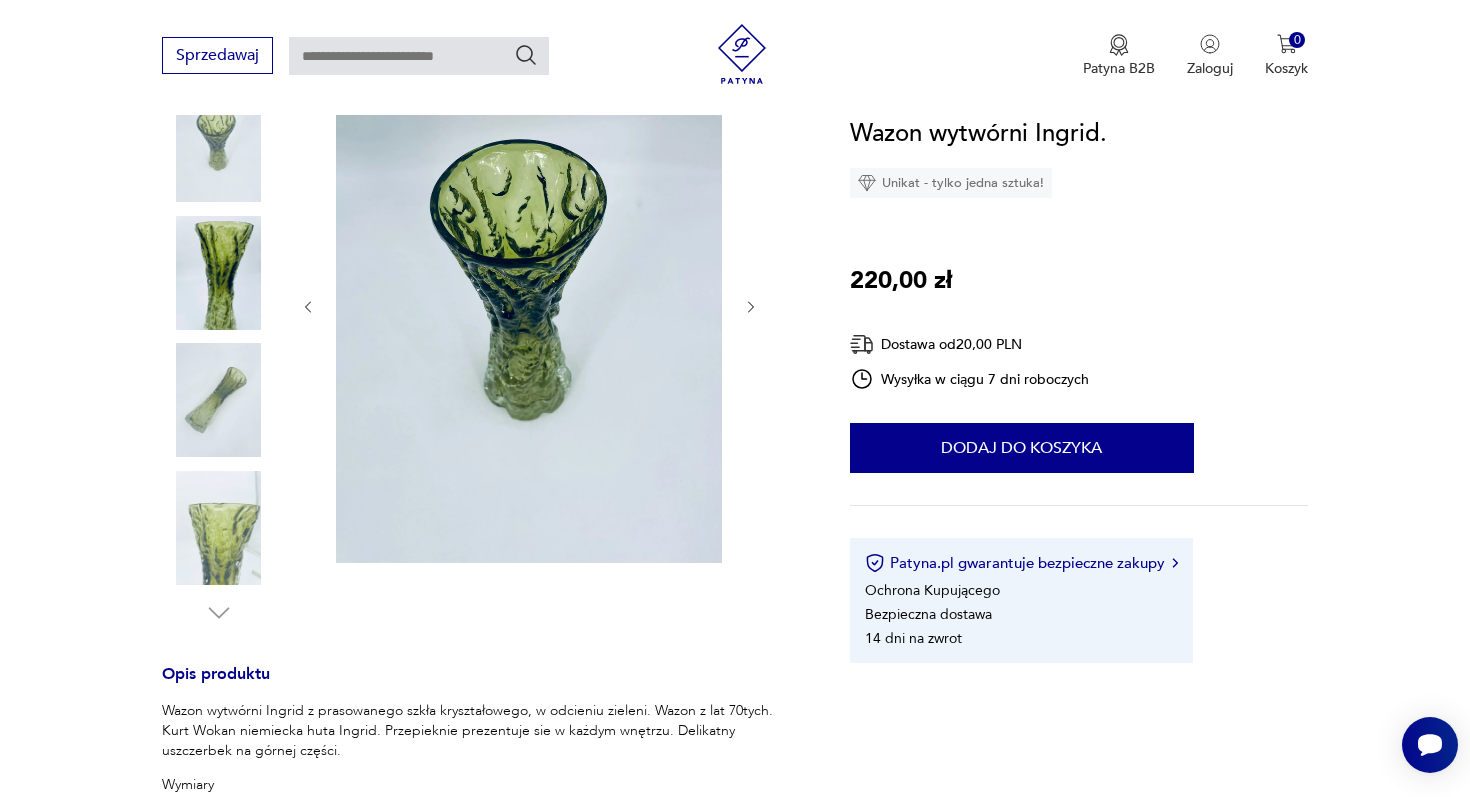 click at bounding box center (0, 0) 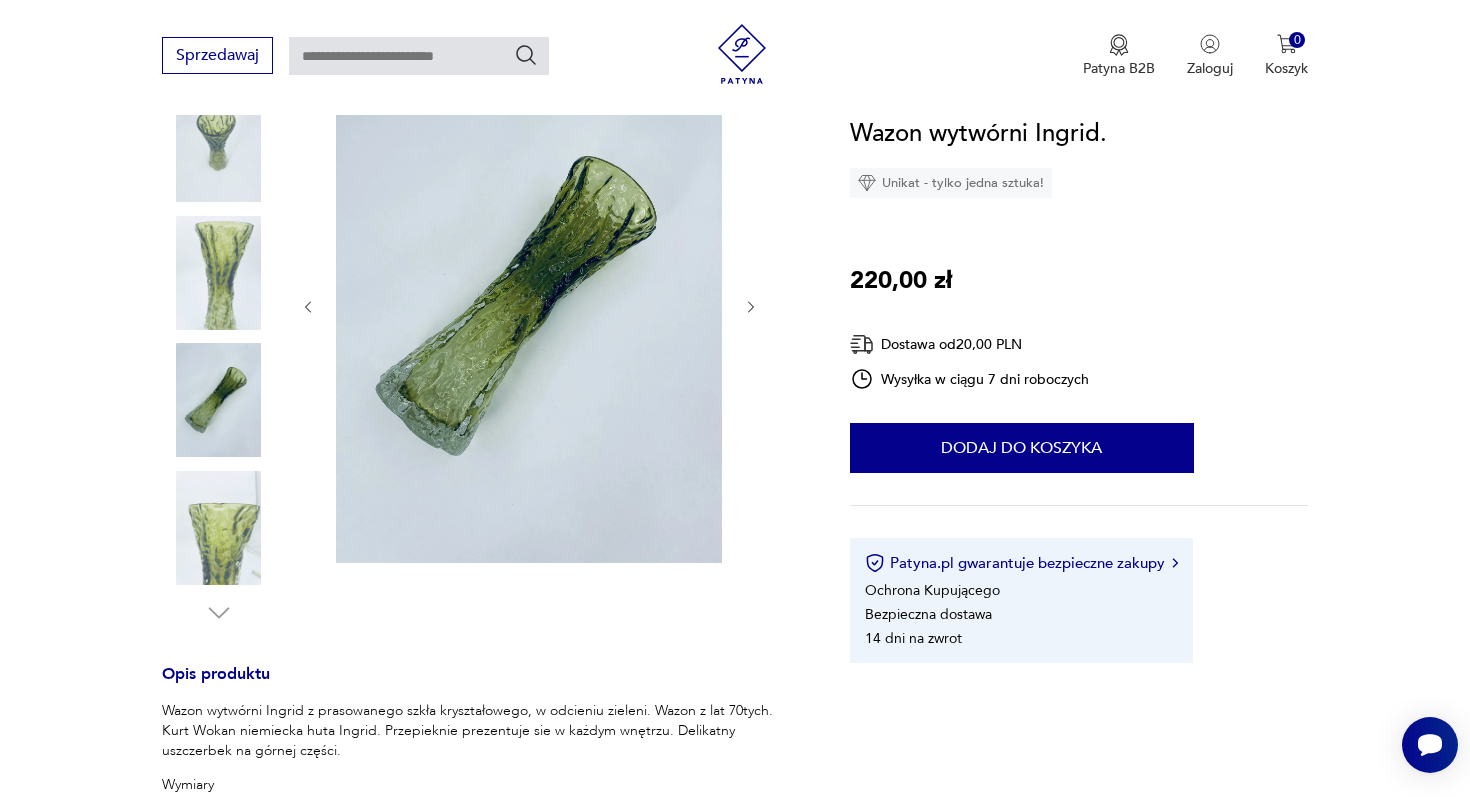 click at bounding box center [219, 273] 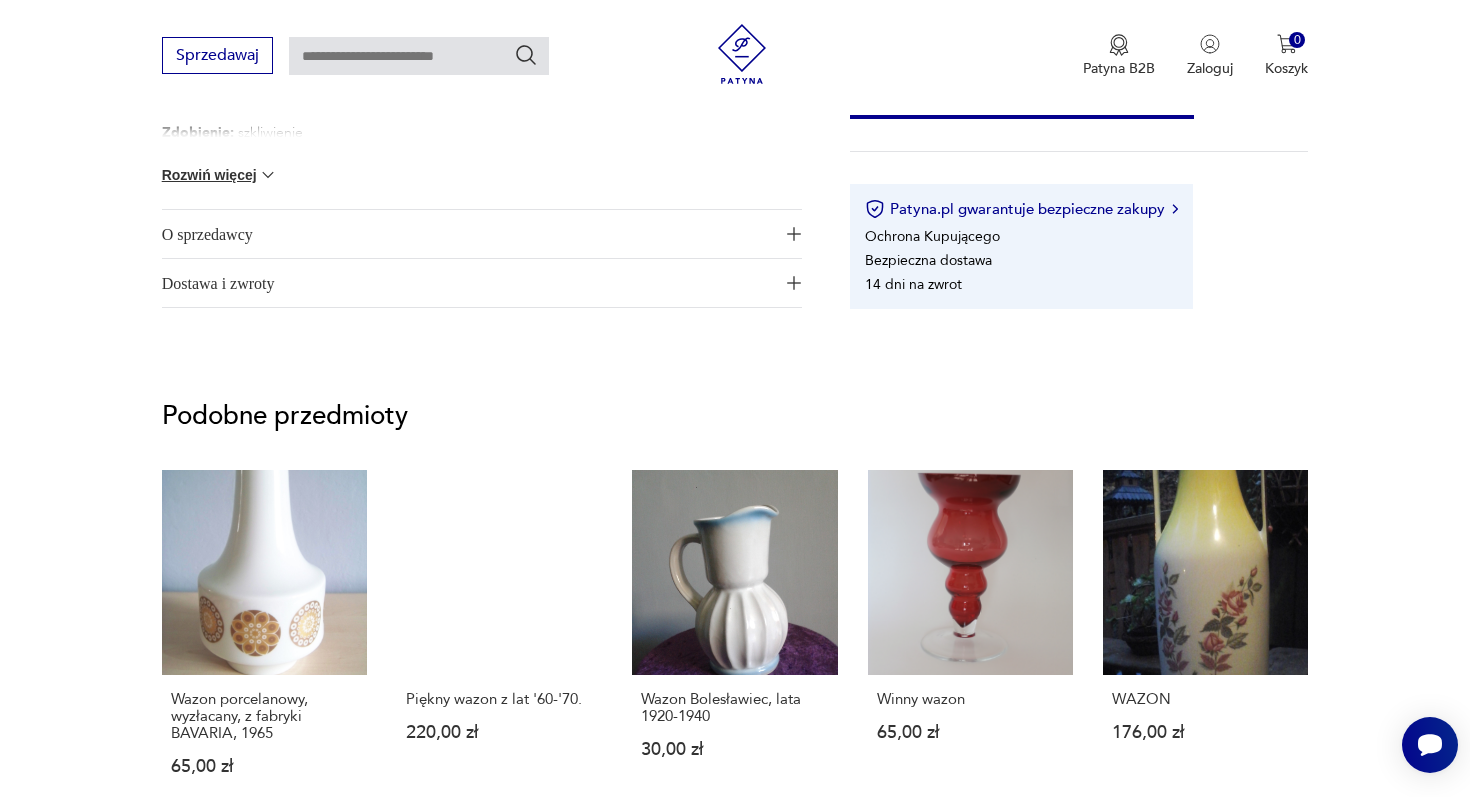 scroll, scrollTop: 1346, scrollLeft: 0, axis: vertical 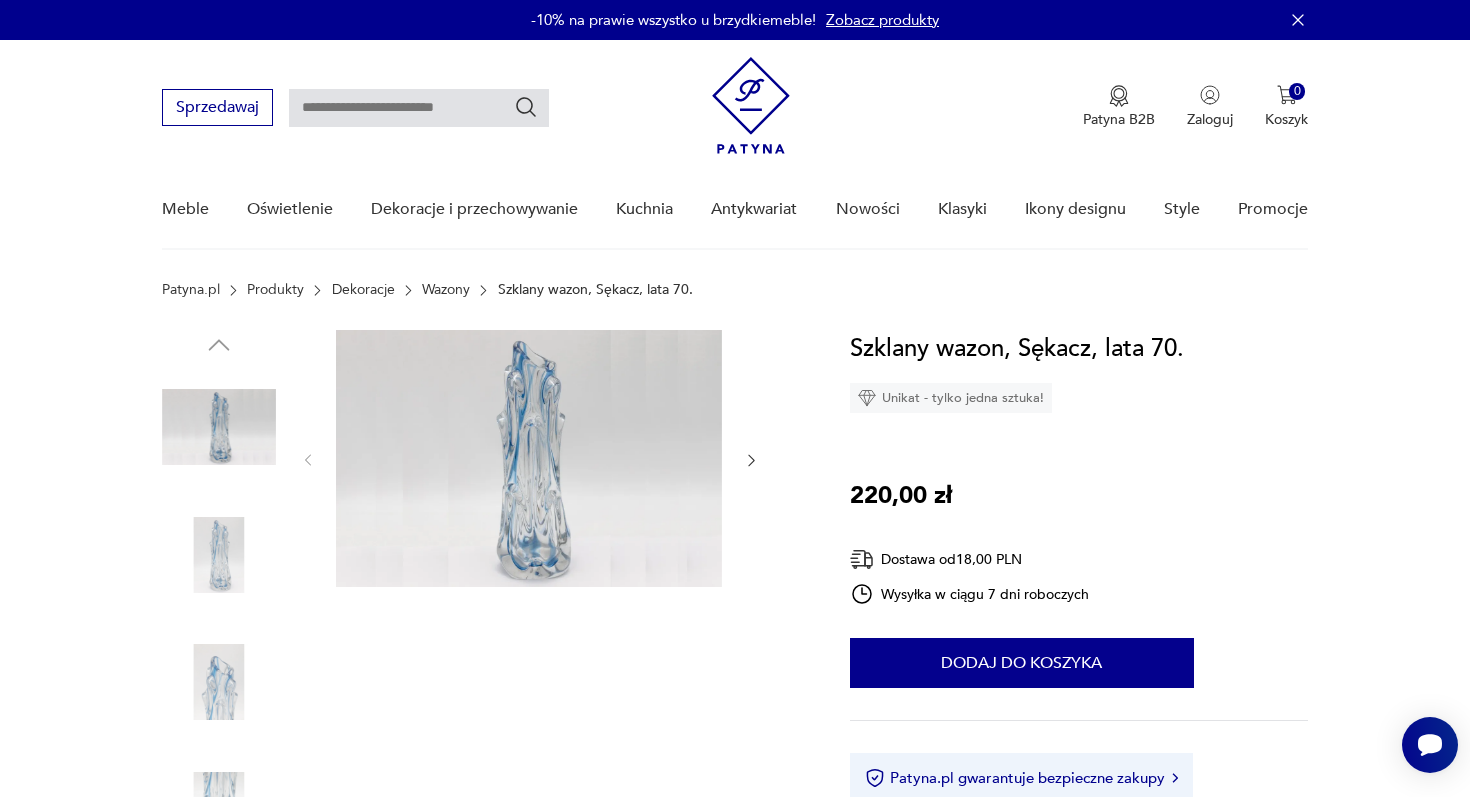 click at bounding box center (219, 555) 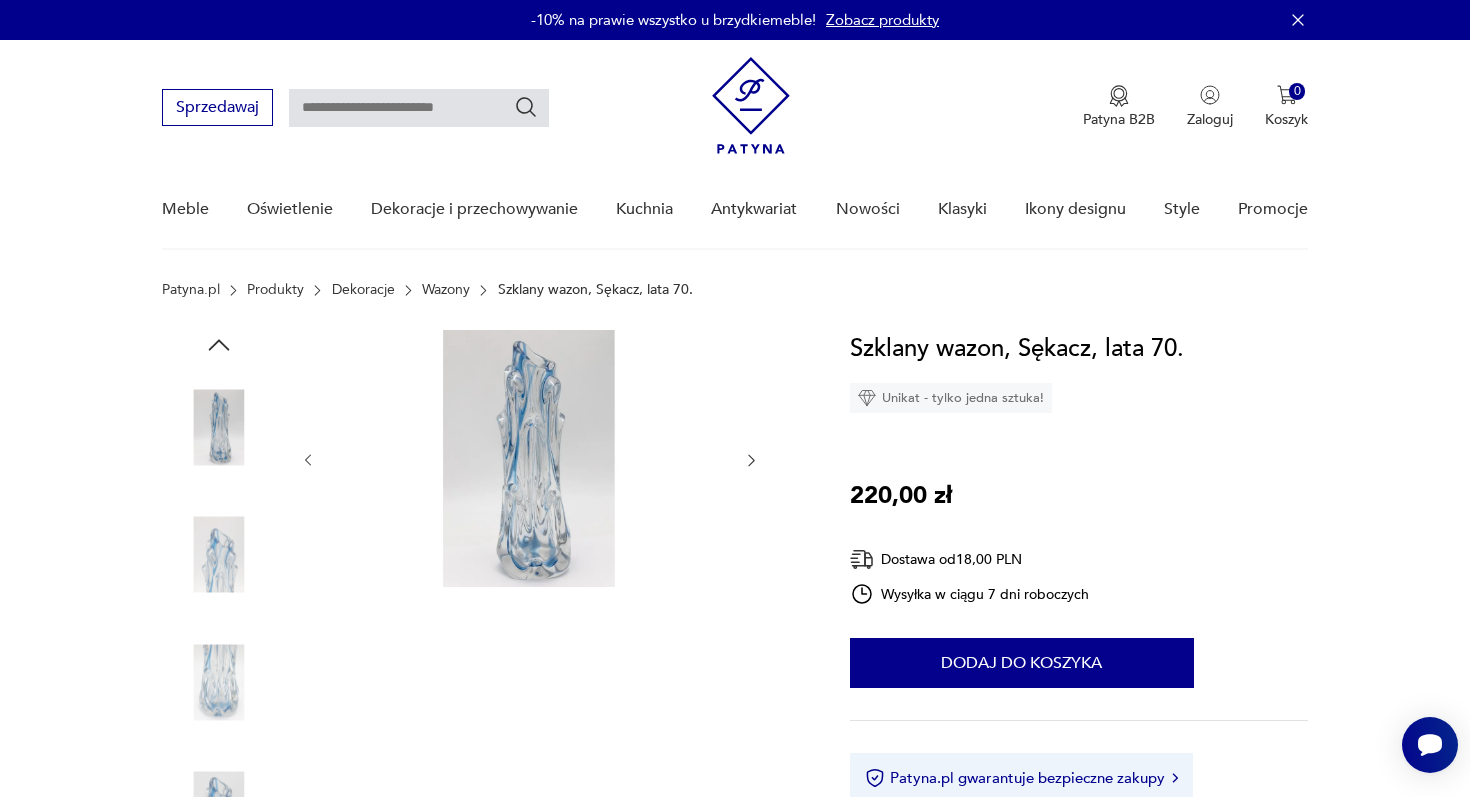 click at bounding box center [219, 555] 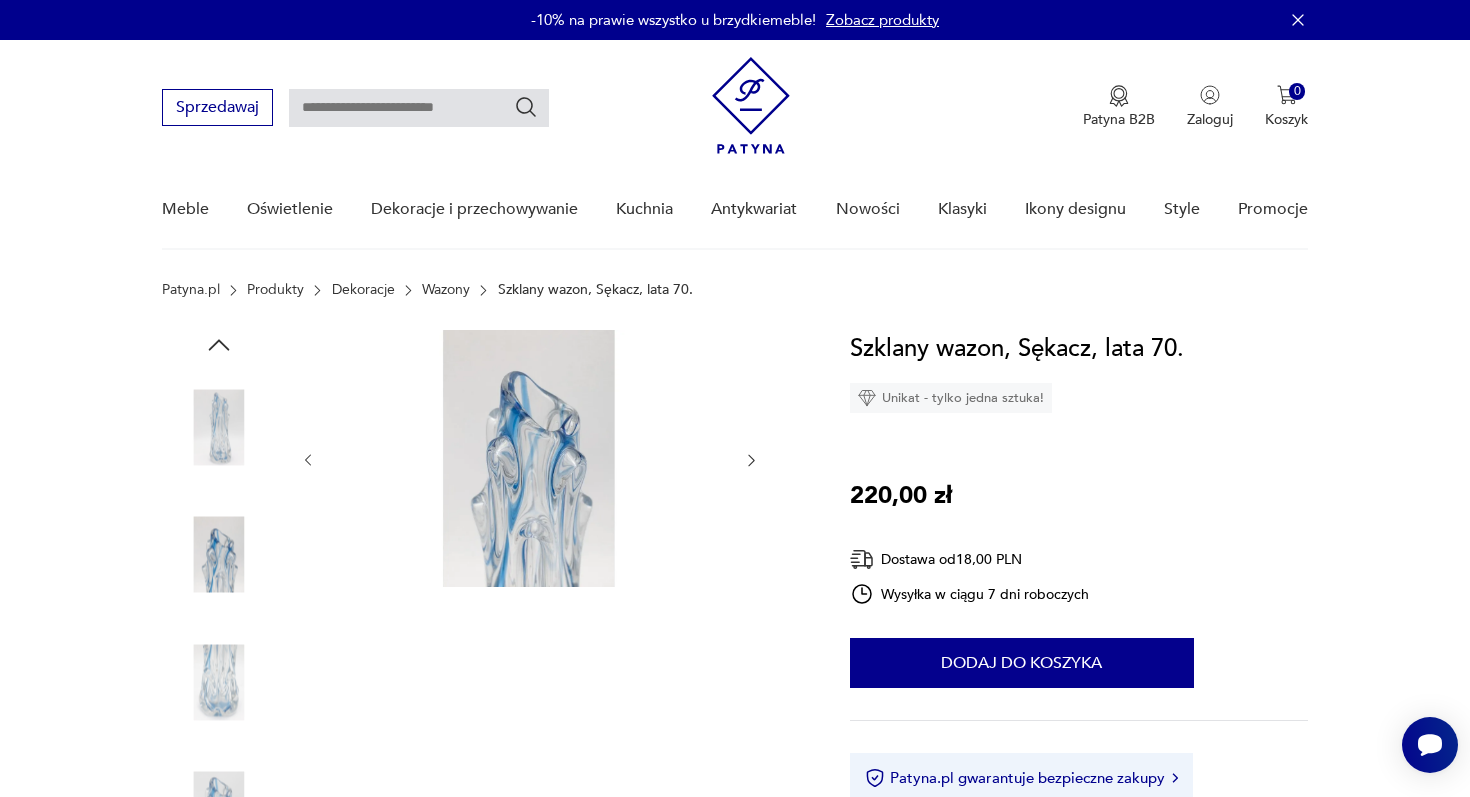 click at bounding box center [0, 0] 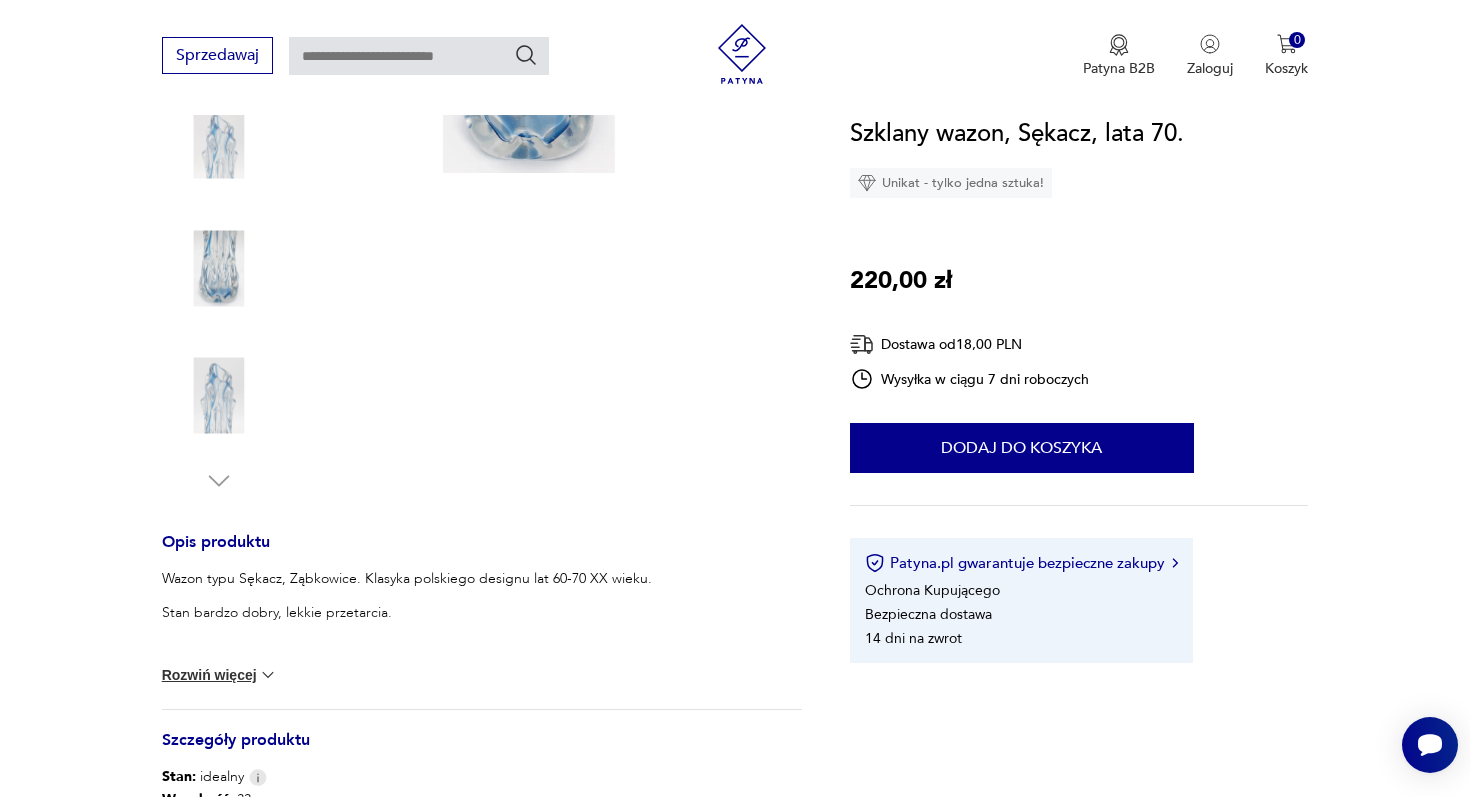 scroll, scrollTop: 416, scrollLeft: 0, axis: vertical 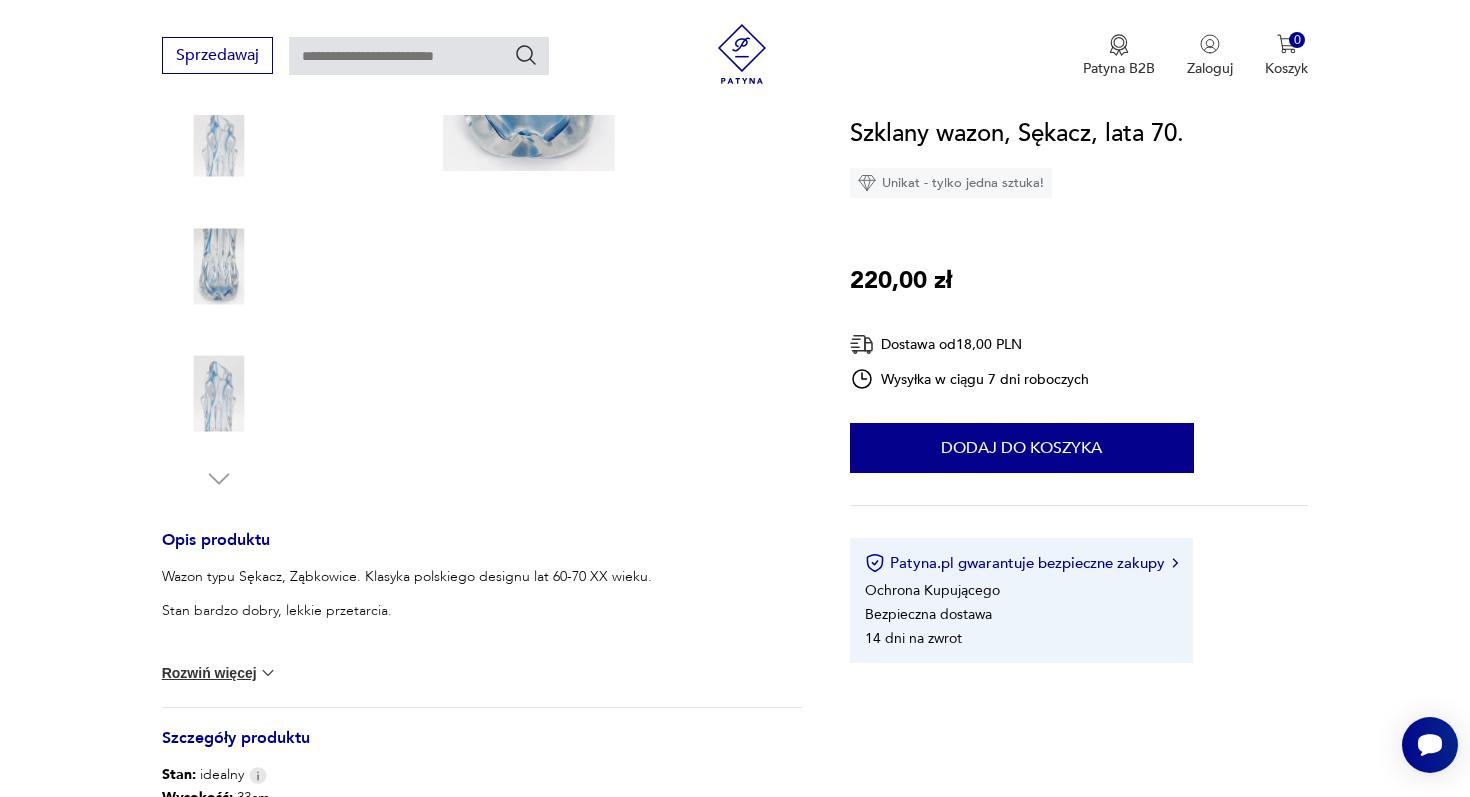 click on "Wazon typu Sękacz, Ząbkowice. Klasyka polskiego designu lat 60-70 XX wieku.
Stan bardzo dobry, lekkie przetarcia.
Kolor: Przeźroczysty, bezbarwny, niebieski.
Wymiary: wysokość 33cm; średnica 7cm Rozwiń więcej" at bounding box center [482, 637] 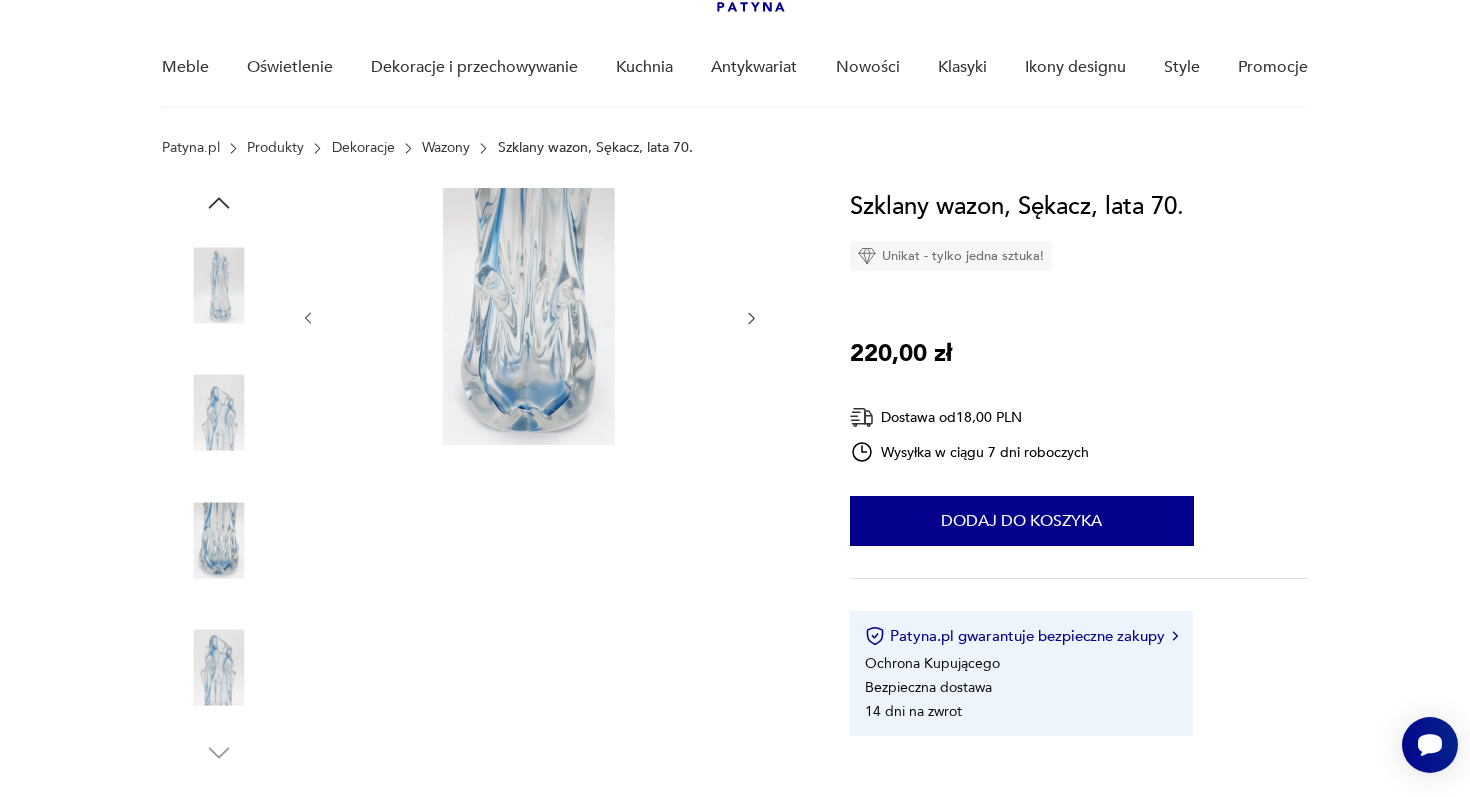 scroll, scrollTop: 0, scrollLeft: 0, axis: both 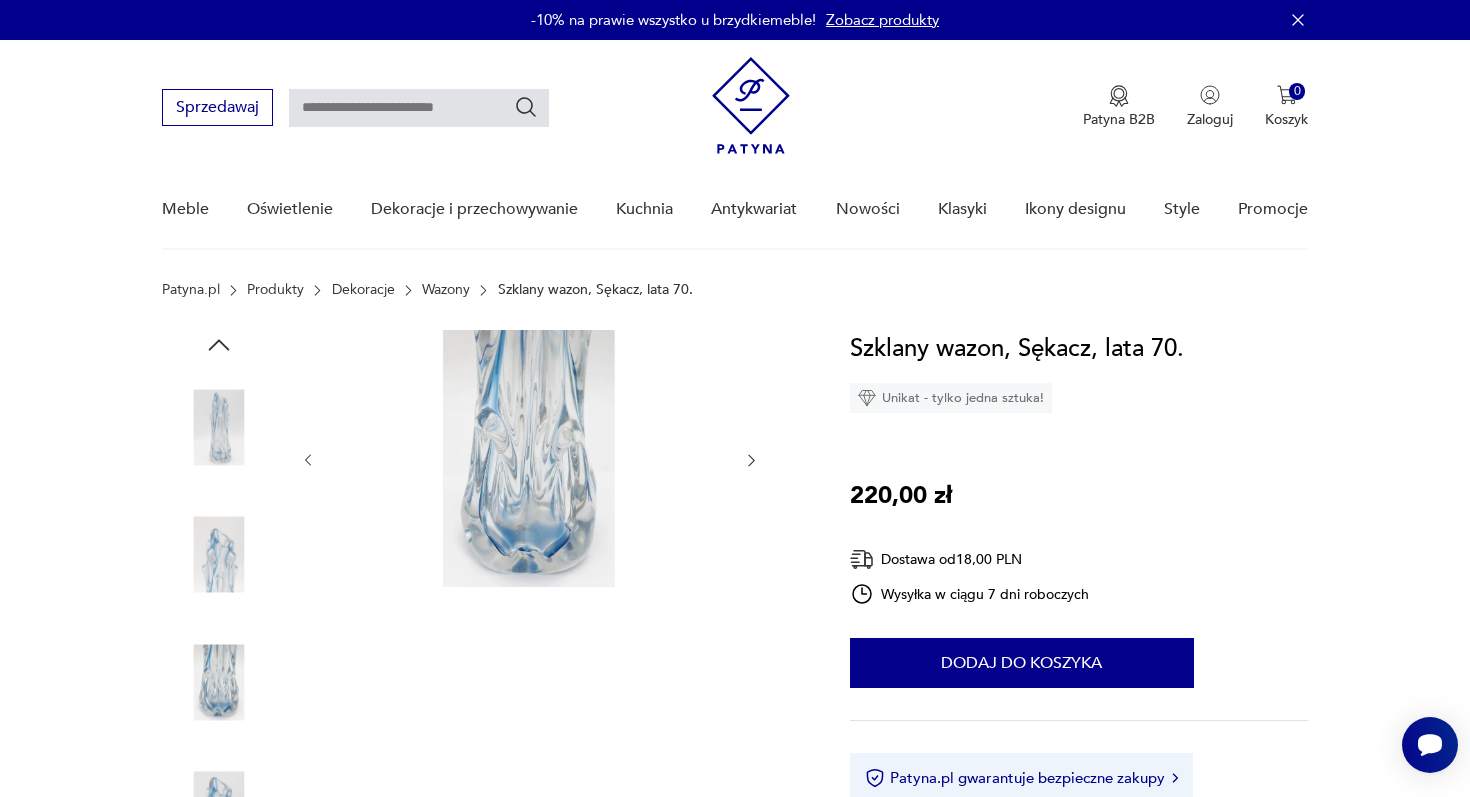 click at bounding box center (751, 105) 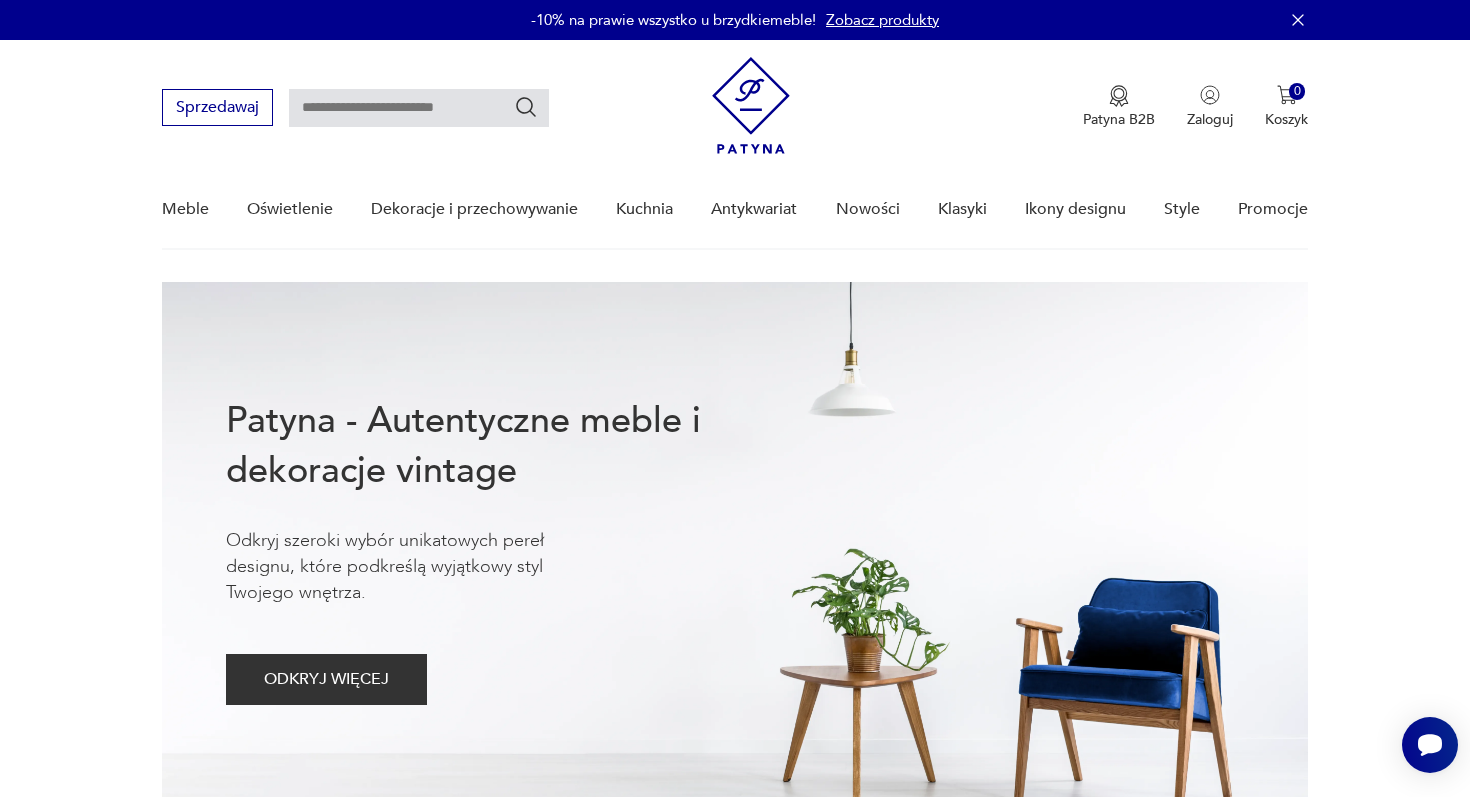 click on "Zobacz produkty" at bounding box center [882, 20] 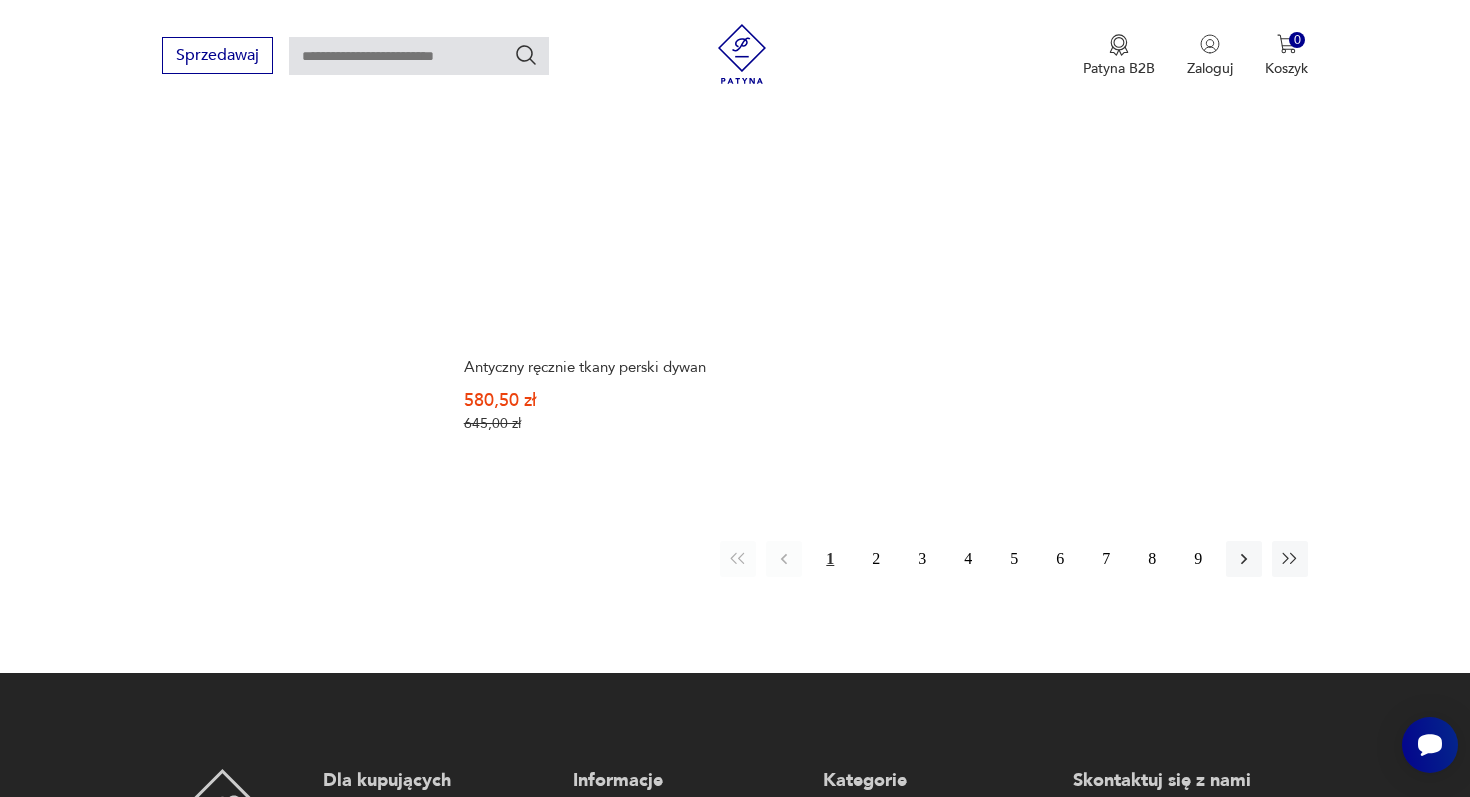 scroll, scrollTop: 3029, scrollLeft: 0, axis: vertical 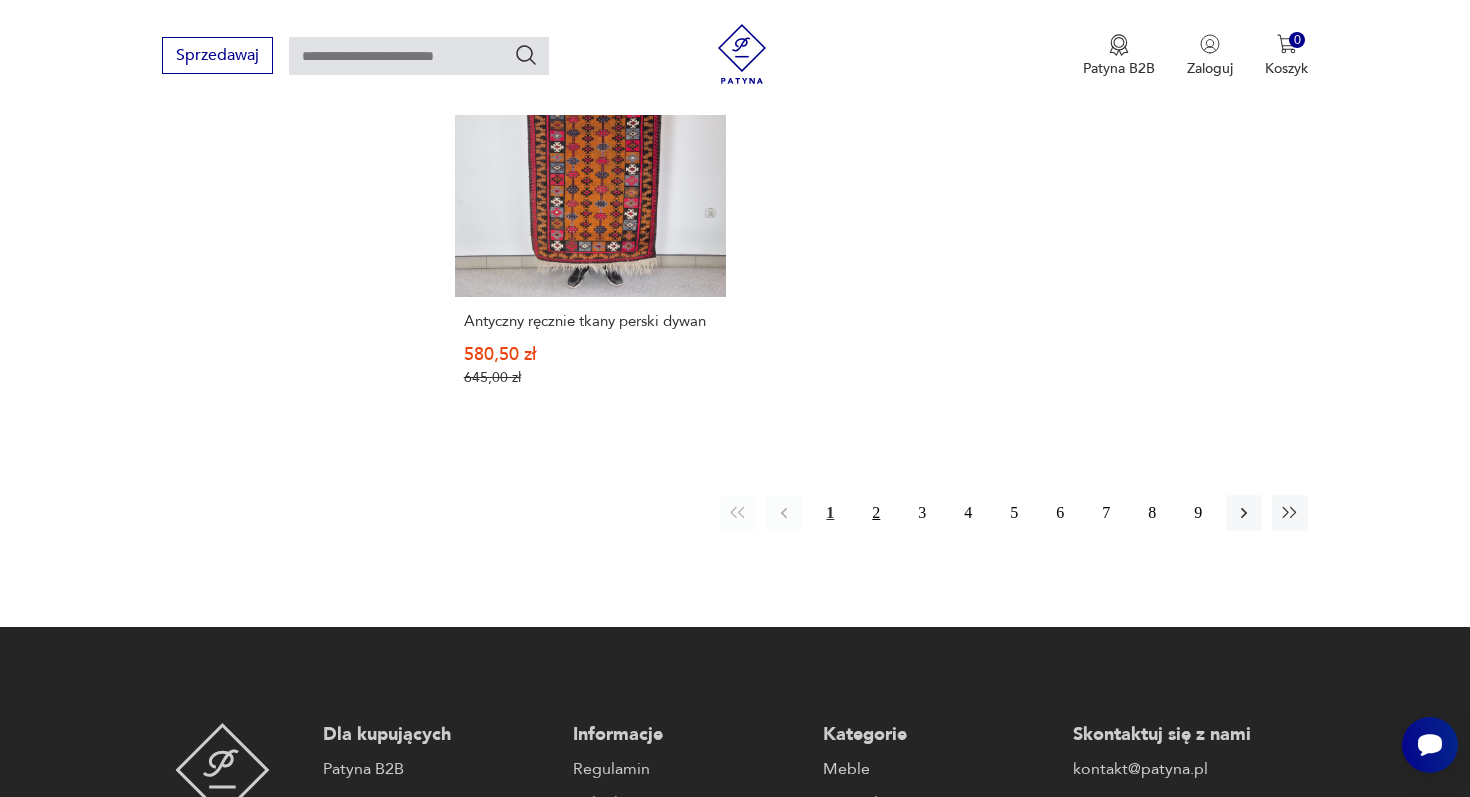 click on "2" at bounding box center [876, 513] 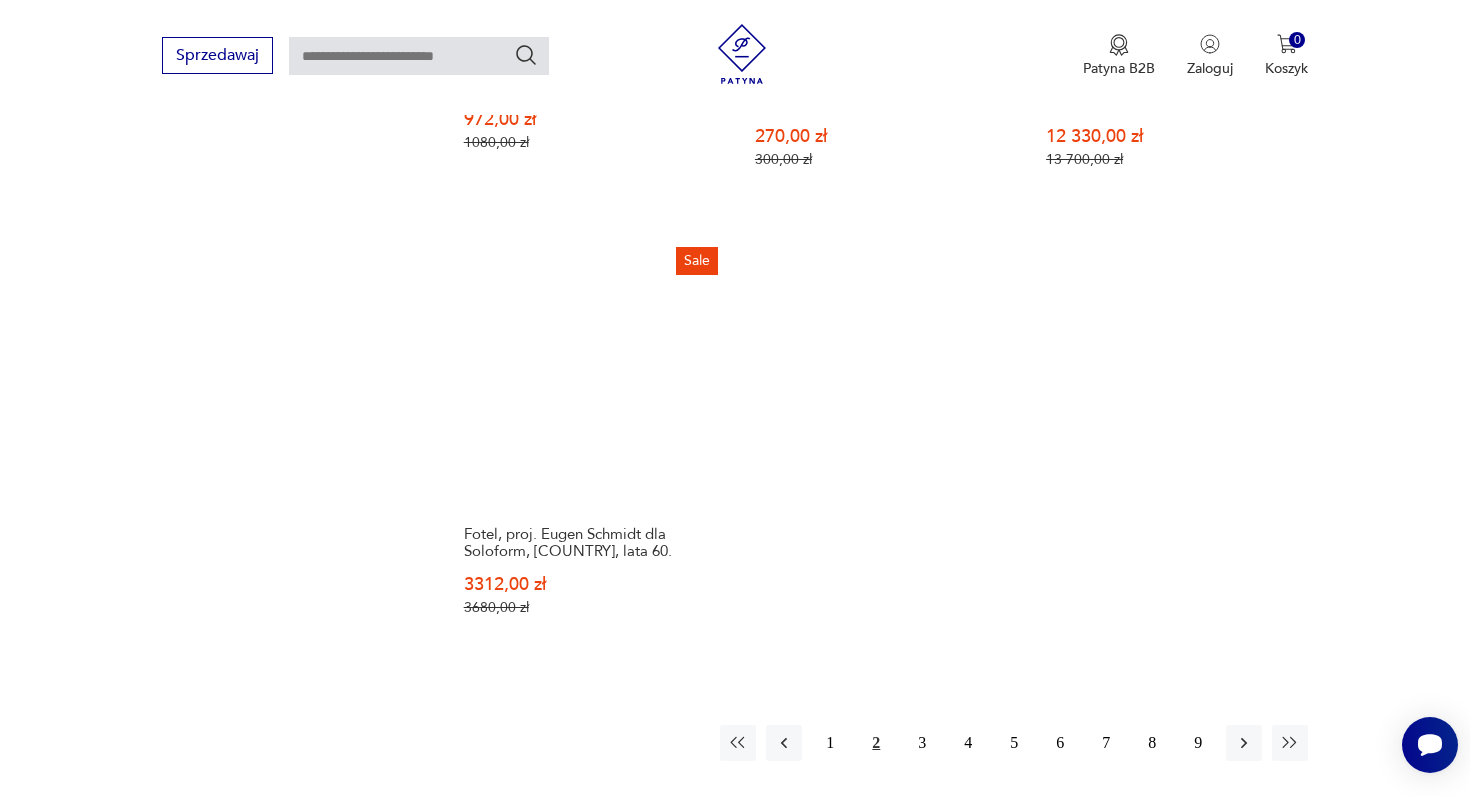 scroll, scrollTop: 2870, scrollLeft: 0, axis: vertical 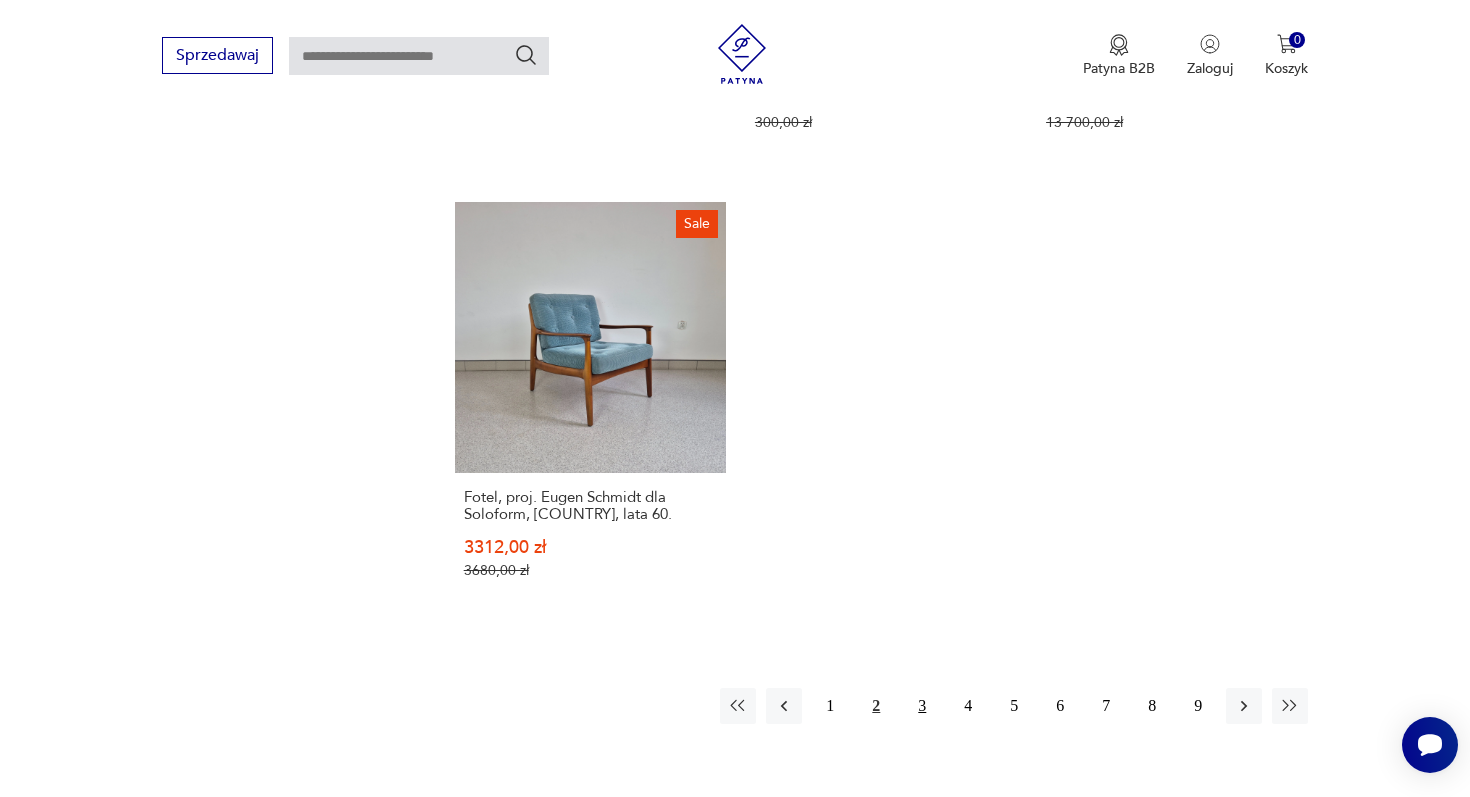 click on "3" at bounding box center [922, 706] 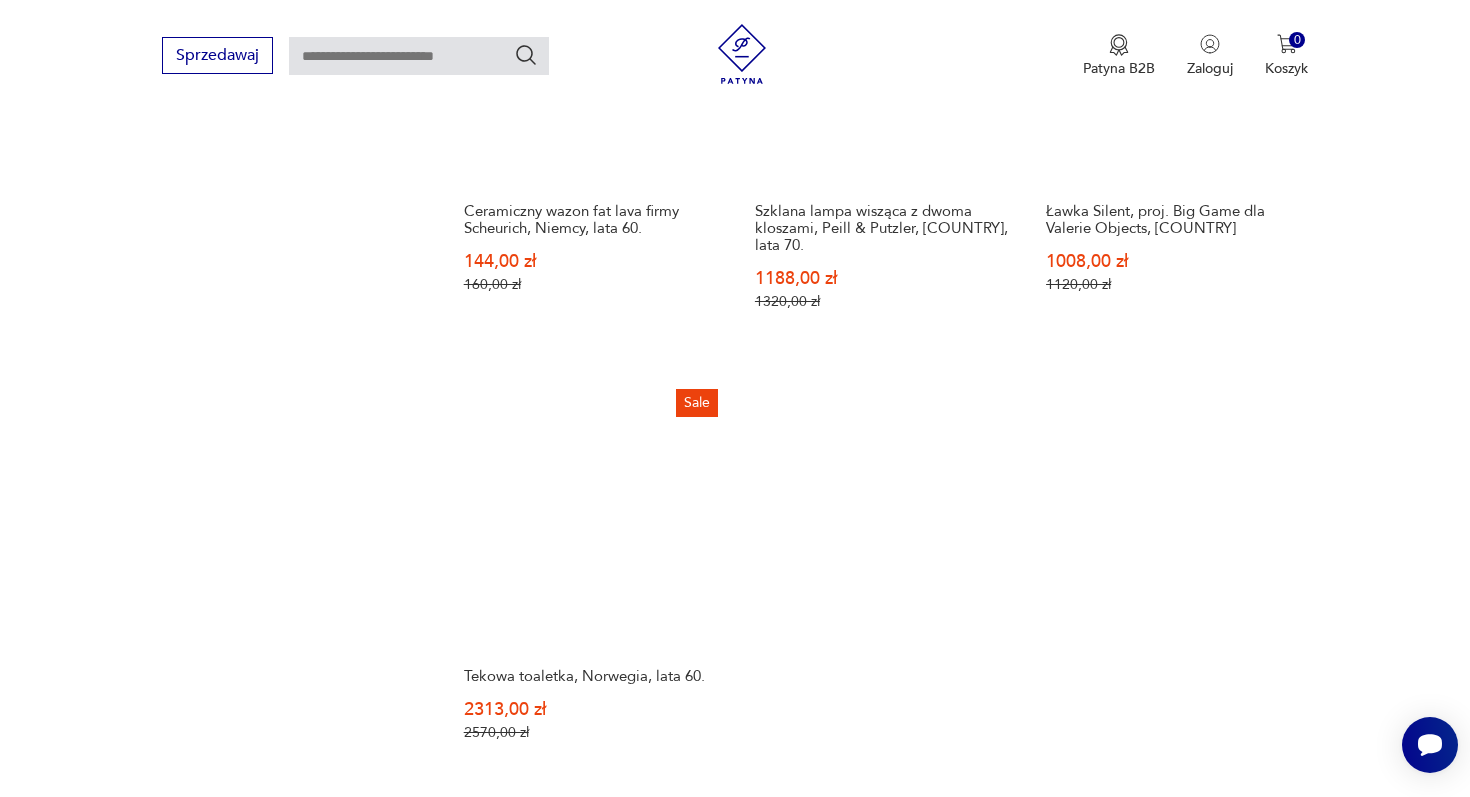 scroll, scrollTop: 2825, scrollLeft: 0, axis: vertical 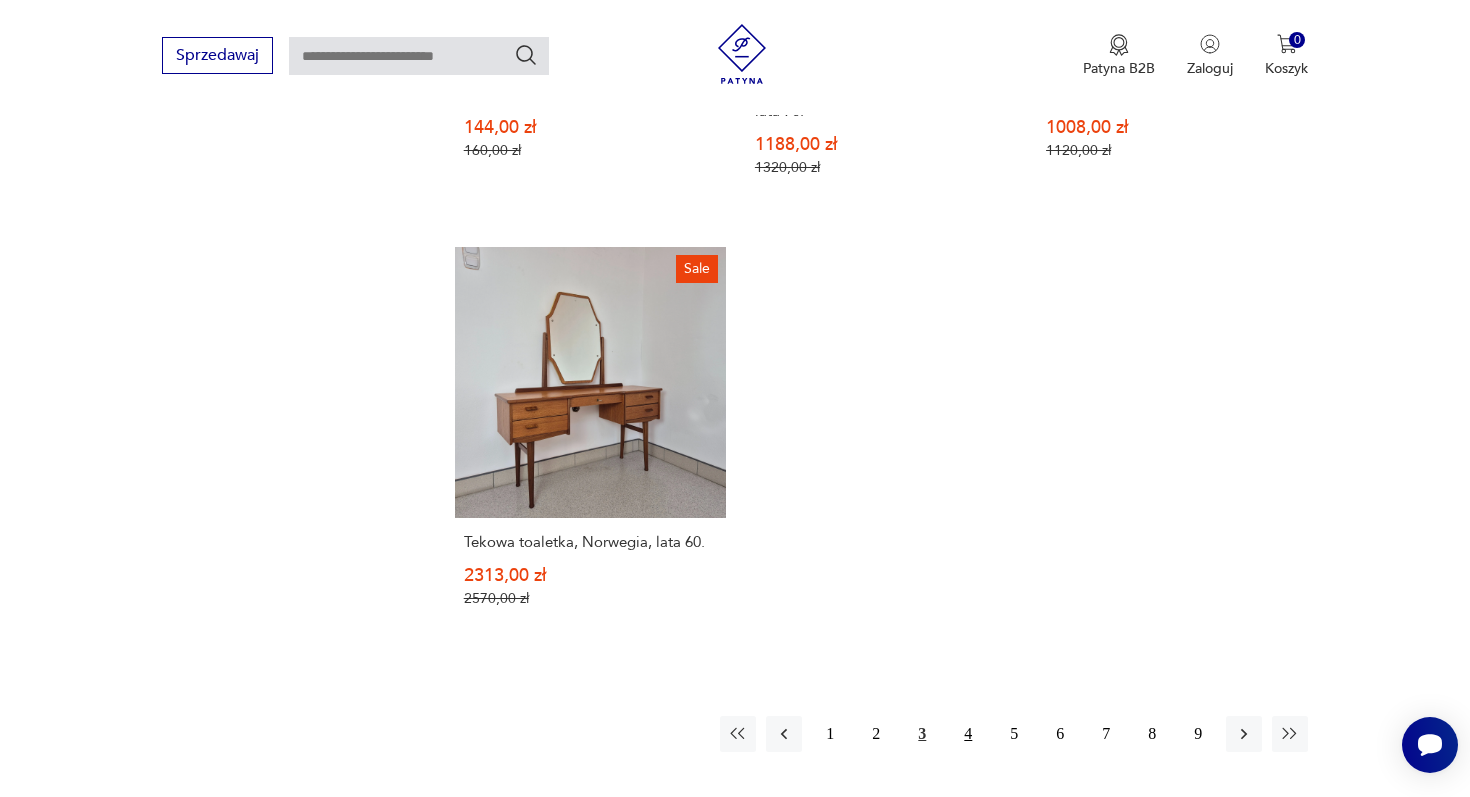 click on "4" at bounding box center (968, 734) 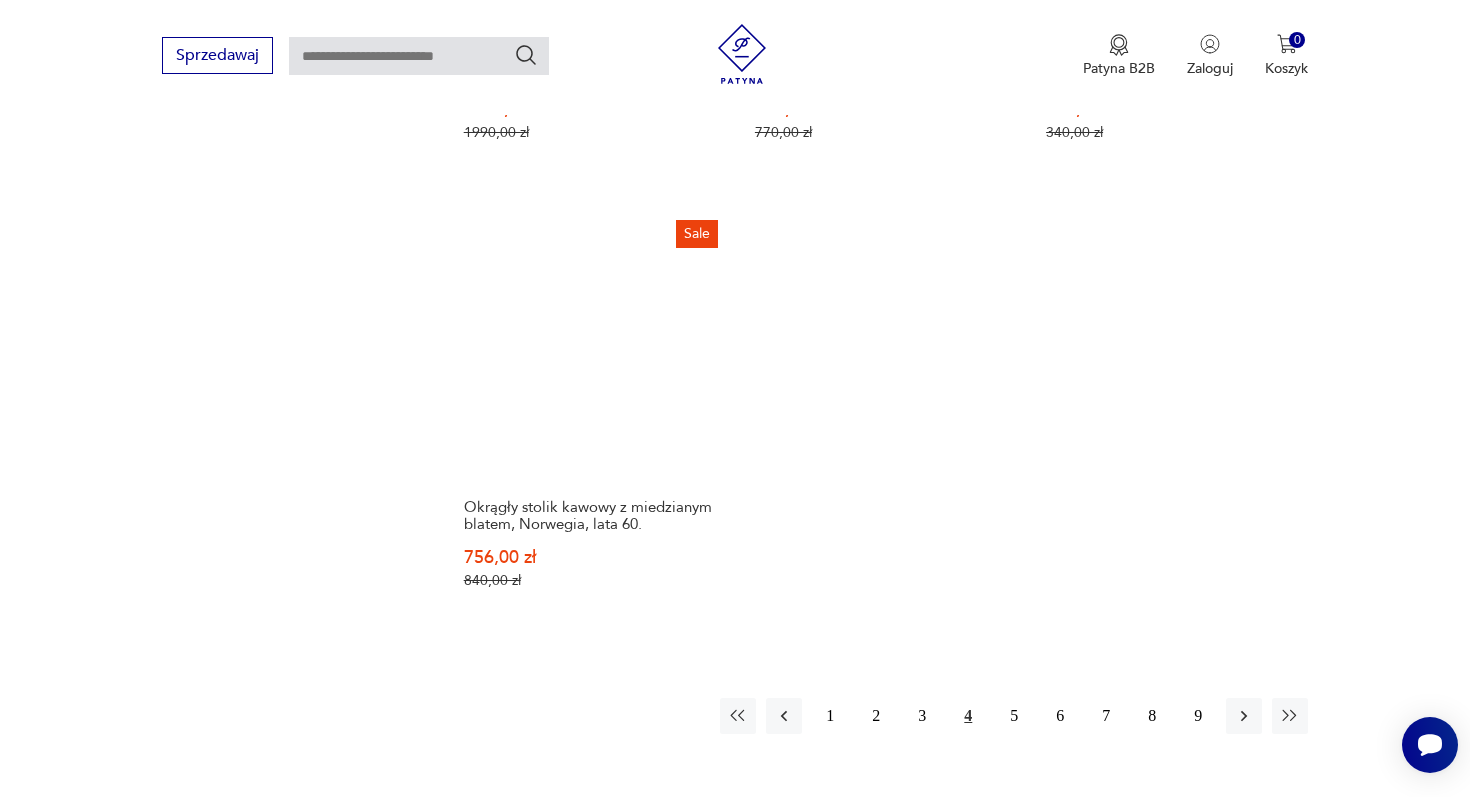 scroll, scrollTop: 2862, scrollLeft: 0, axis: vertical 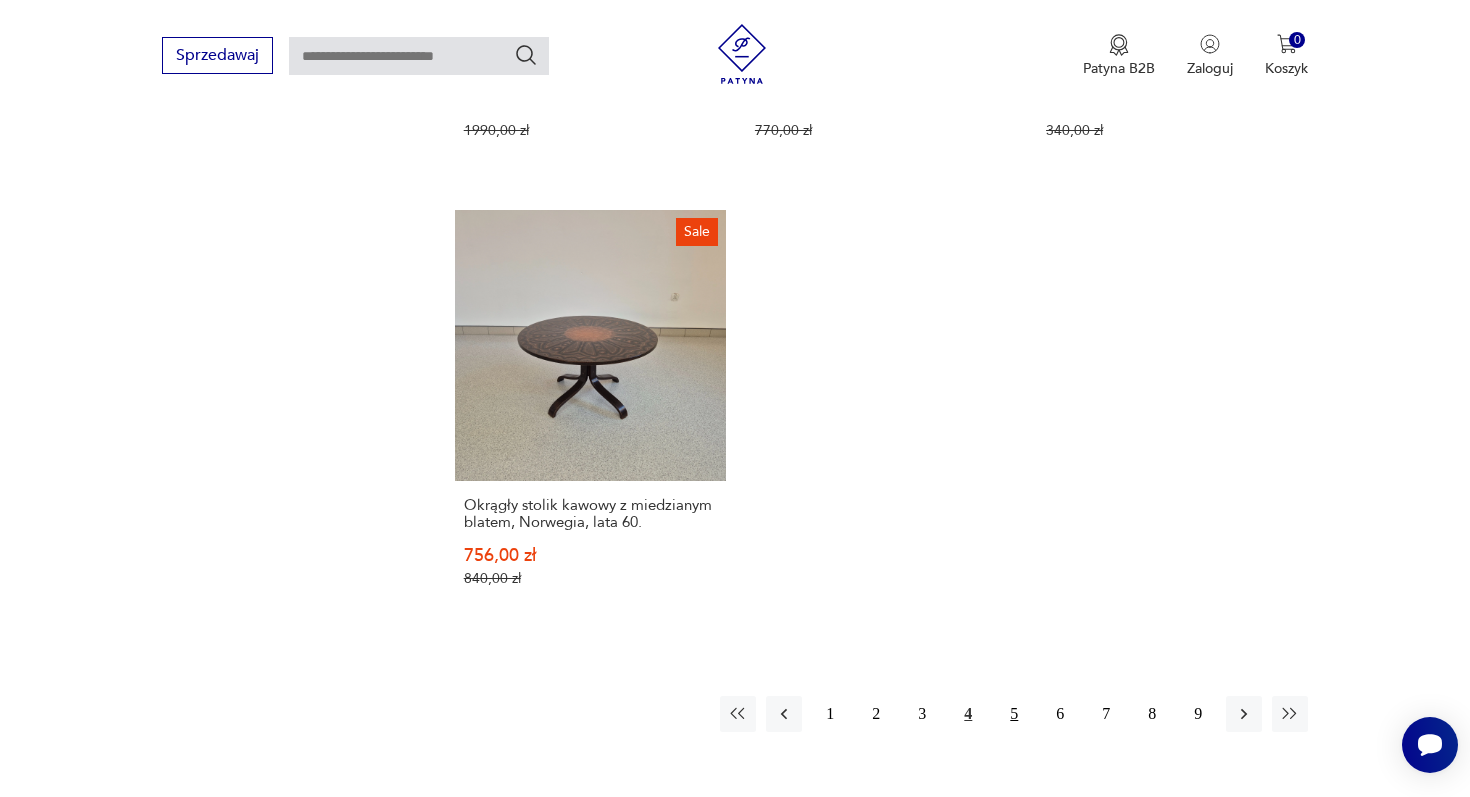 click on "5" at bounding box center [1014, 714] 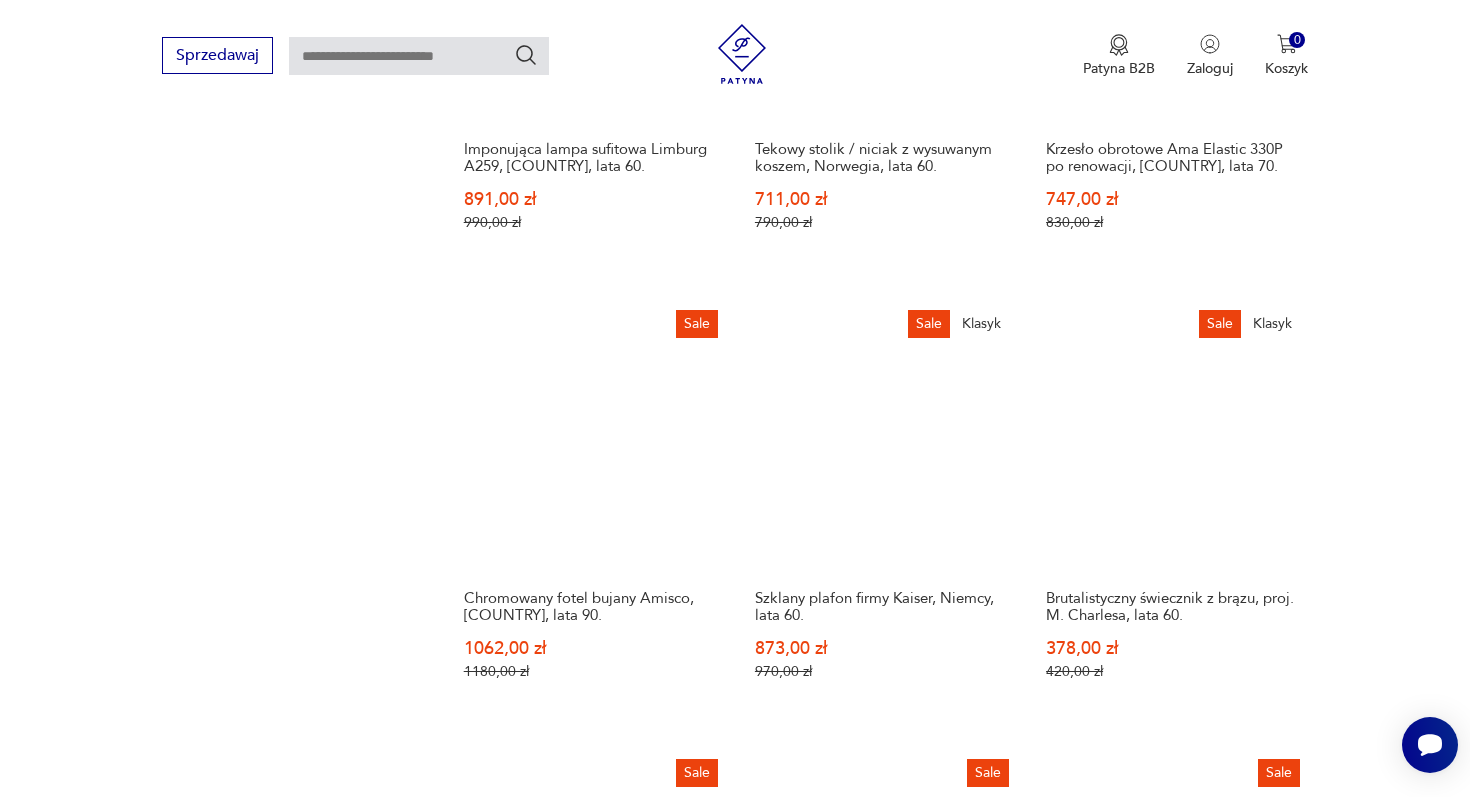 scroll, scrollTop: 1537, scrollLeft: 0, axis: vertical 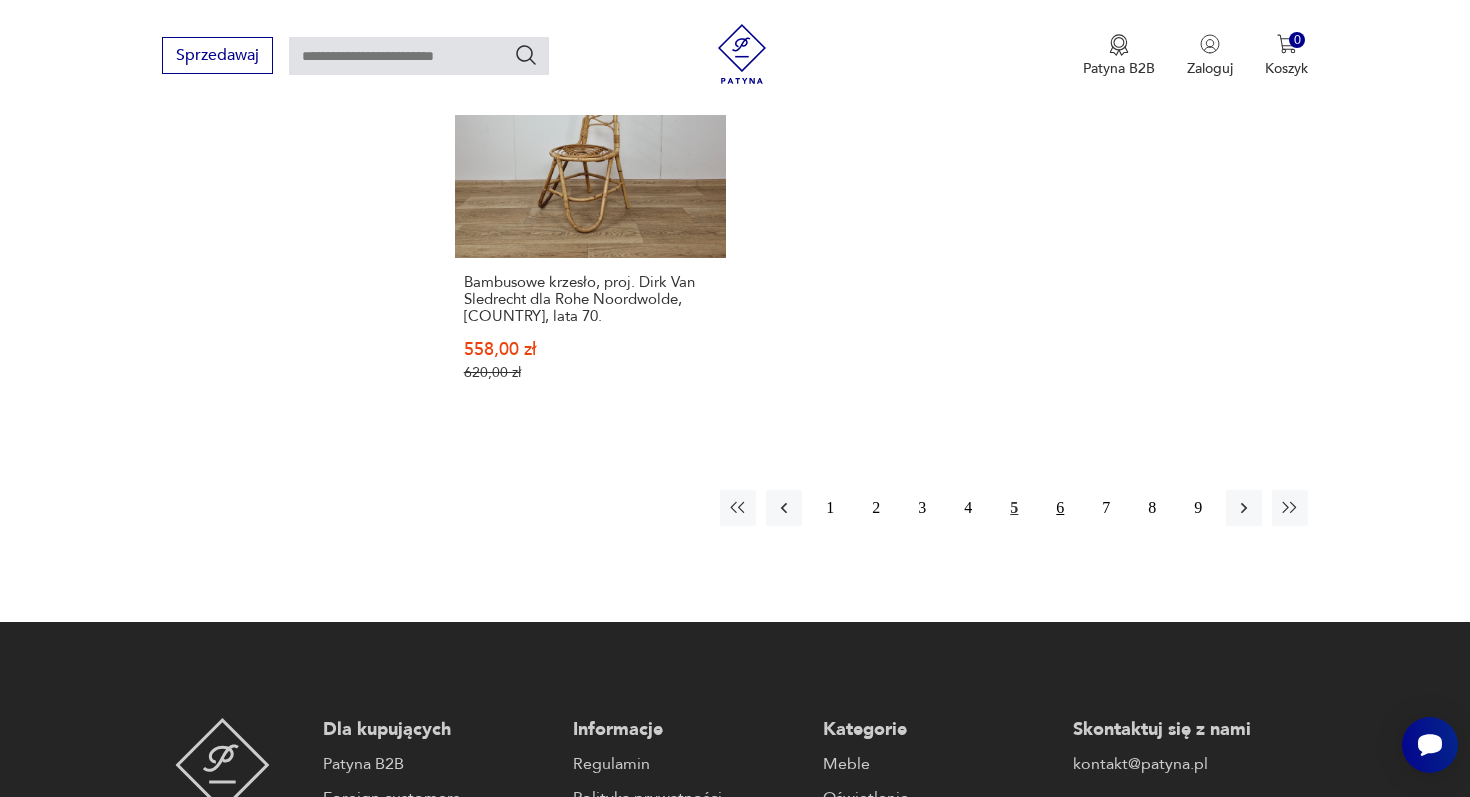 click on "6" at bounding box center [1060, 508] 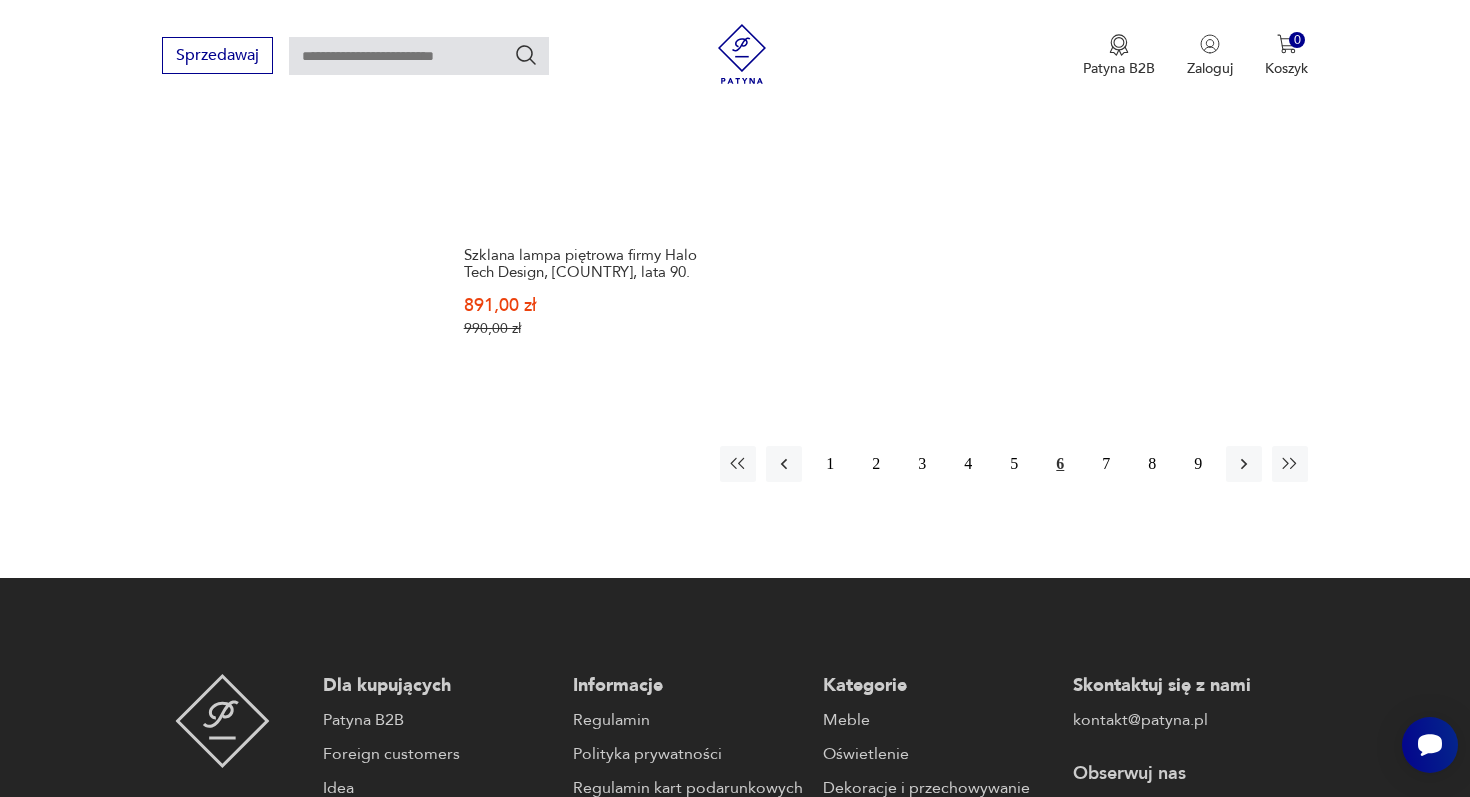 scroll, scrollTop: 3134, scrollLeft: 0, axis: vertical 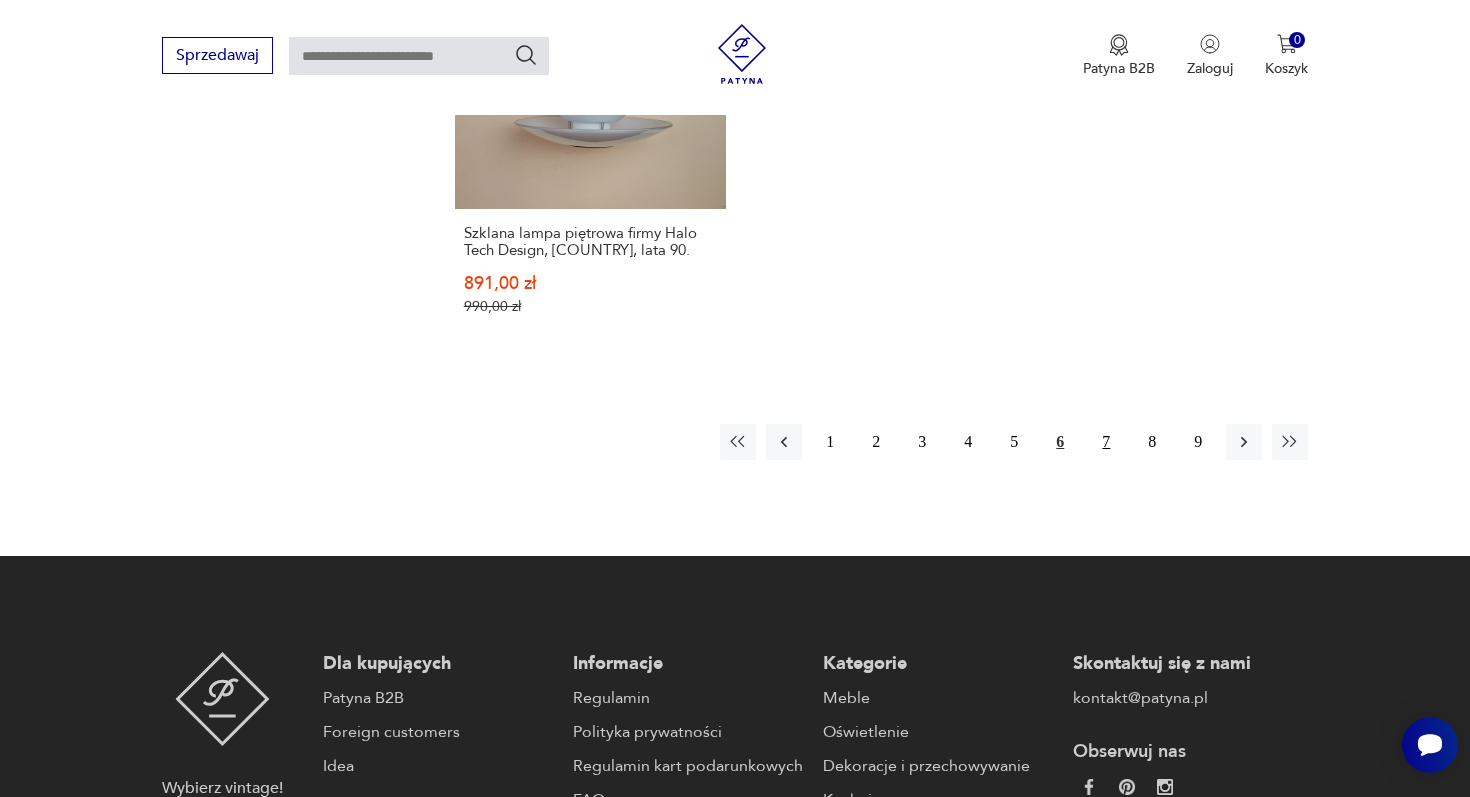 click on "7" at bounding box center [1106, 442] 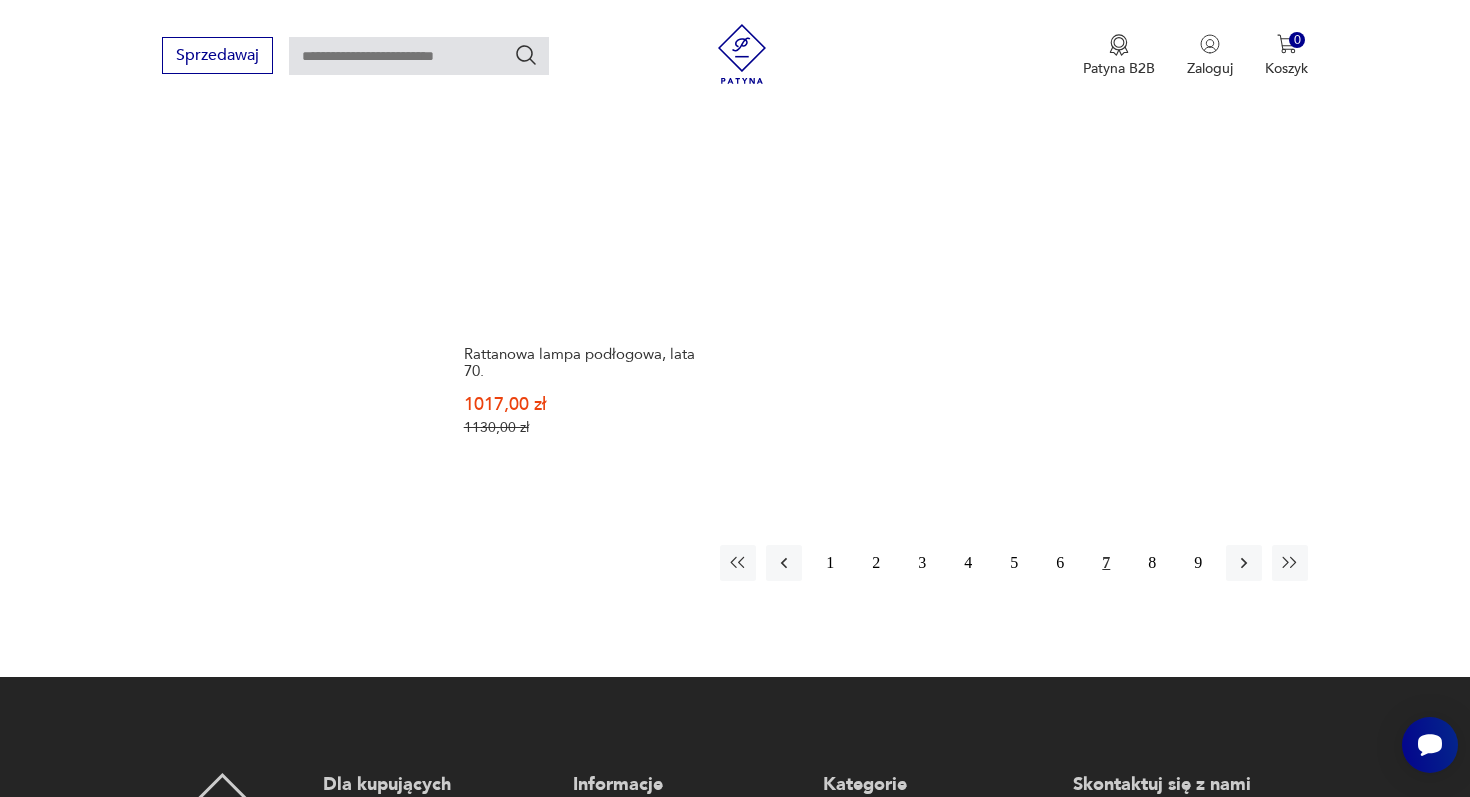 scroll, scrollTop: 3031, scrollLeft: 0, axis: vertical 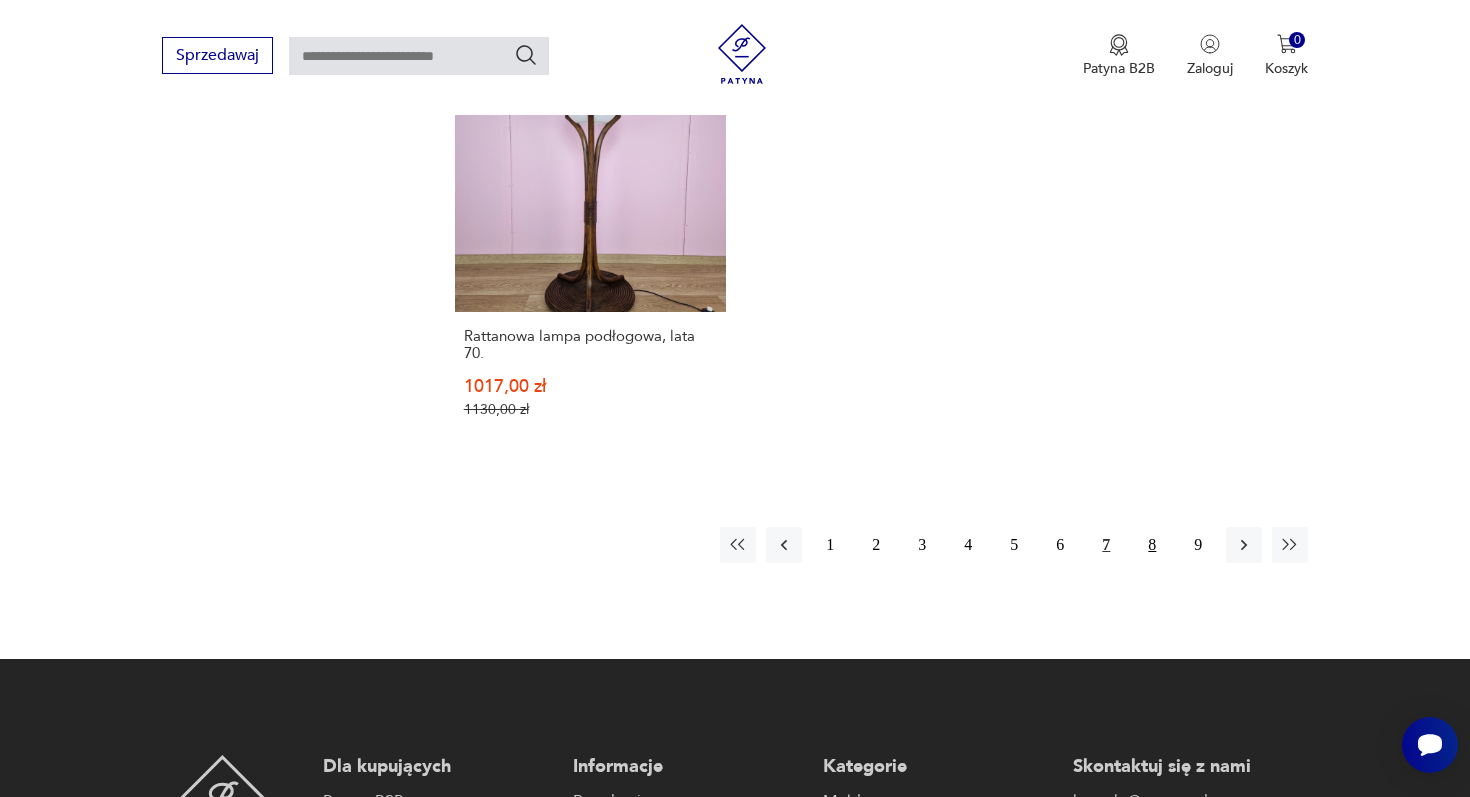 click on "8" at bounding box center [1152, 545] 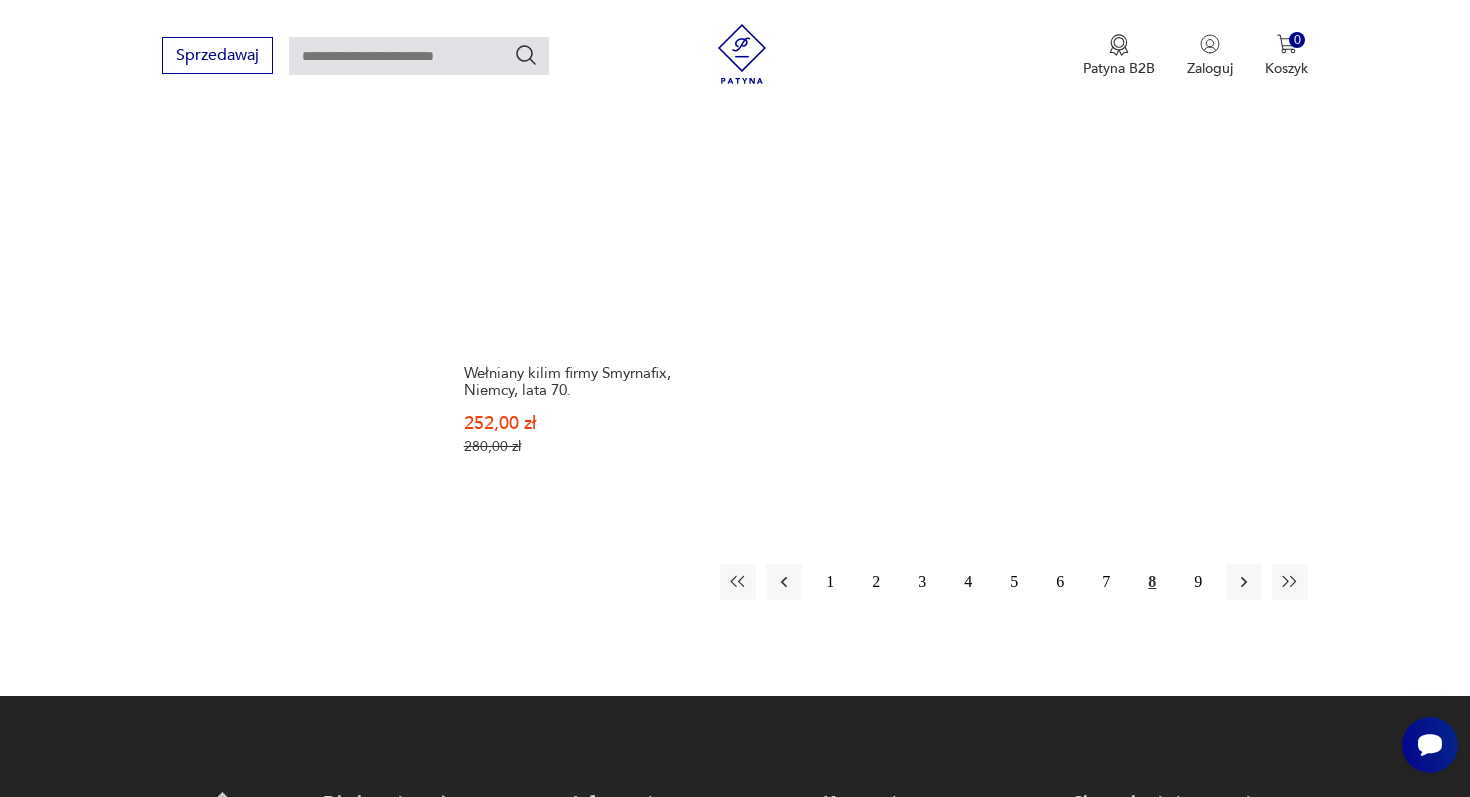 scroll, scrollTop: 3071, scrollLeft: 0, axis: vertical 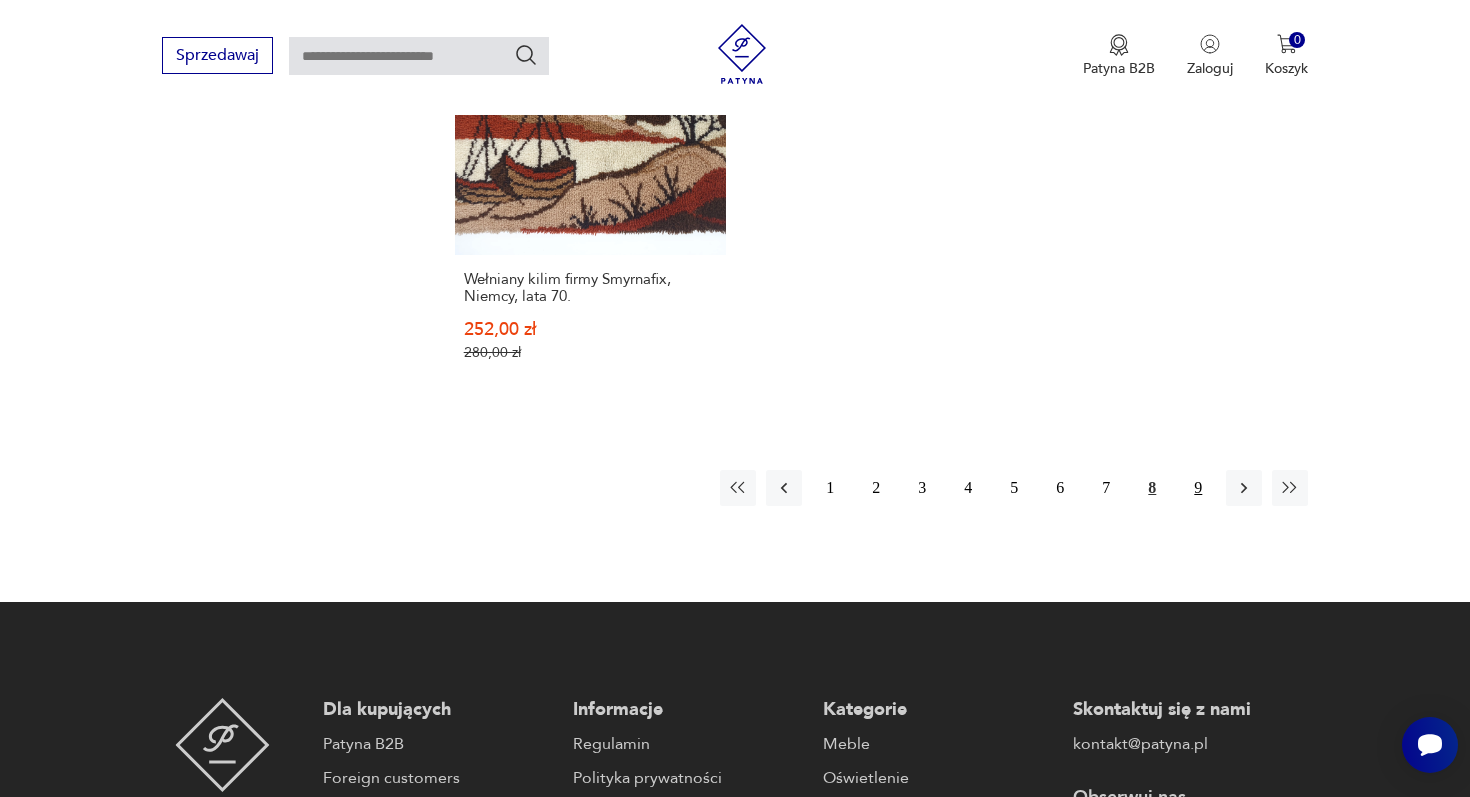 click on "9" at bounding box center [1198, 488] 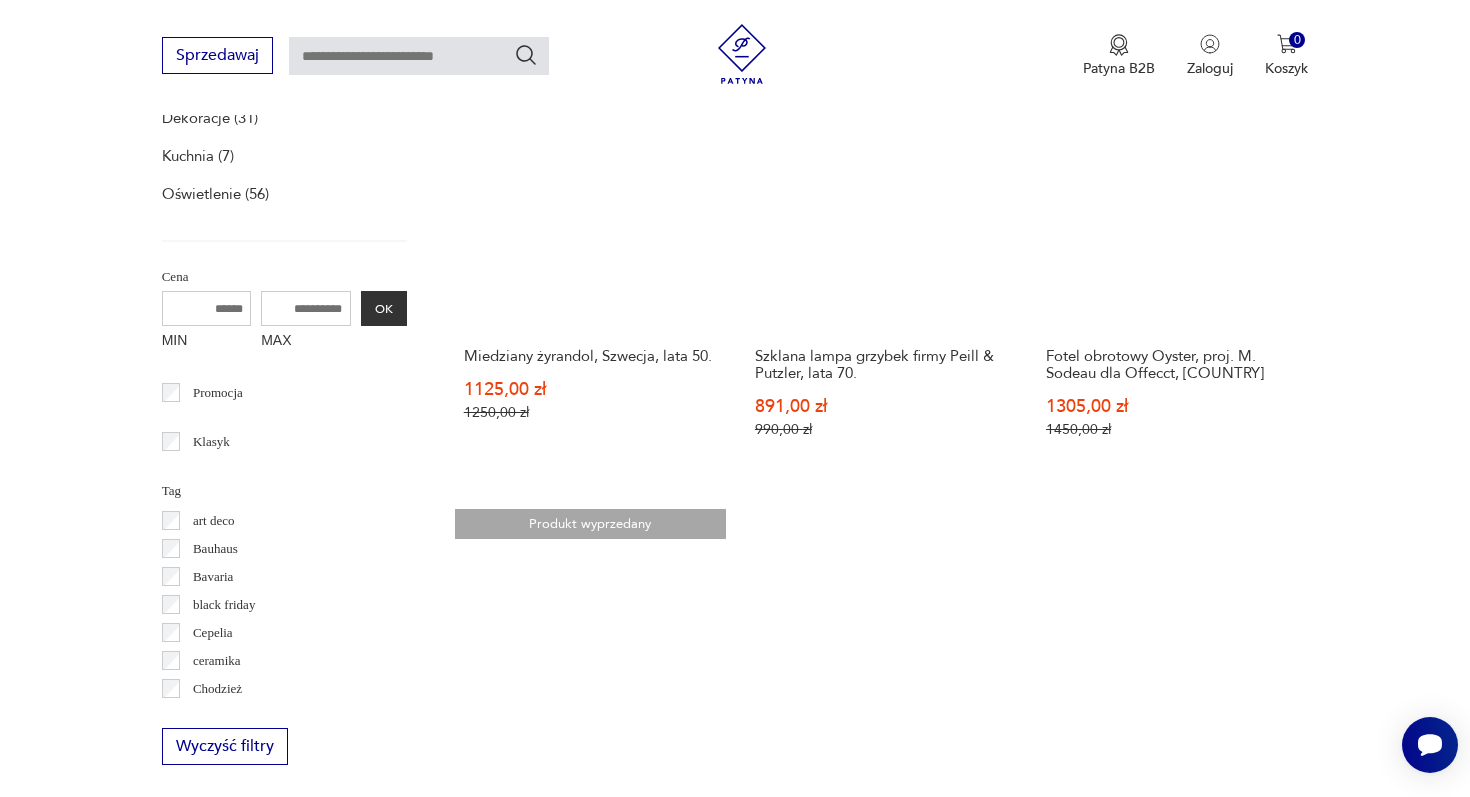 scroll, scrollTop: 743, scrollLeft: 0, axis: vertical 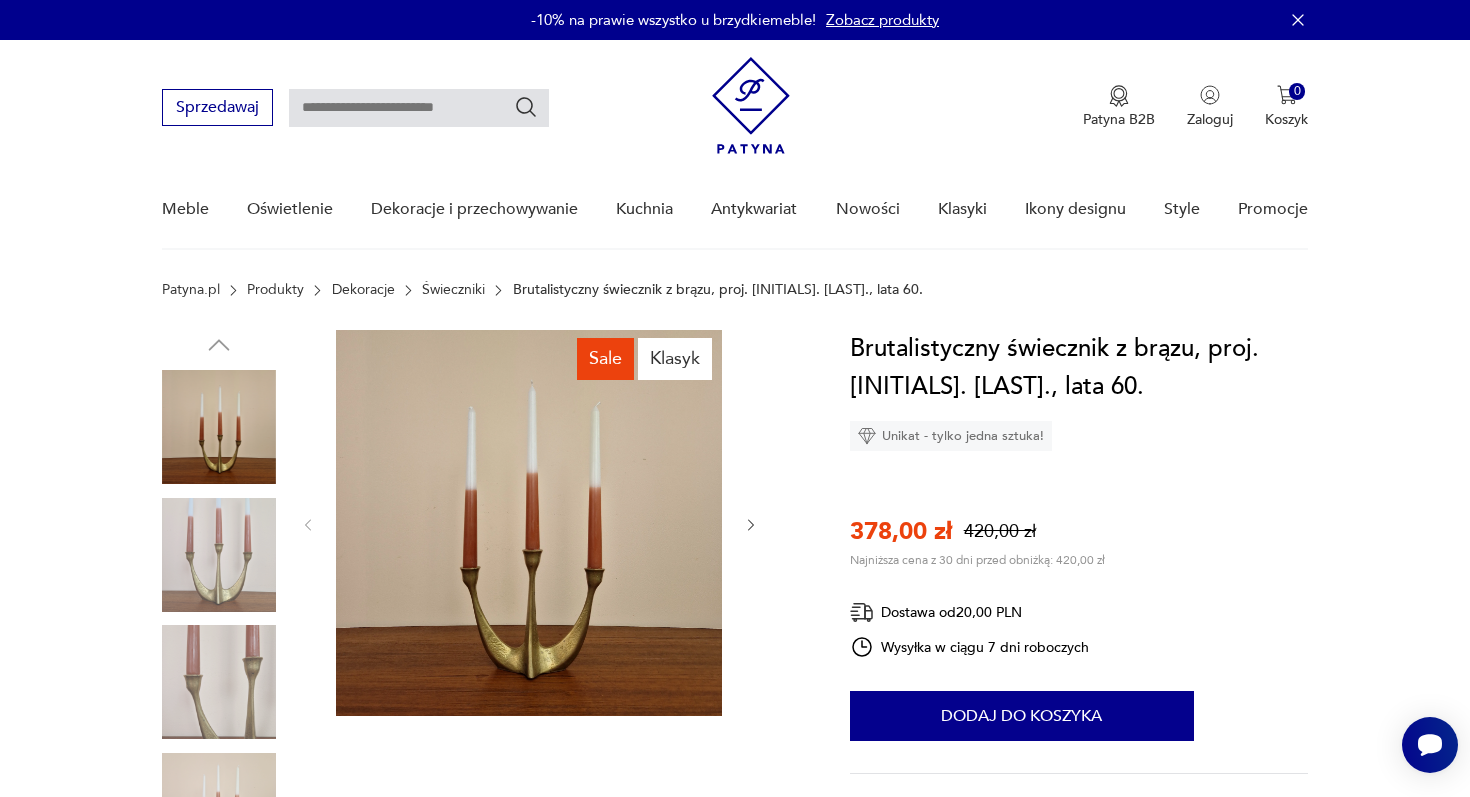 click at bounding box center (219, 555) 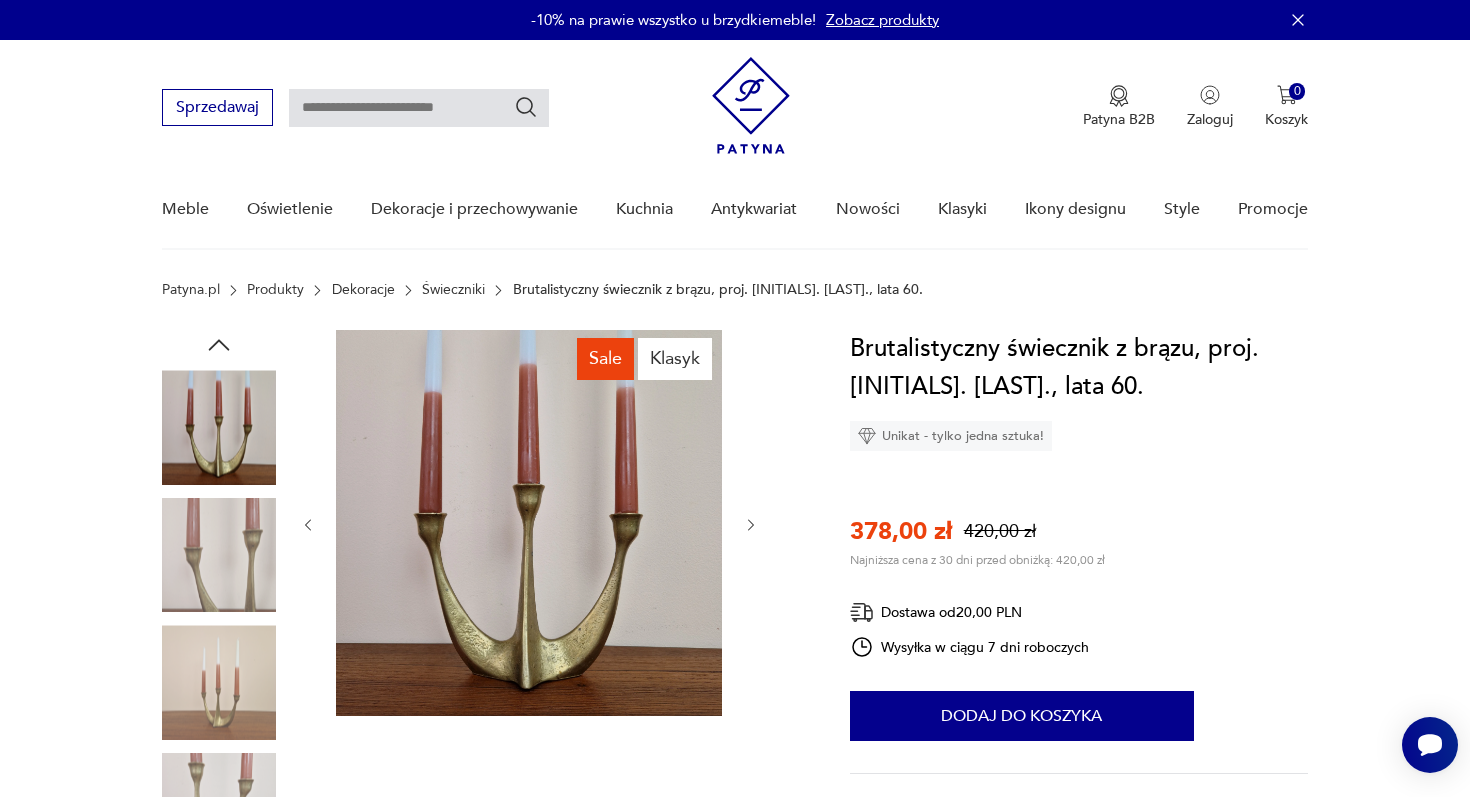 click at bounding box center (219, 555) 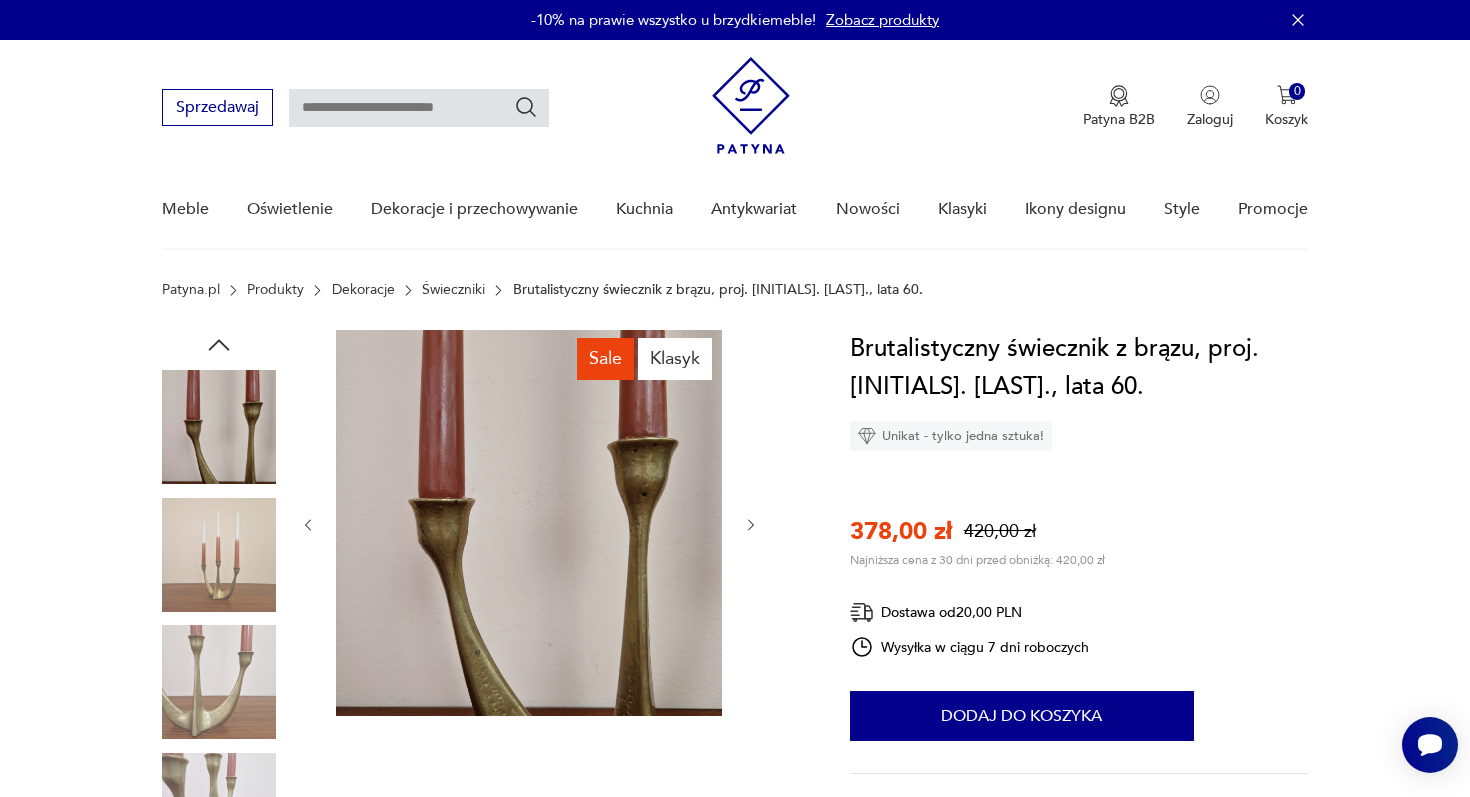 click at bounding box center (219, 555) 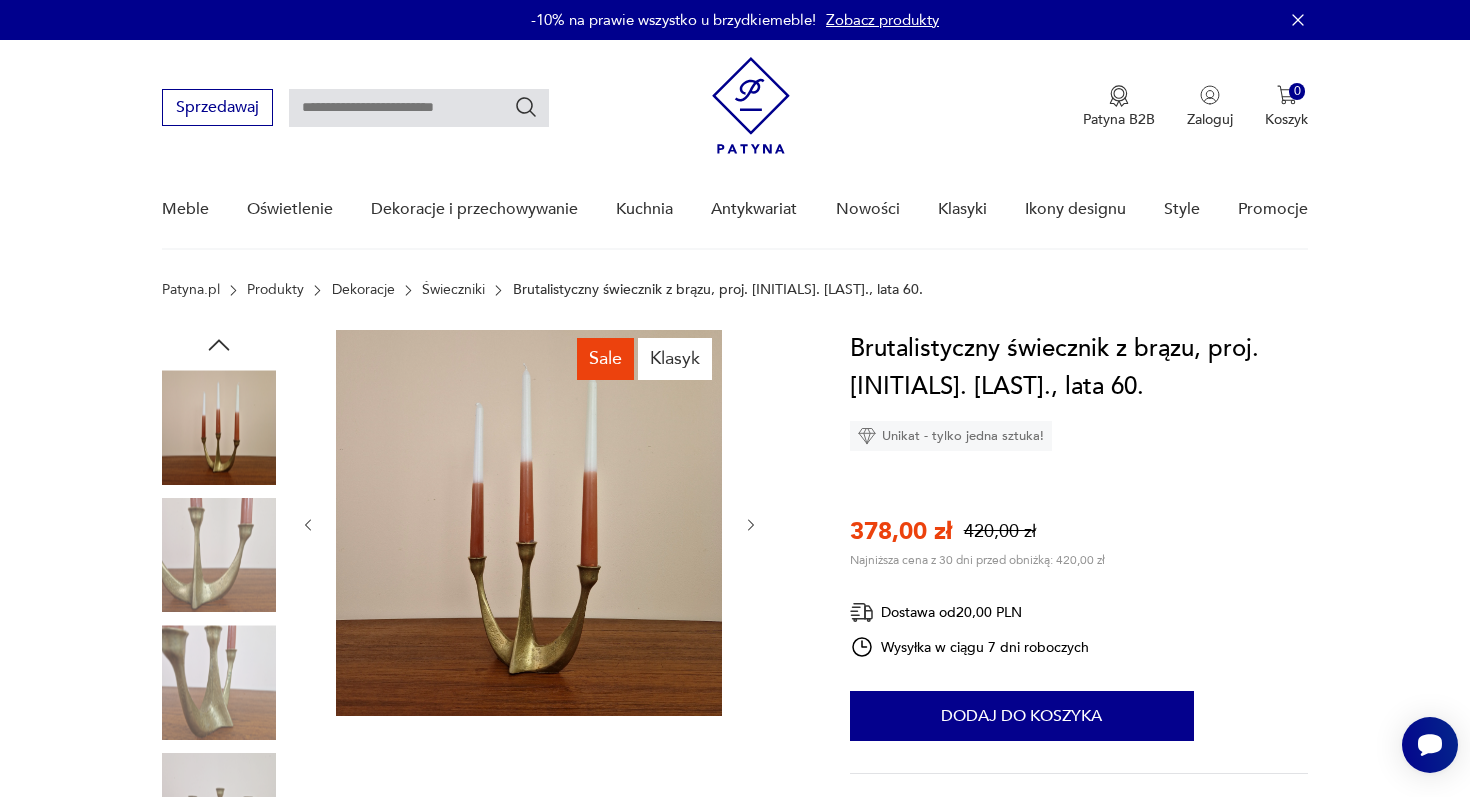 click at bounding box center [0, 0] 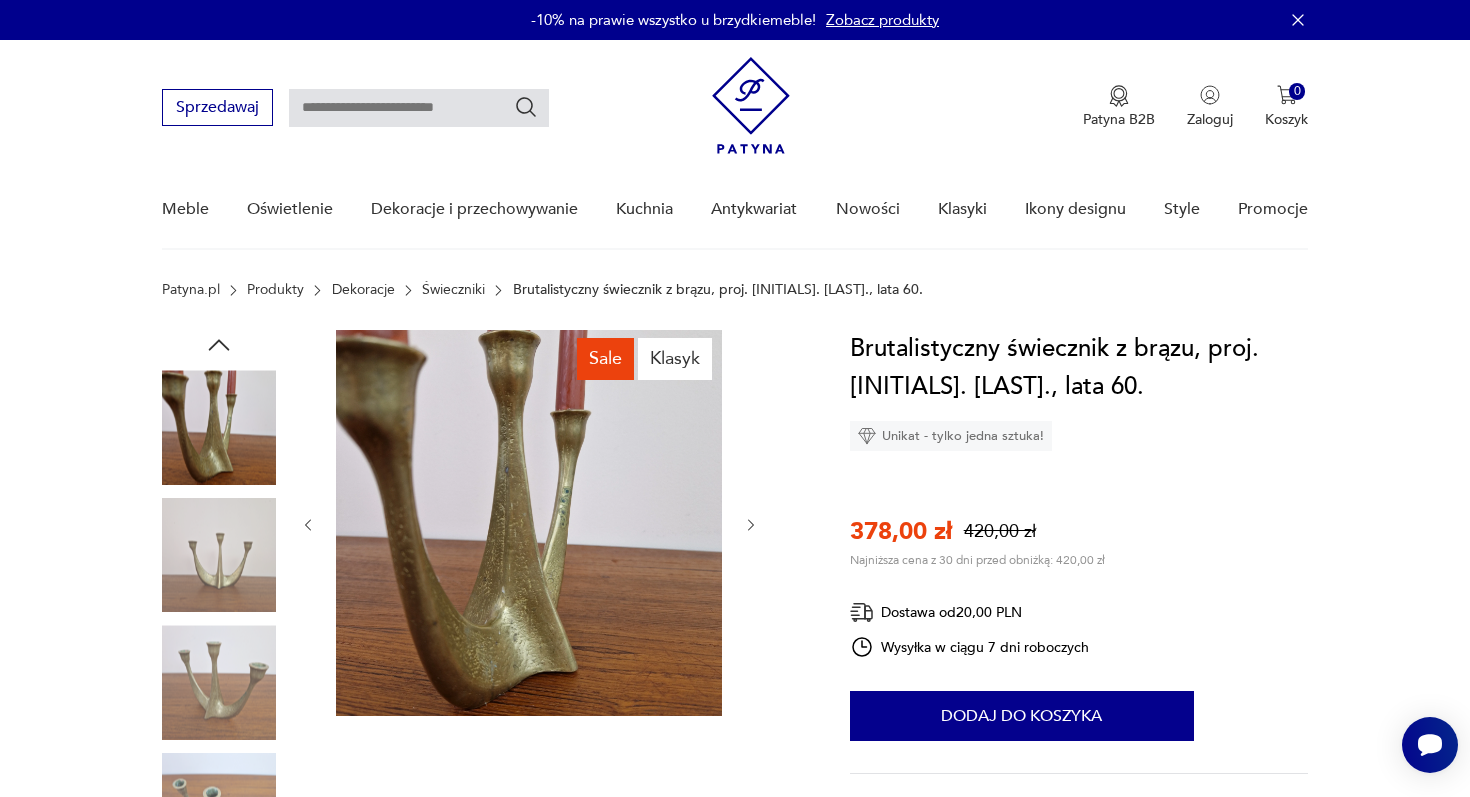 click at bounding box center [0, 0] 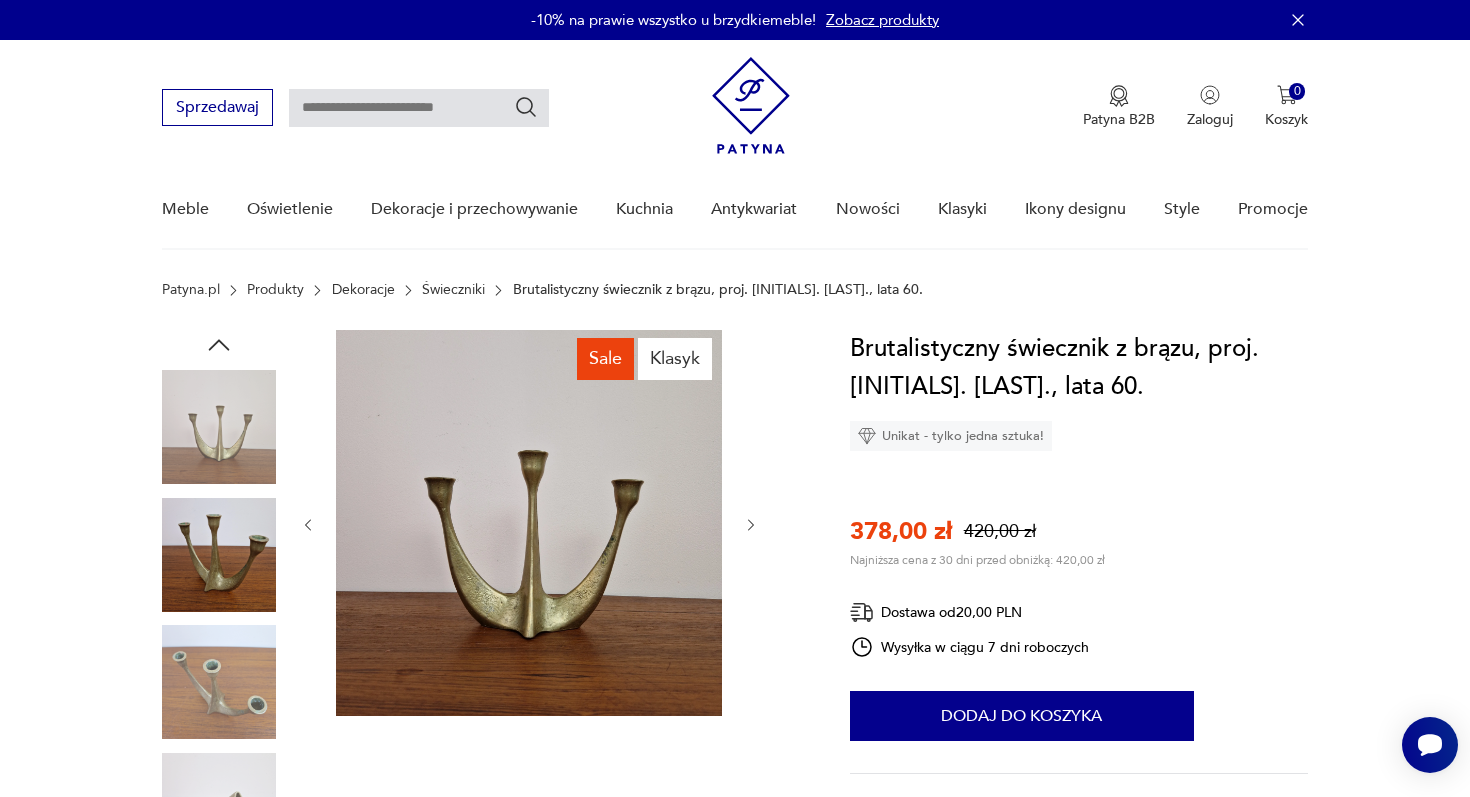 click at bounding box center [0, 0] 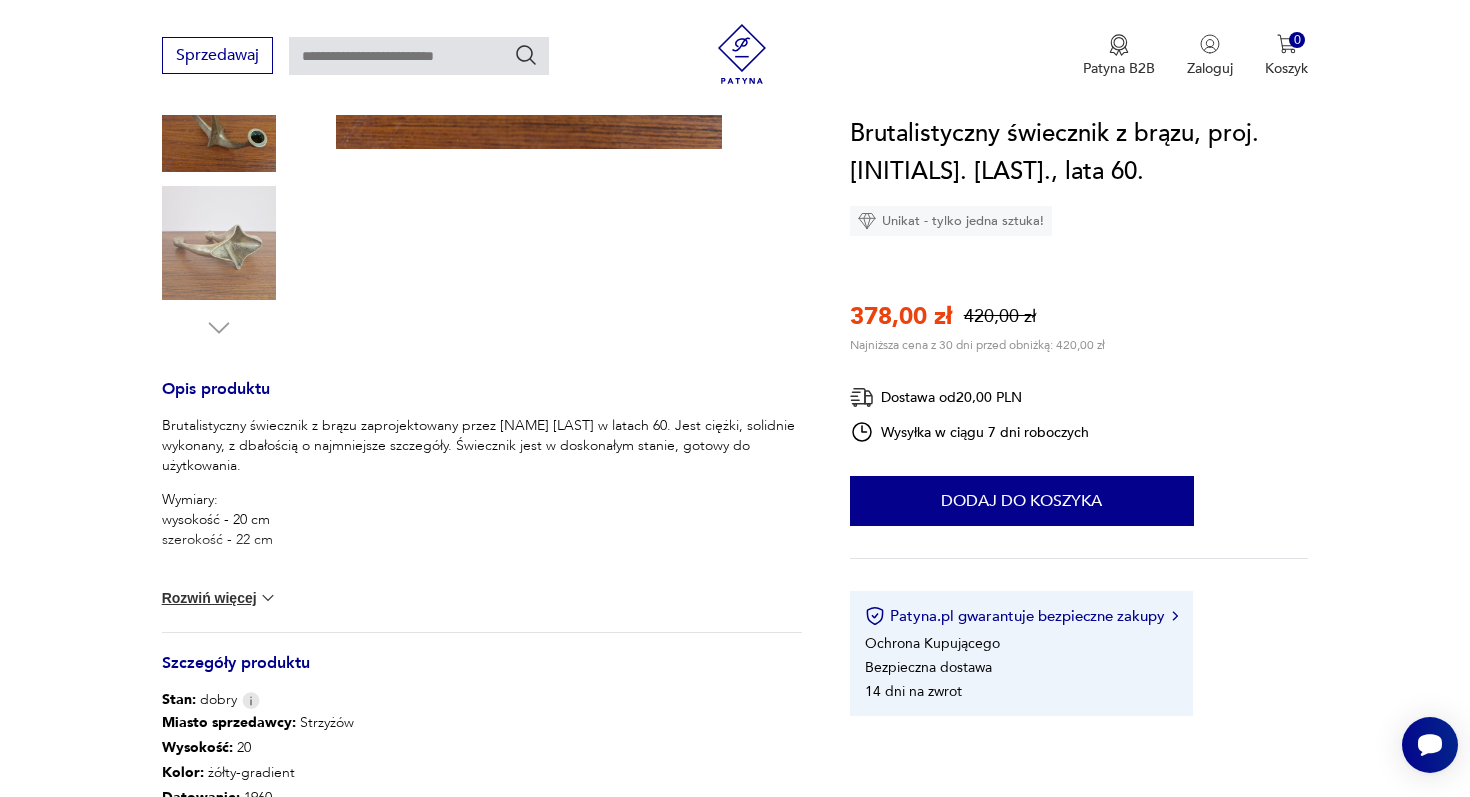 scroll, scrollTop: 658, scrollLeft: 0, axis: vertical 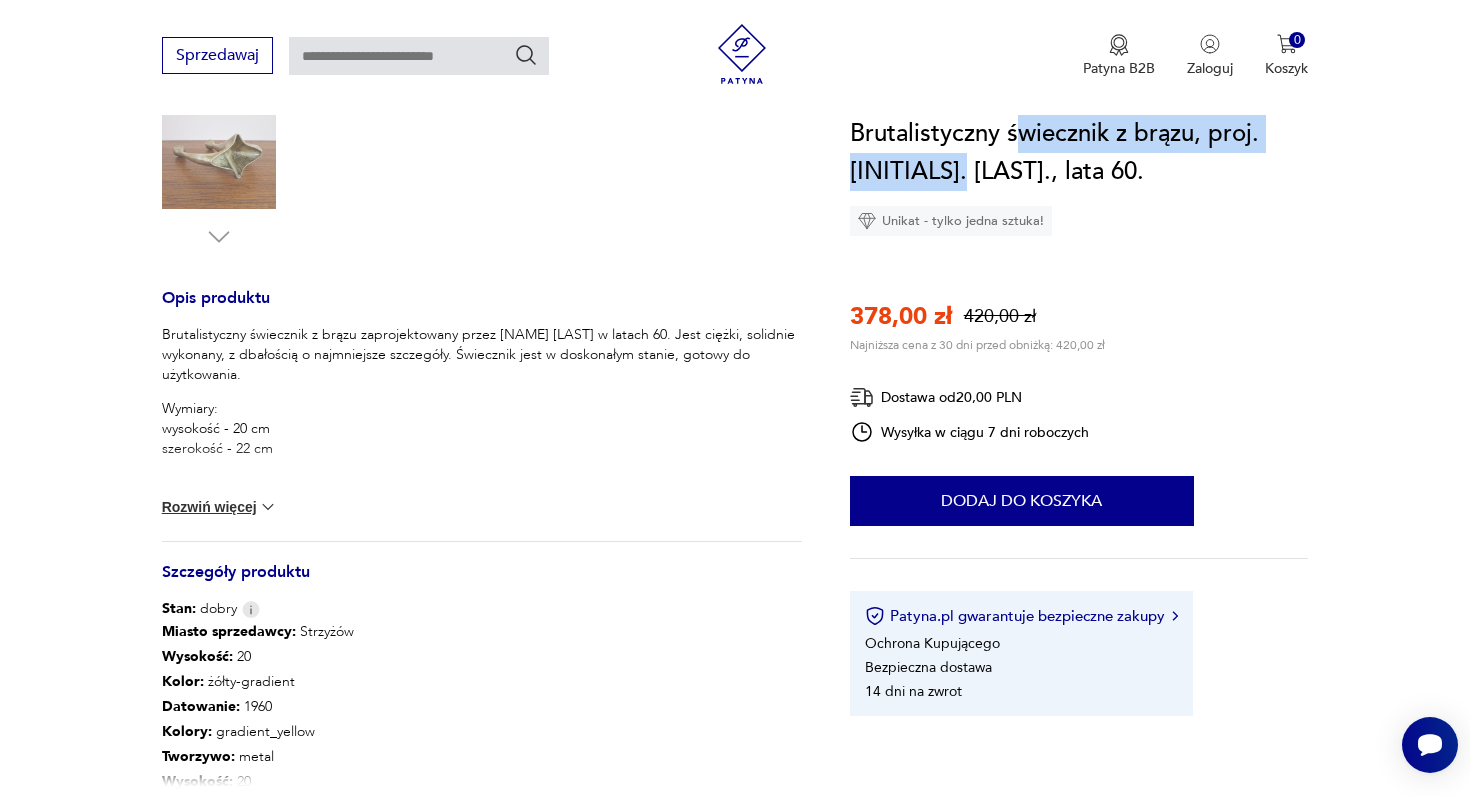 drag, startPoint x: 1013, startPoint y: 136, endPoint x: 943, endPoint y: 163, distance: 75.026665 